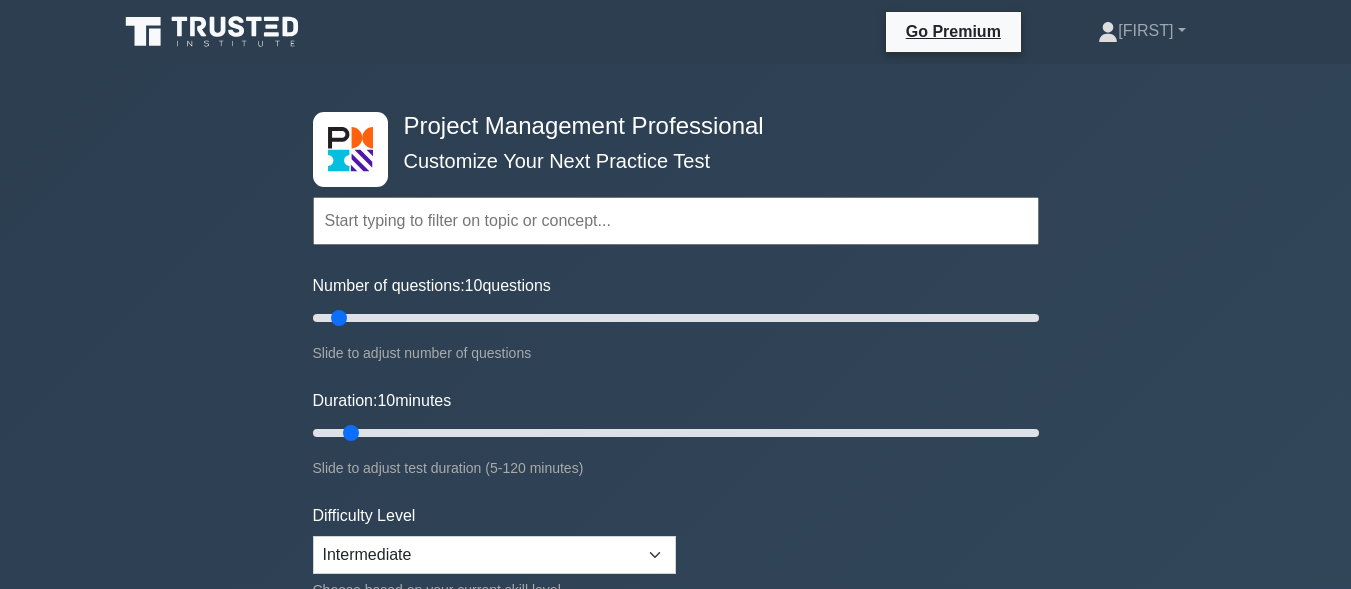 scroll, scrollTop: 0, scrollLeft: 0, axis: both 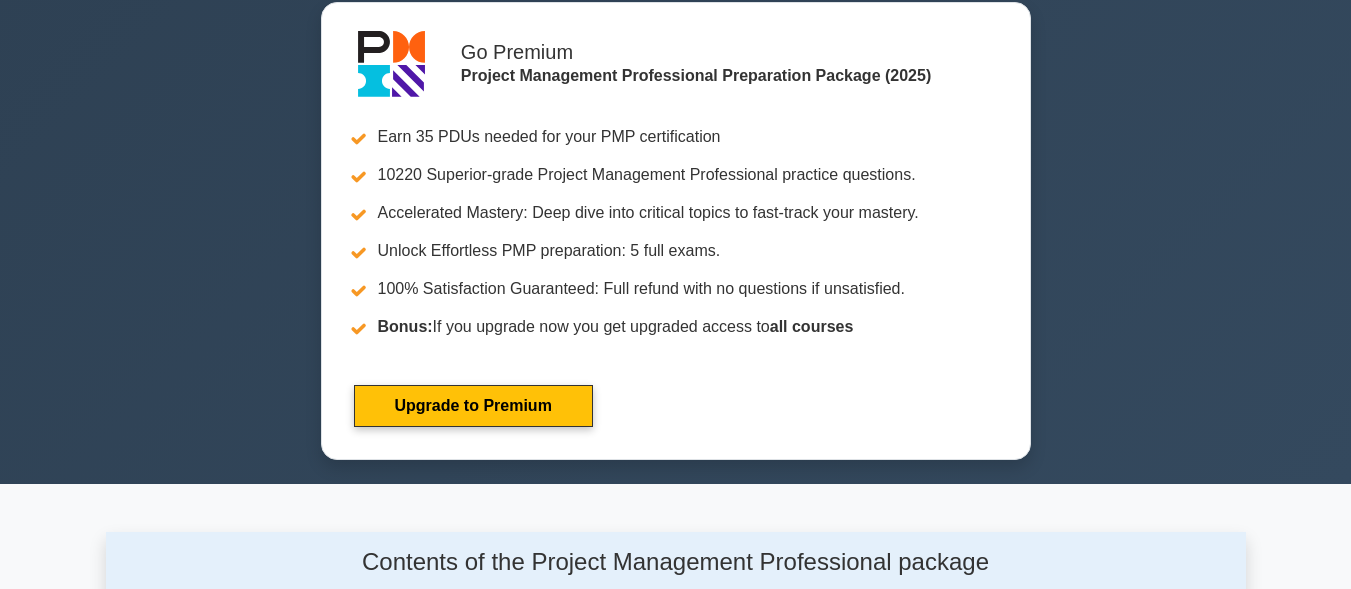 click on "Go Premium
Project Management Professional Preparation Package (2025)
Earn 35 PDUs needed for your PMP certification
10220 Superior-grade  Project Management Professional practice questions.
Accelerated Mastery: Deep dive into critical topics to fast-track your mastery.
Unlock Effortless PMP preparation: 5 full exams.
100% Satisfaction Guaranteed: Full refund with no questions if unsatisfied.
Bonus:  If you upgrade now you get upgraded access to" at bounding box center [676, 243] 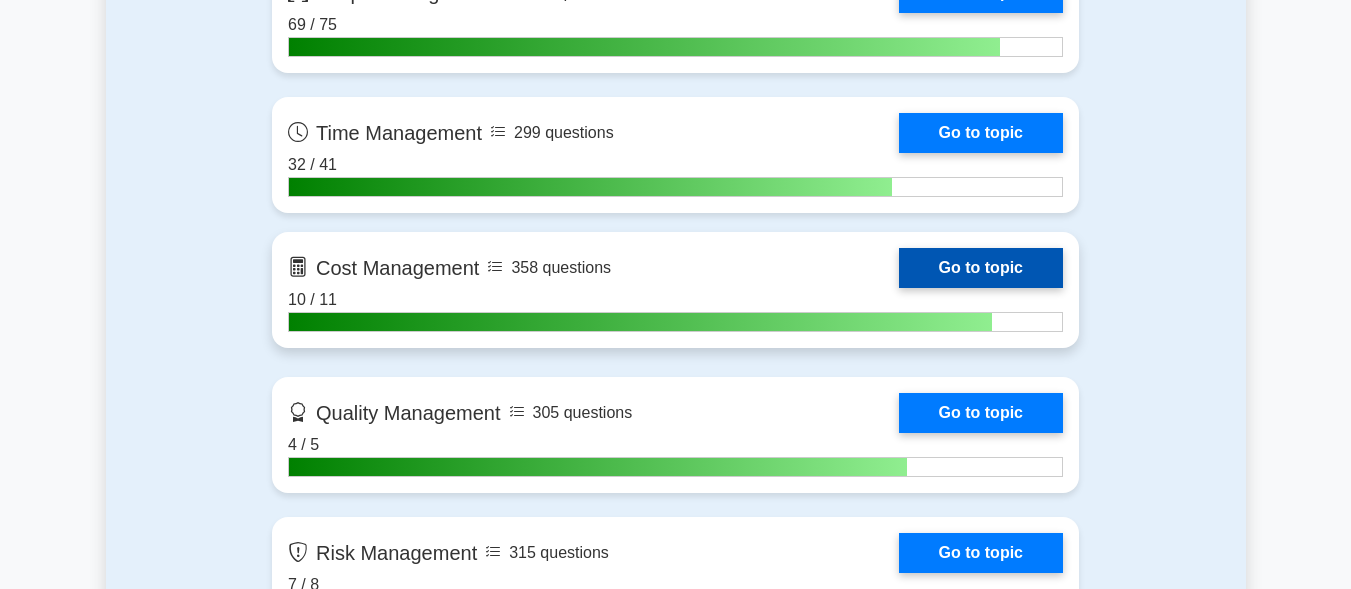 scroll, scrollTop: 1600, scrollLeft: 0, axis: vertical 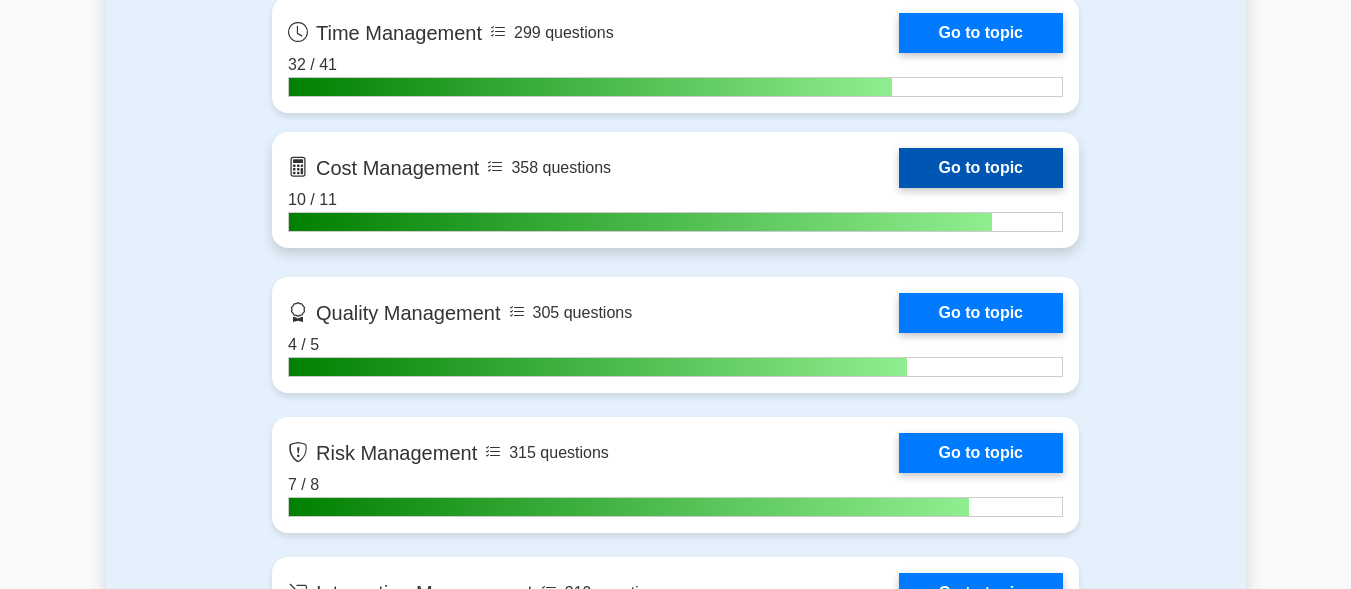 click on "Go to topic" at bounding box center [981, 168] 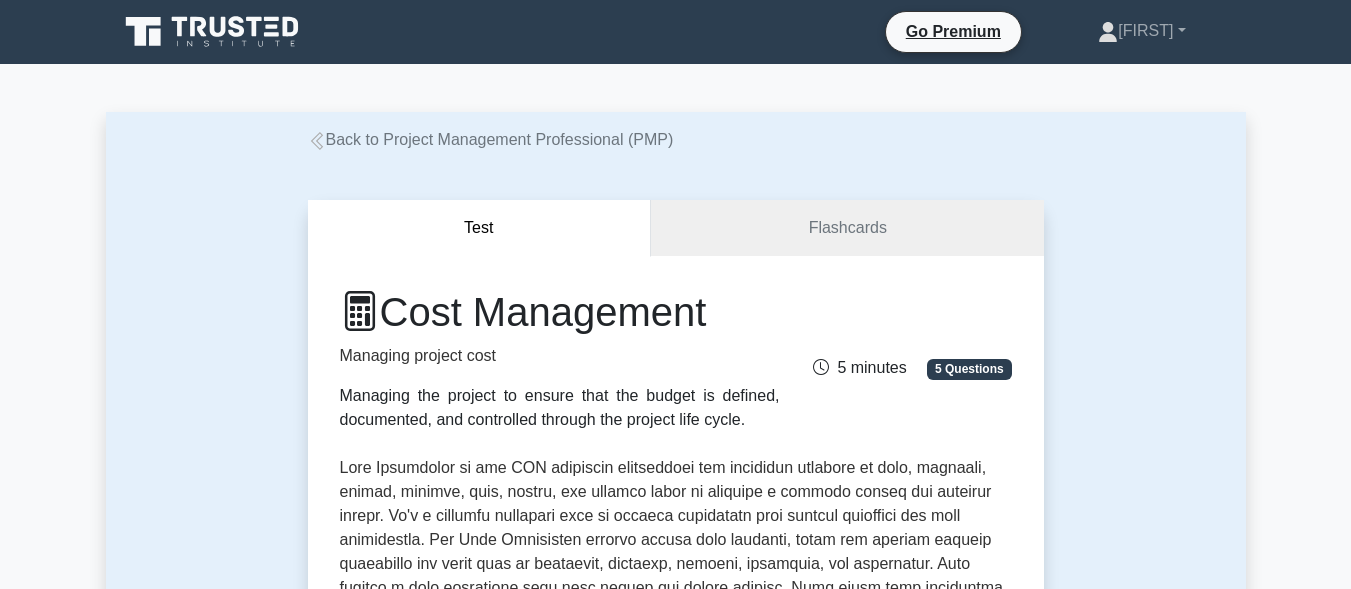 scroll, scrollTop: 201, scrollLeft: 0, axis: vertical 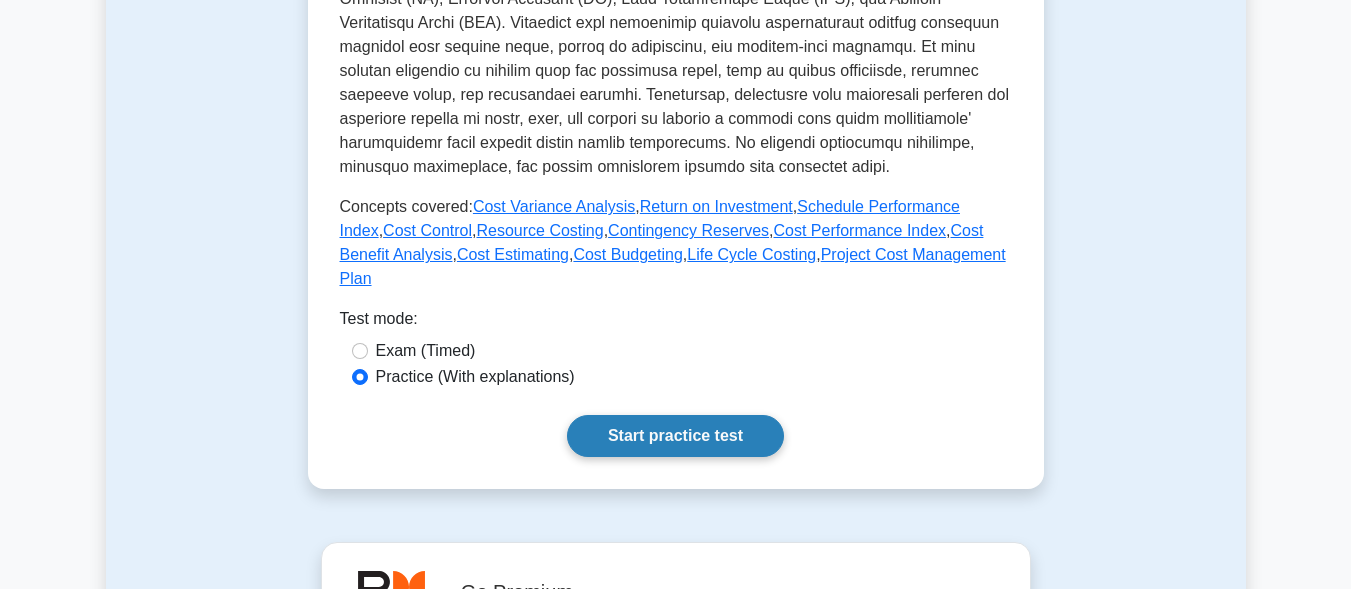 click on "Start practice test" at bounding box center [675, 436] 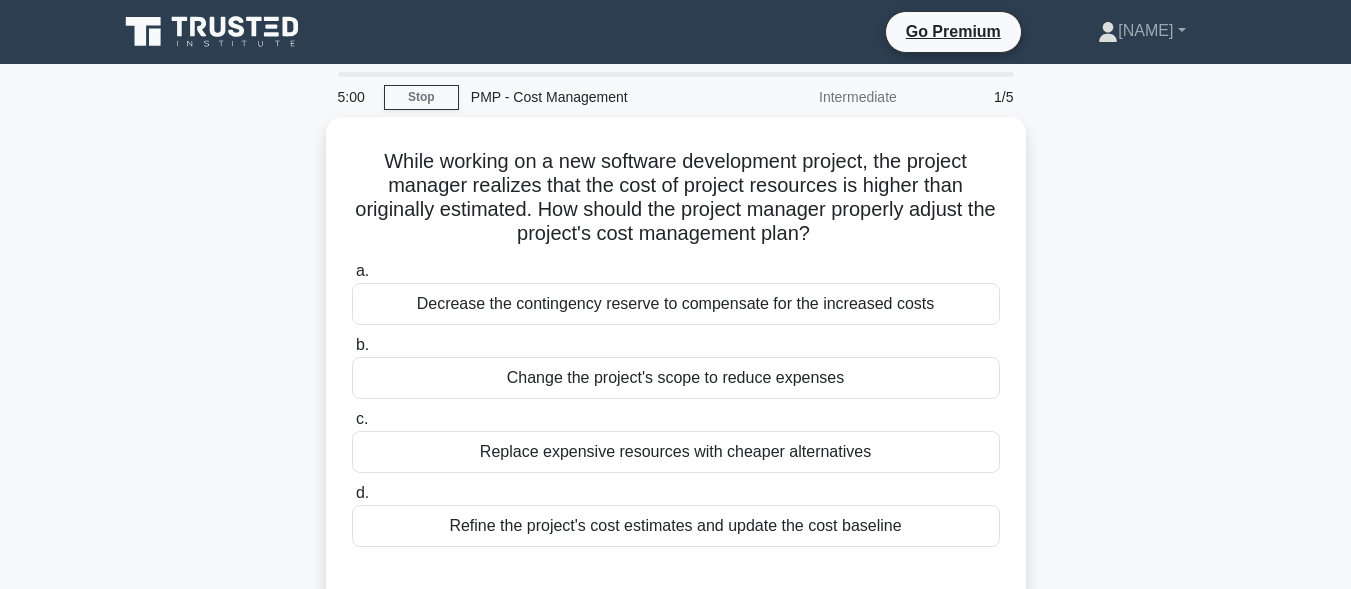 scroll, scrollTop: 0, scrollLeft: 0, axis: both 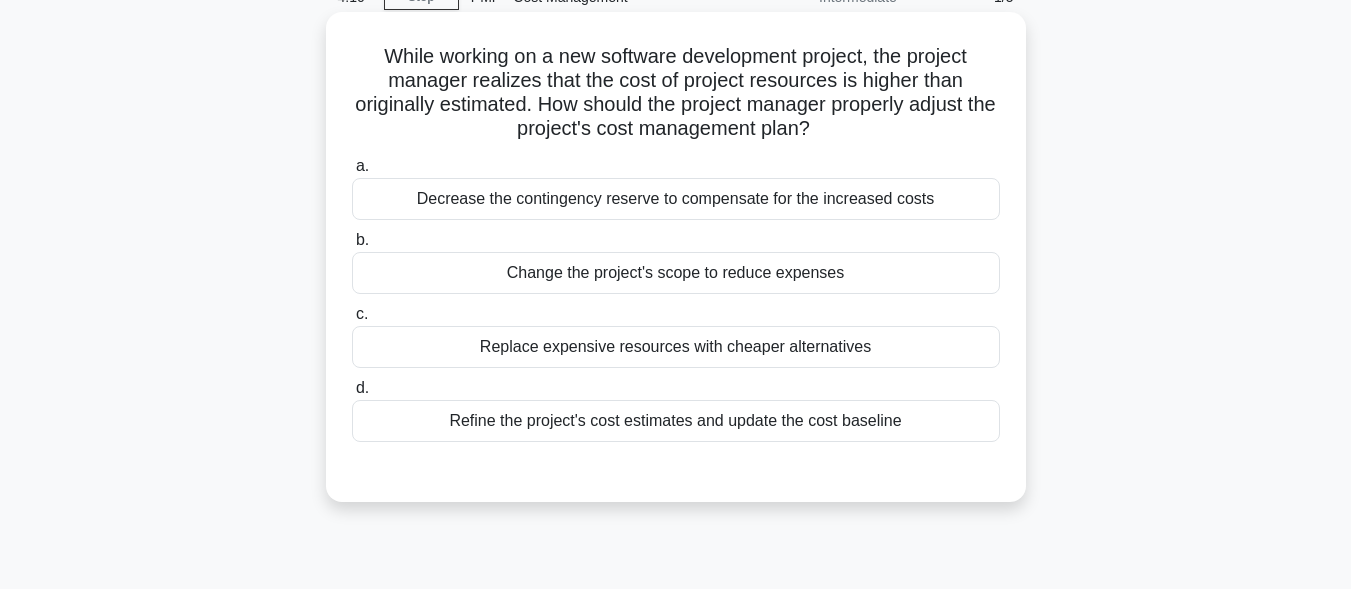 click on "Decrease the contingency reserve to compensate for the increased costs" at bounding box center (676, 199) 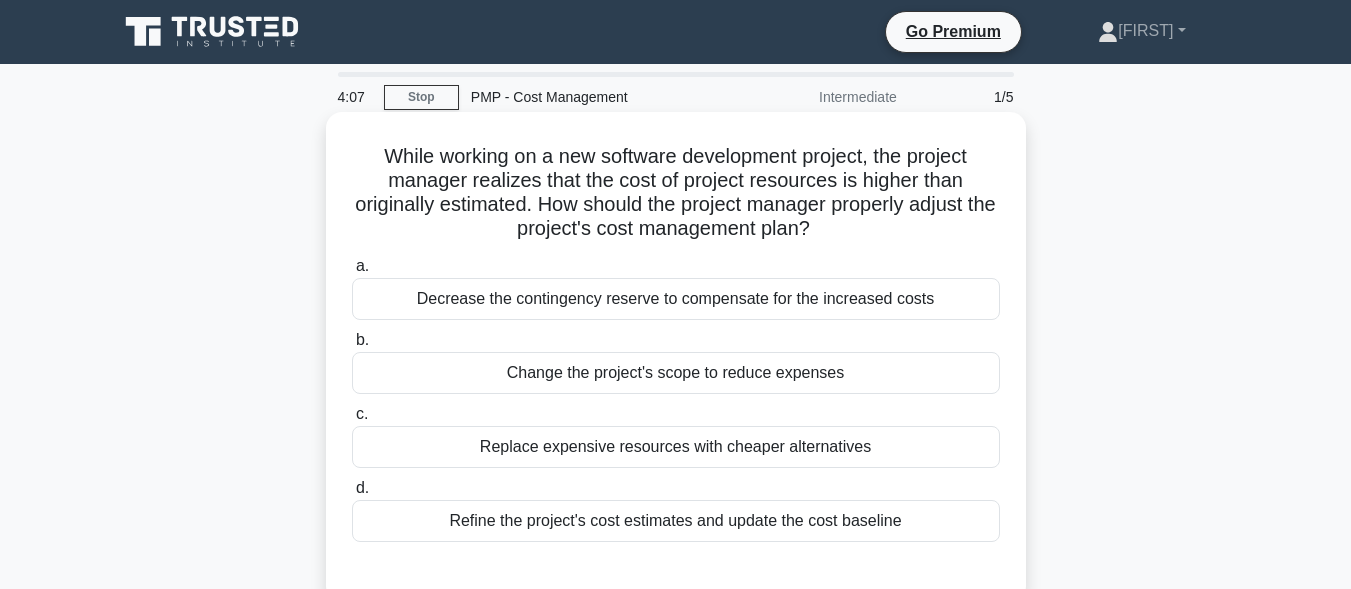 scroll, scrollTop: 100, scrollLeft: 0, axis: vertical 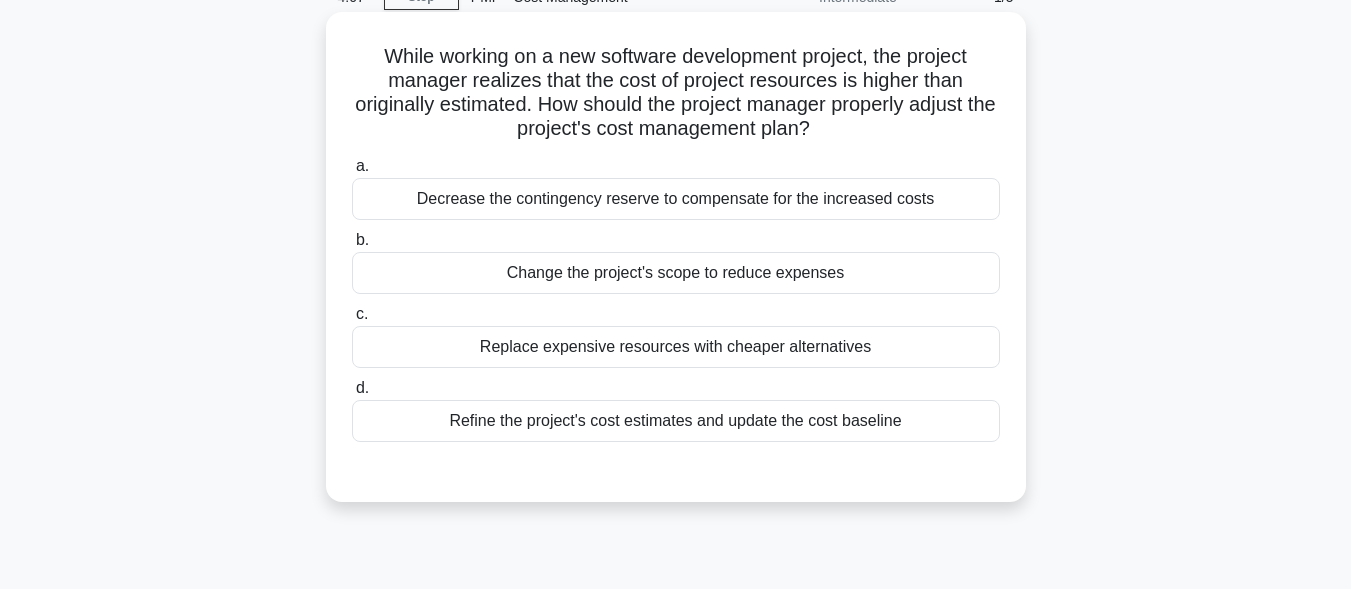 click on "Refine the project's cost estimates and update the cost baseline" at bounding box center [676, 421] 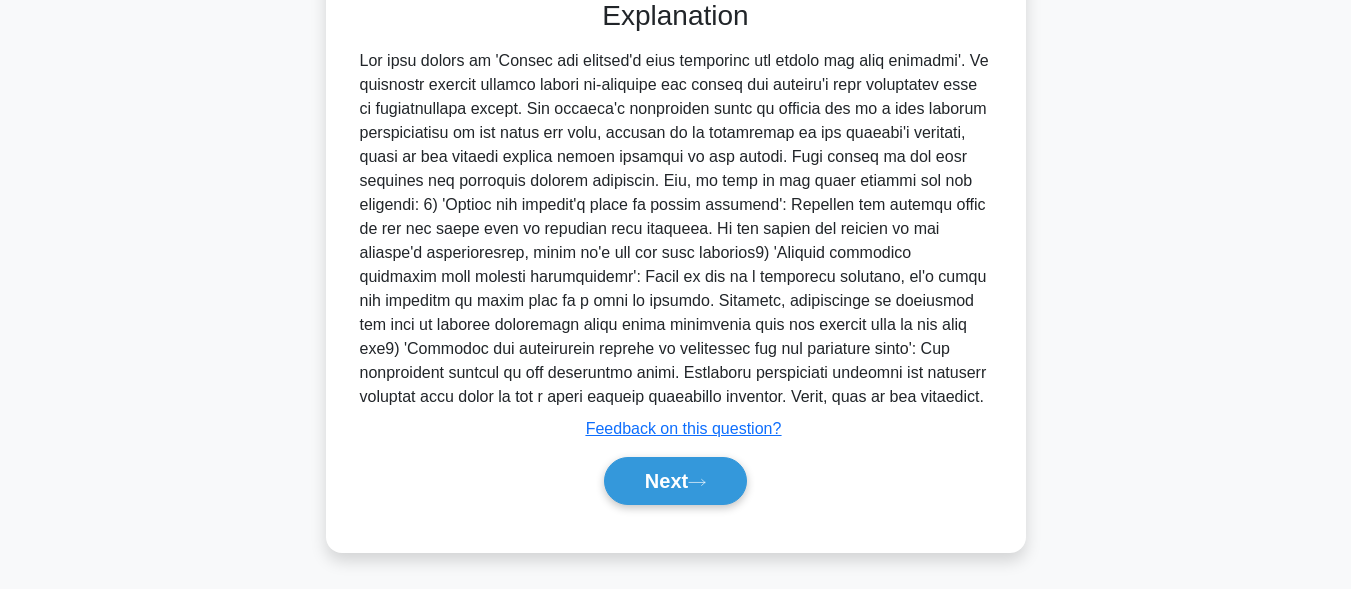 scroll, scrollTop: 573, scrollLeft: 0, axis: vertical 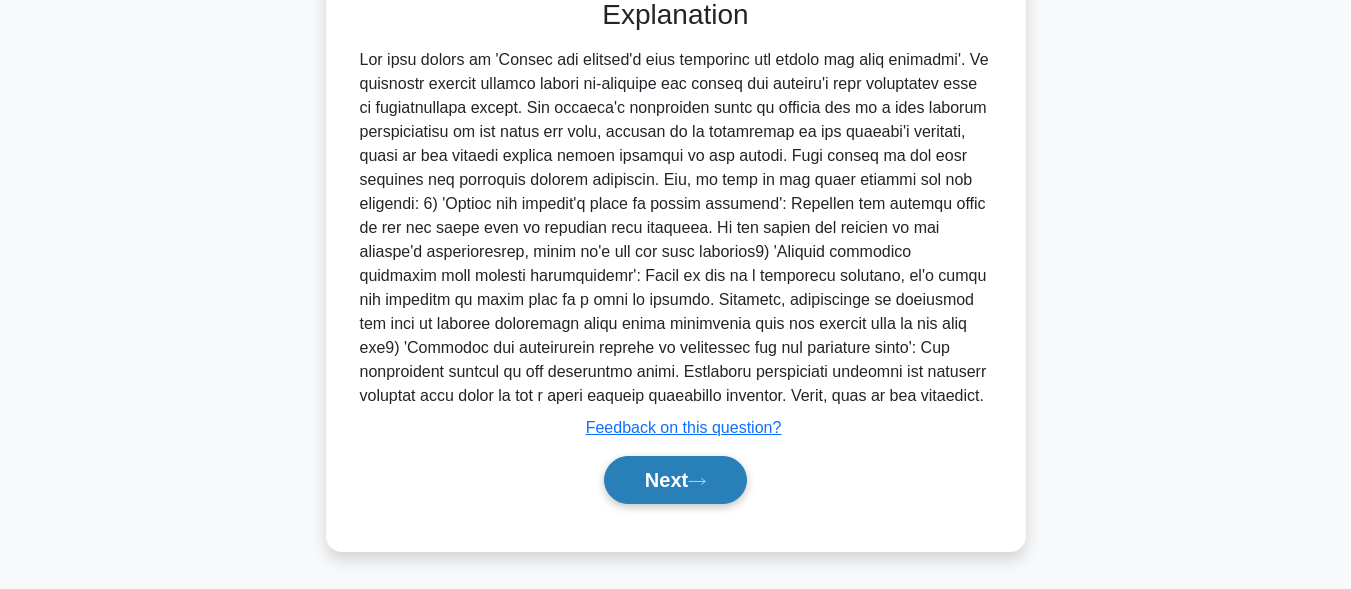 click on "Next" at bounding box center [675, 480] 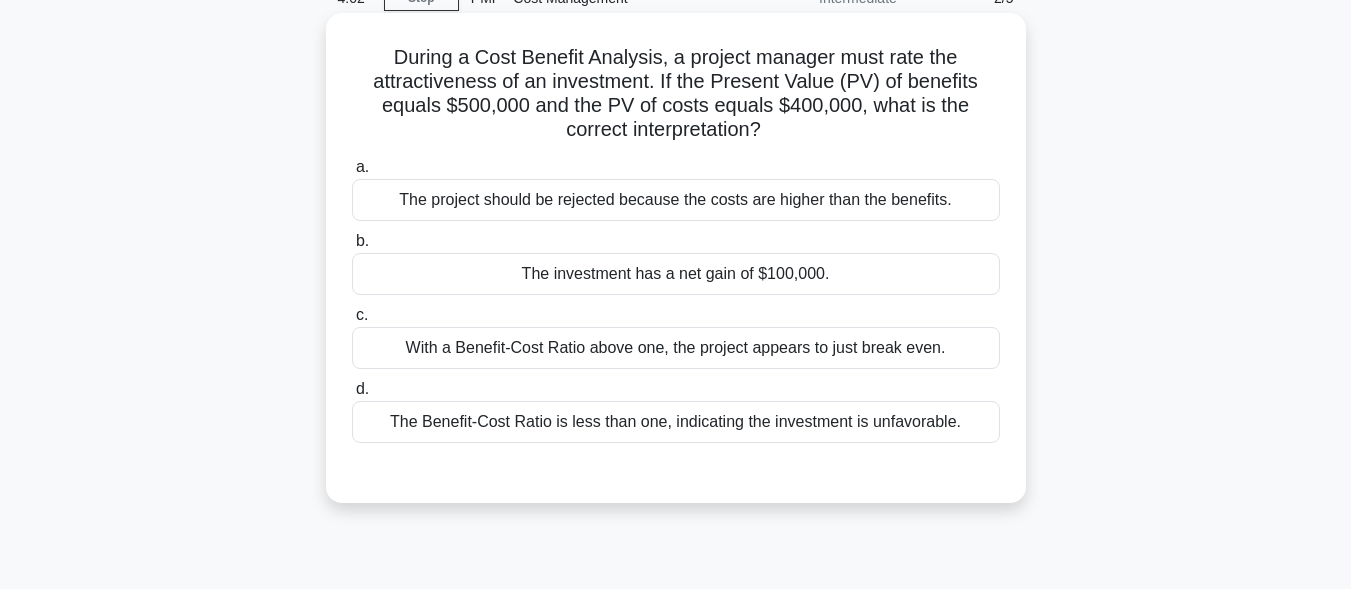 scroll, scrollTop: 100, scrollLeft: 0, axis: vertical 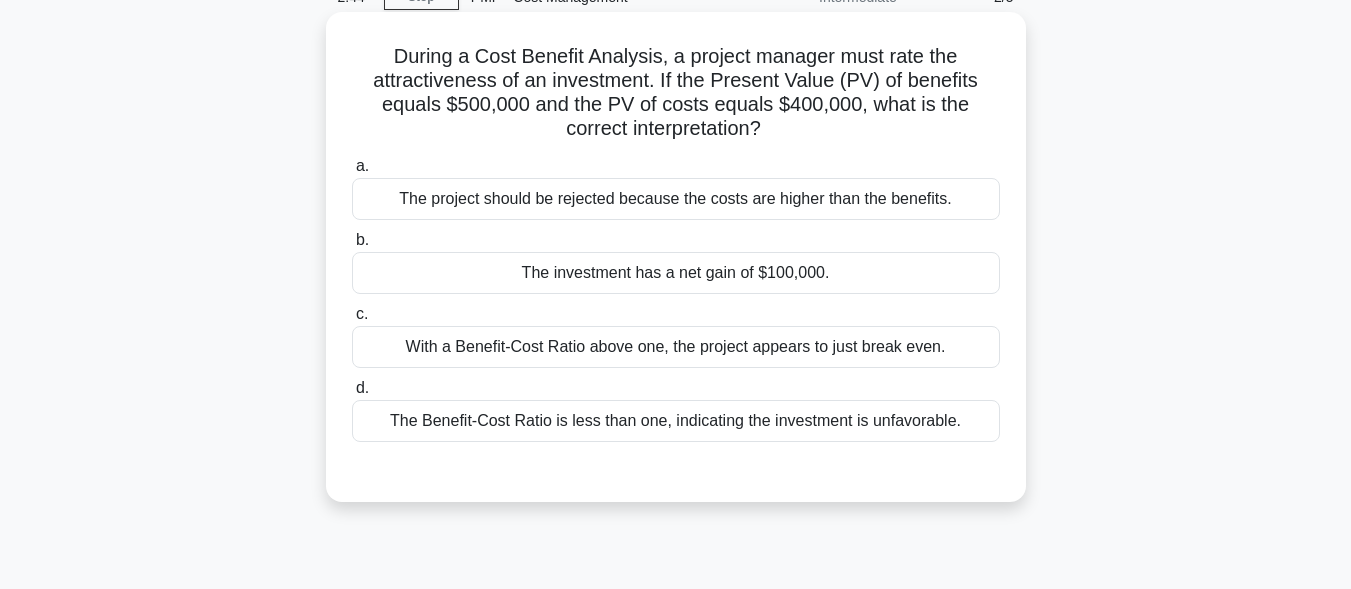 click on "The investment has a net gain of $100,000." at bounding box center (676, 273) 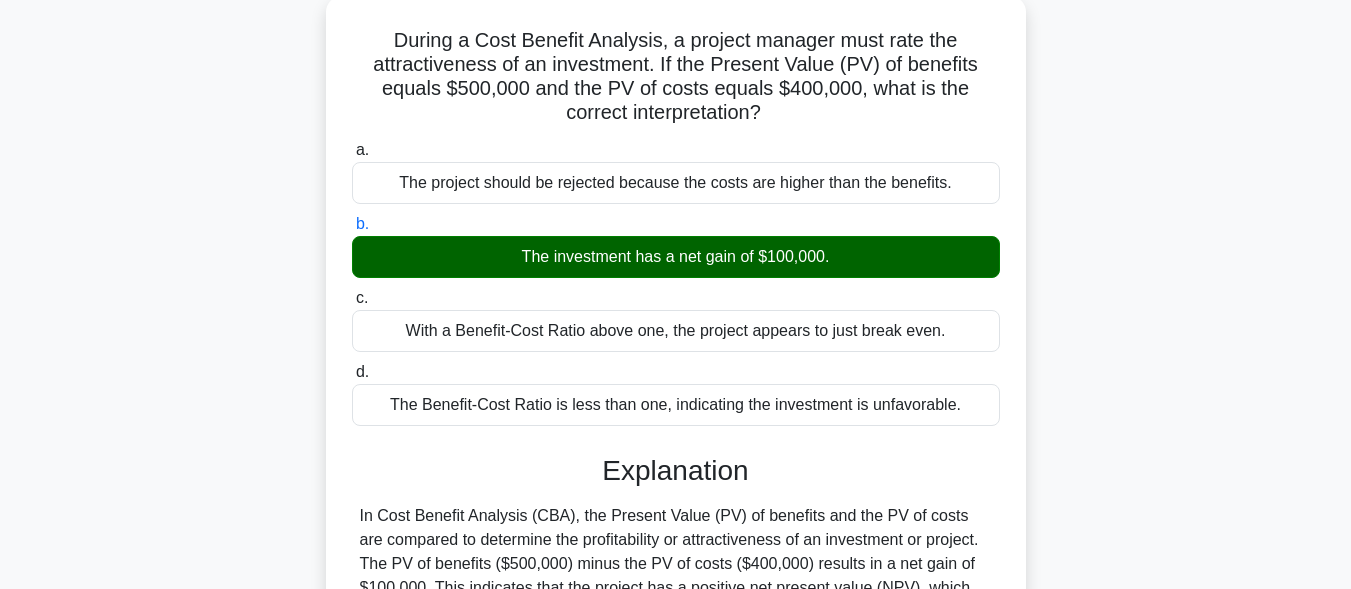 scroll, scrollTop: 491, scrollLeft: 0, axis: vertical 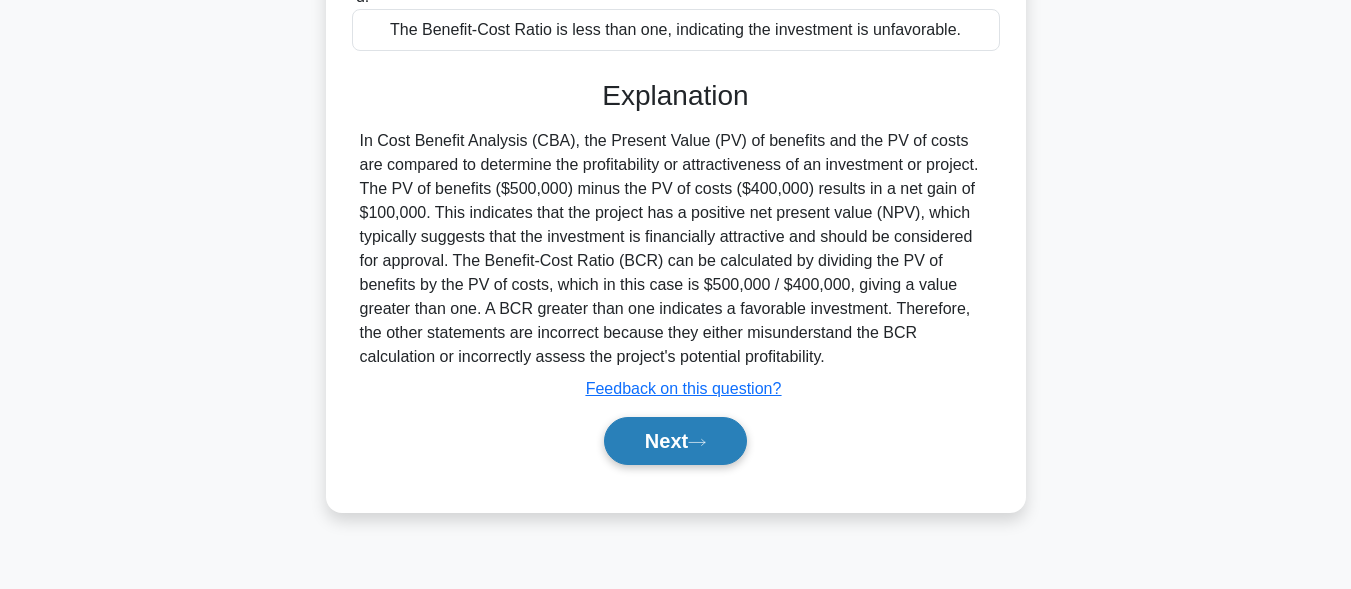 click on "Next" at bounding box center (676, 441) 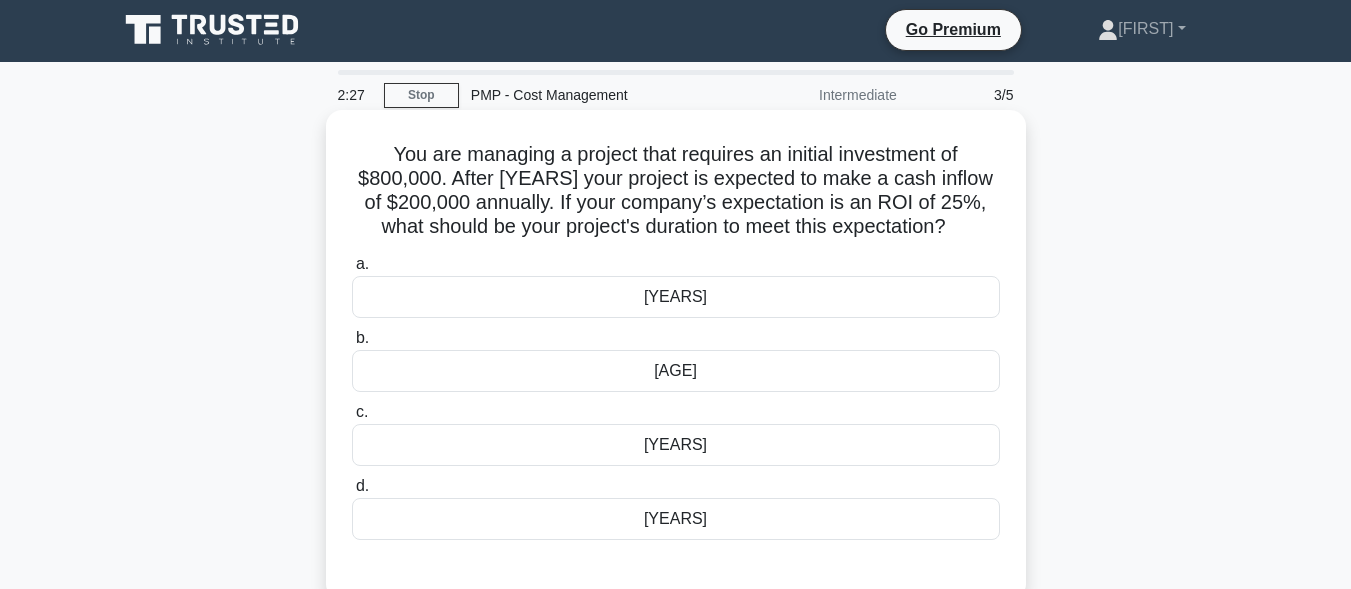 scroll, scrollTop: 0, scrollLeft: 0, axis: both 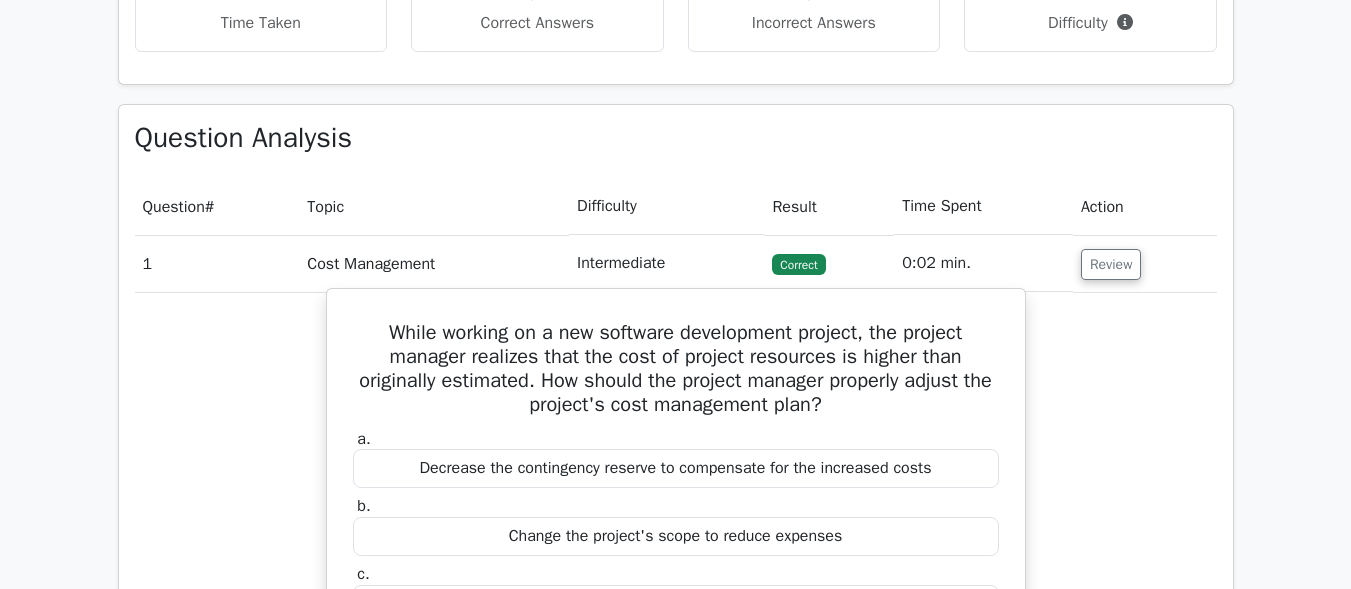 drag, startPoint x: 365, startPoint y: 331, endPoint x: 426, endPoint y: 353, distance: 64.84597 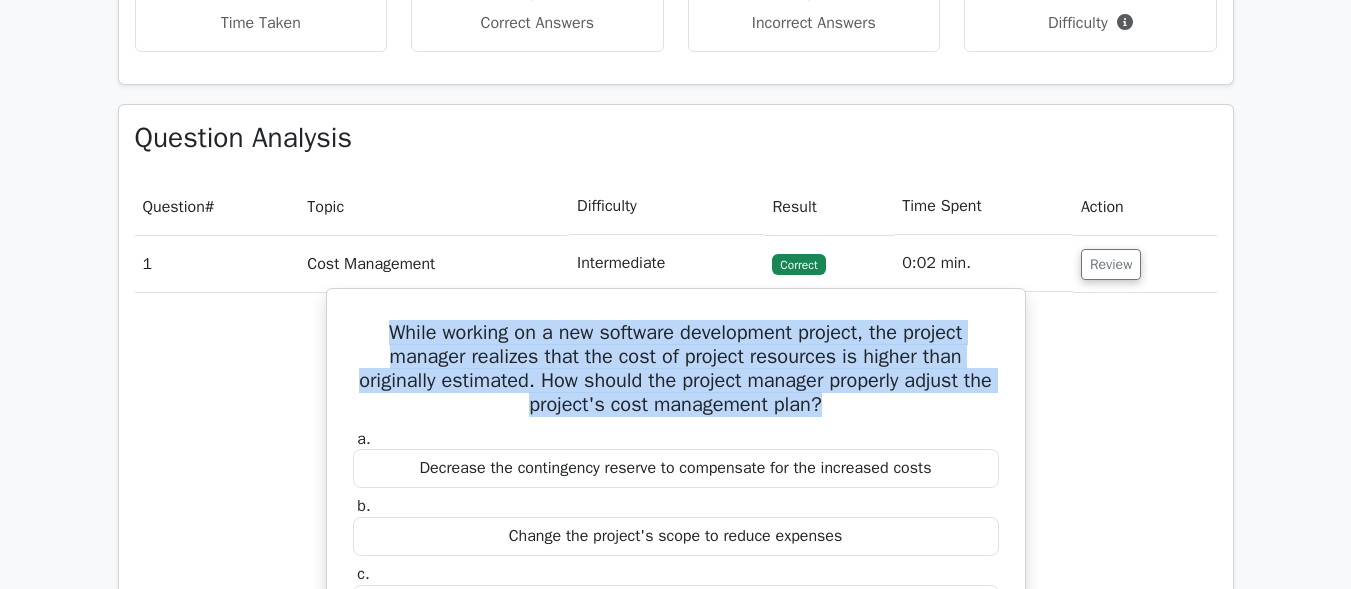 drag, startPoint x: 857, startPoint y: 404, endPoint x: 360, endPoint y: 327, distance: 502.9294 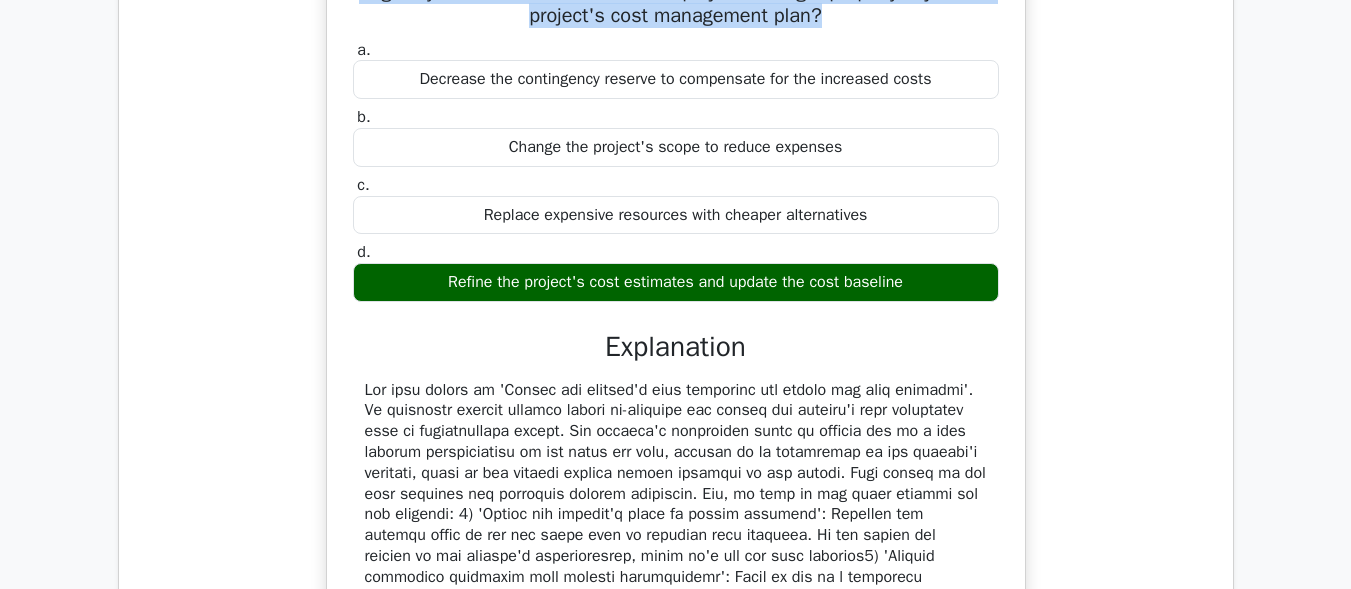 scroll, scrollTop: 1665, scrollLeft: 0, axis: vertical 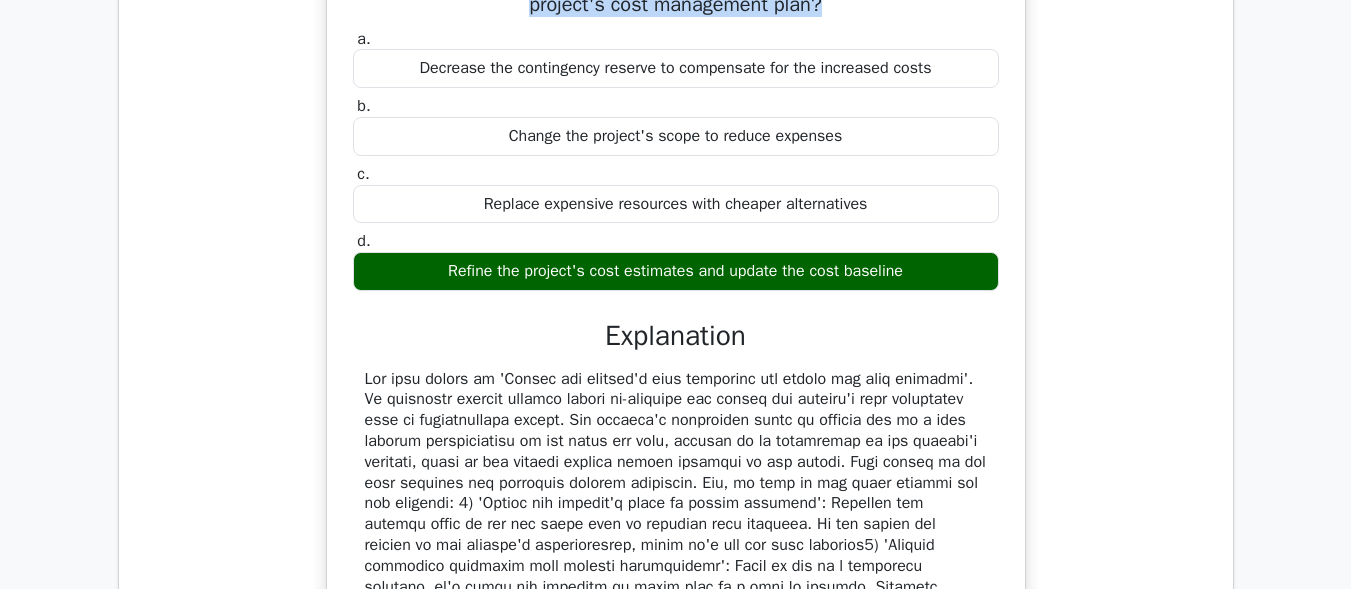 drag, startPoint x: 426, startPoint y: 261, endPoint x: 911, endPoint y: 284, distance: 485.54504 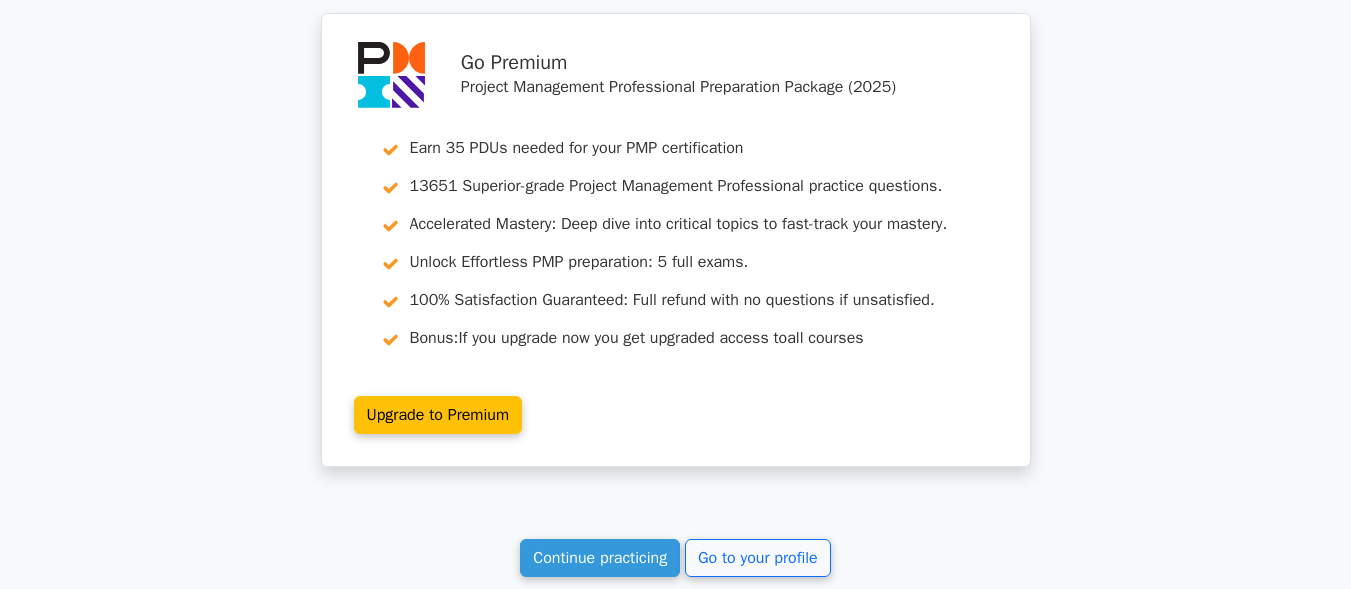 scroll, scrollTop: 2765, scrollLeft: 0, axis: vertical 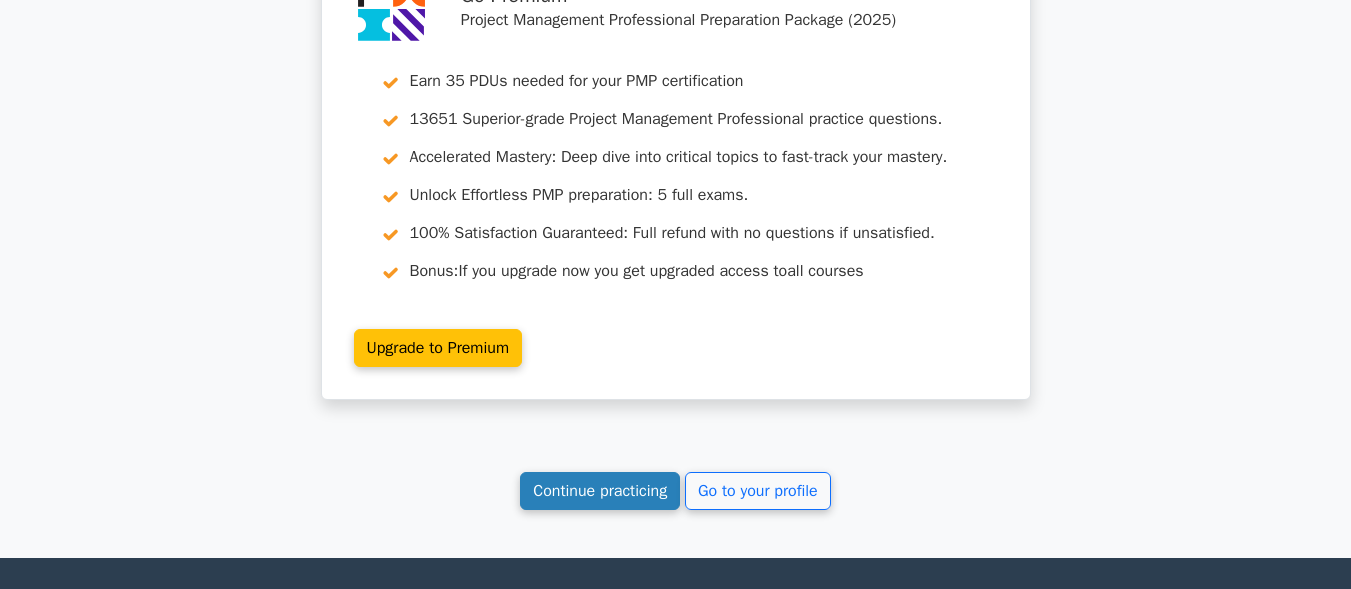 click on "Continue practicing" at bounding box center (600, 491) 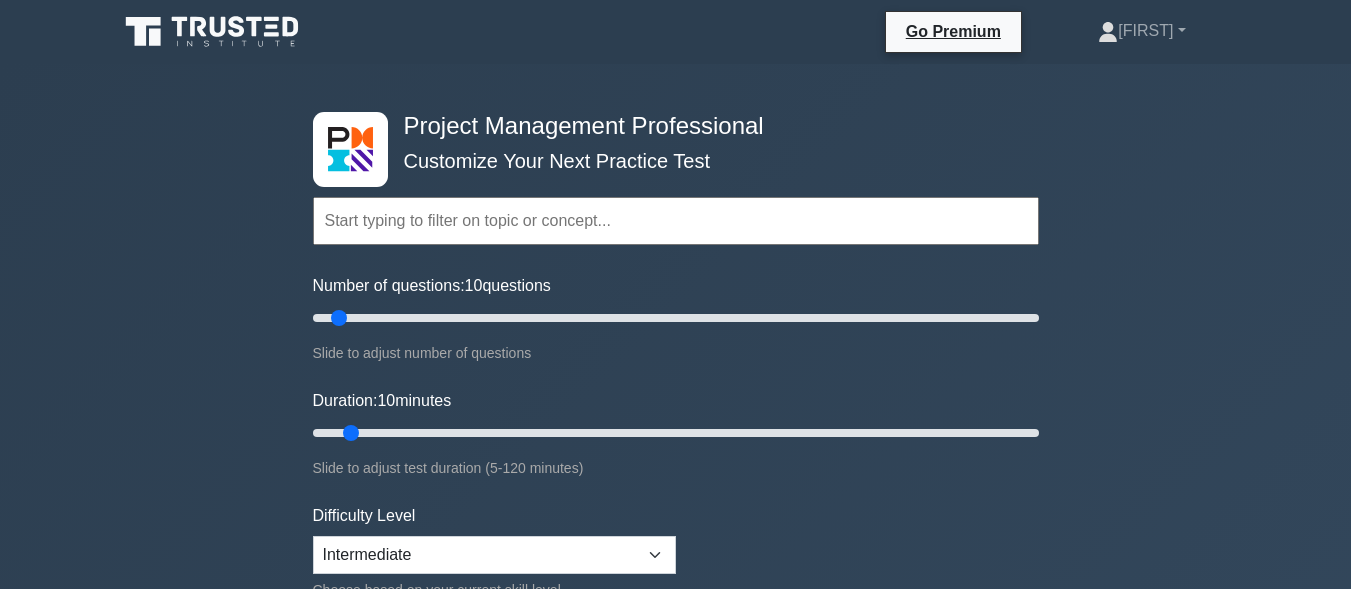 scroll, scrollTop: 700, scrollLeft: 0, axis: vertical 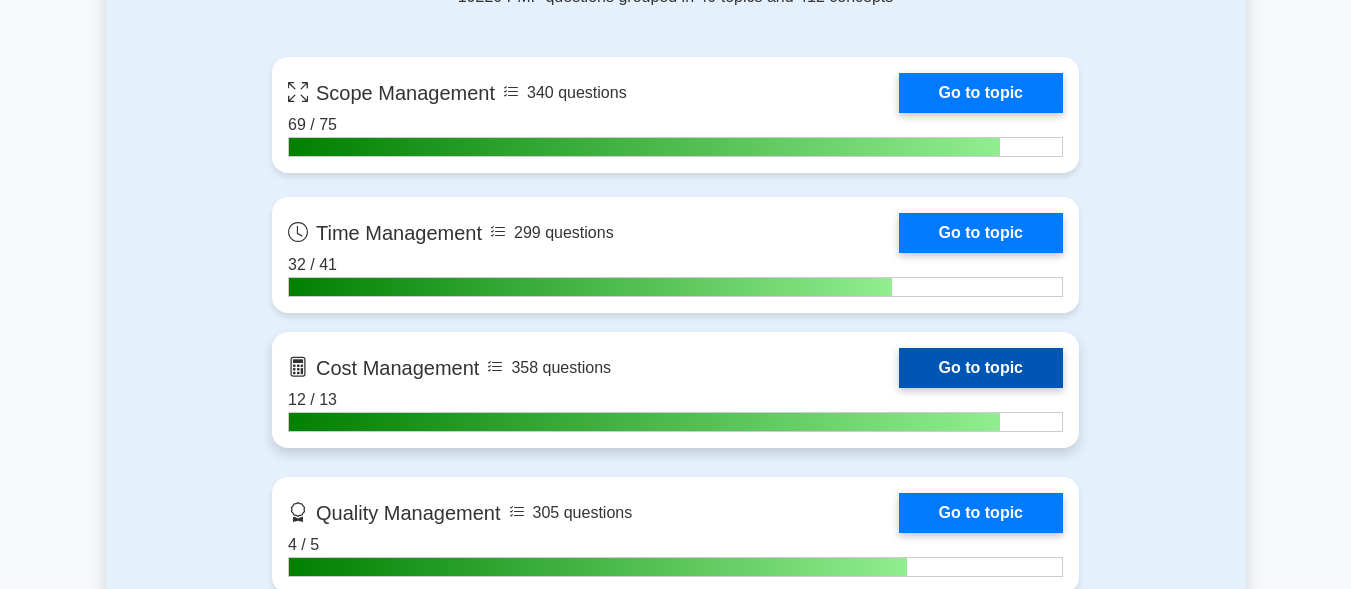 click on "Go to topic" at bounding box center [981, 368] 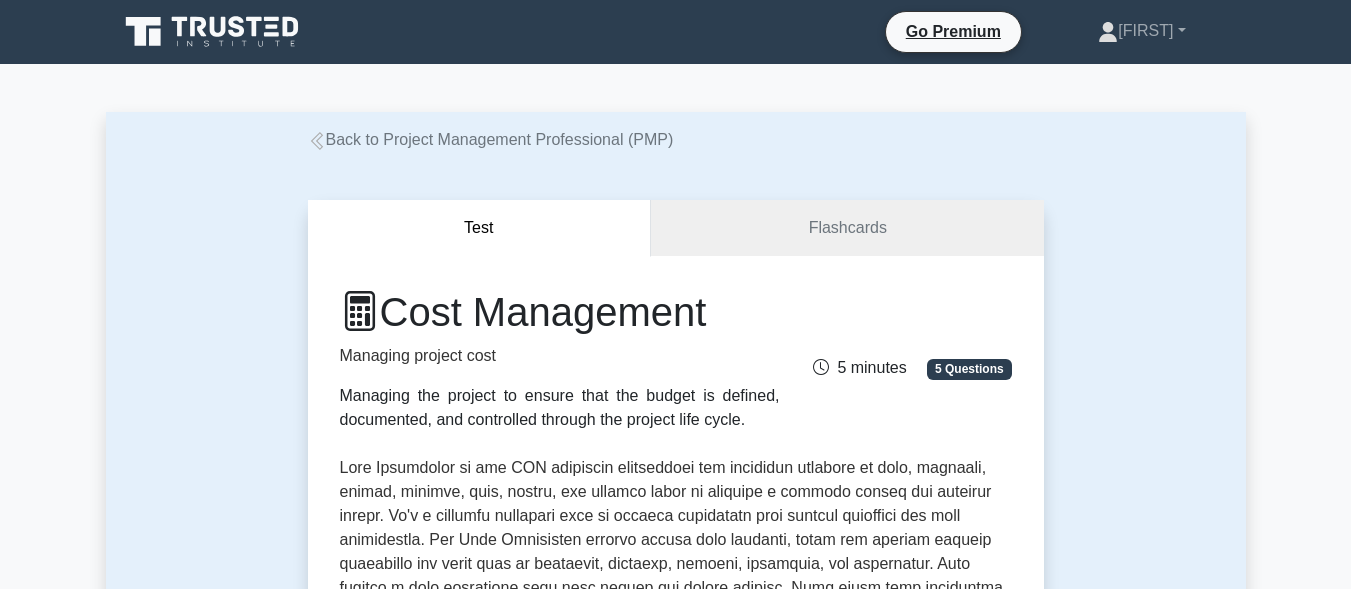 scroll, scrollTop: 0, scrollLeft: 0, axis: both 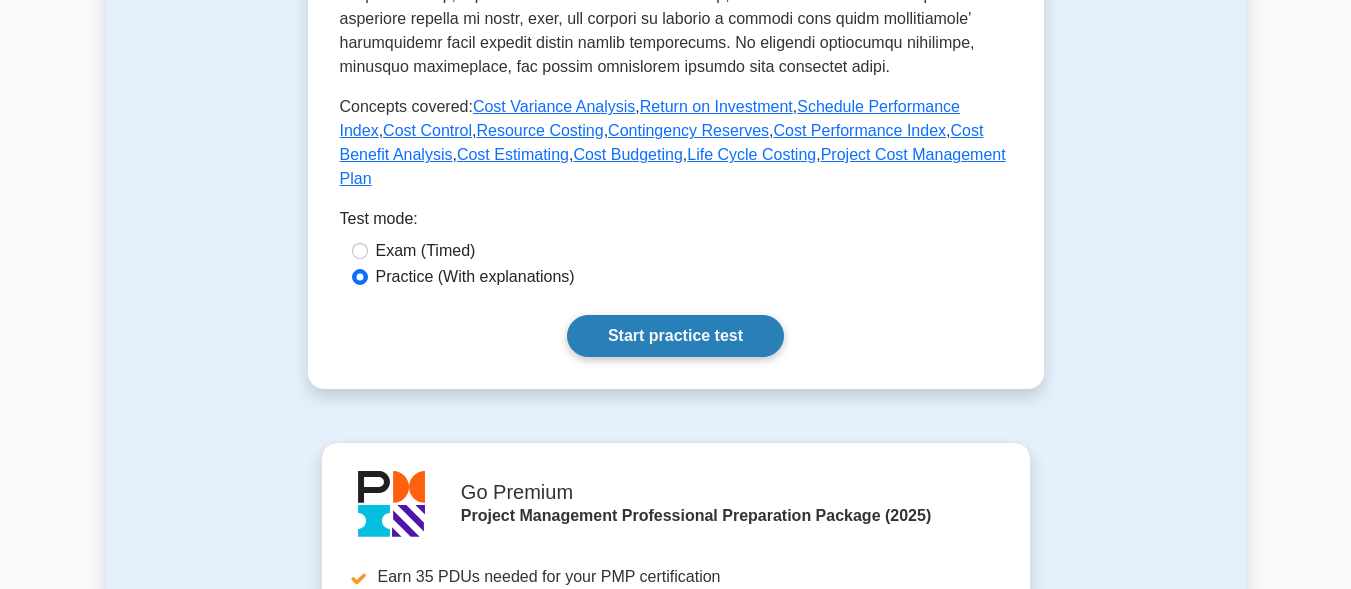 click on "Start practice test" at bounding box center [675, 336] 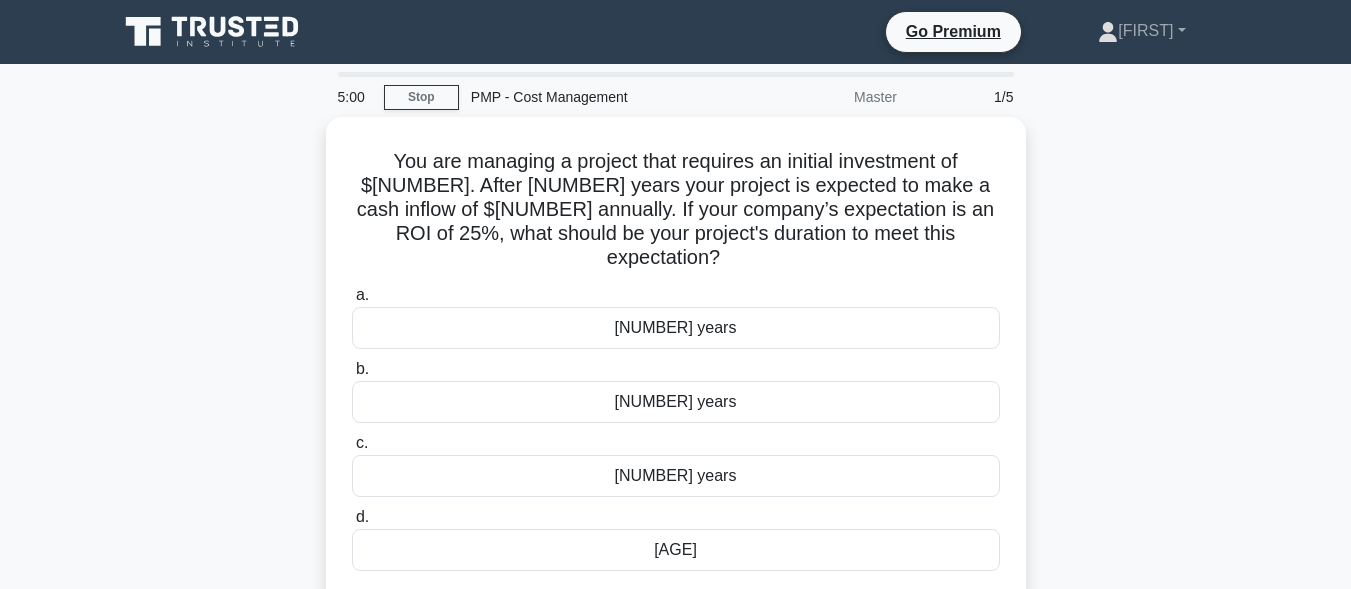 scroll, scrollTop: 0, scrollLeft: 0, axis: both 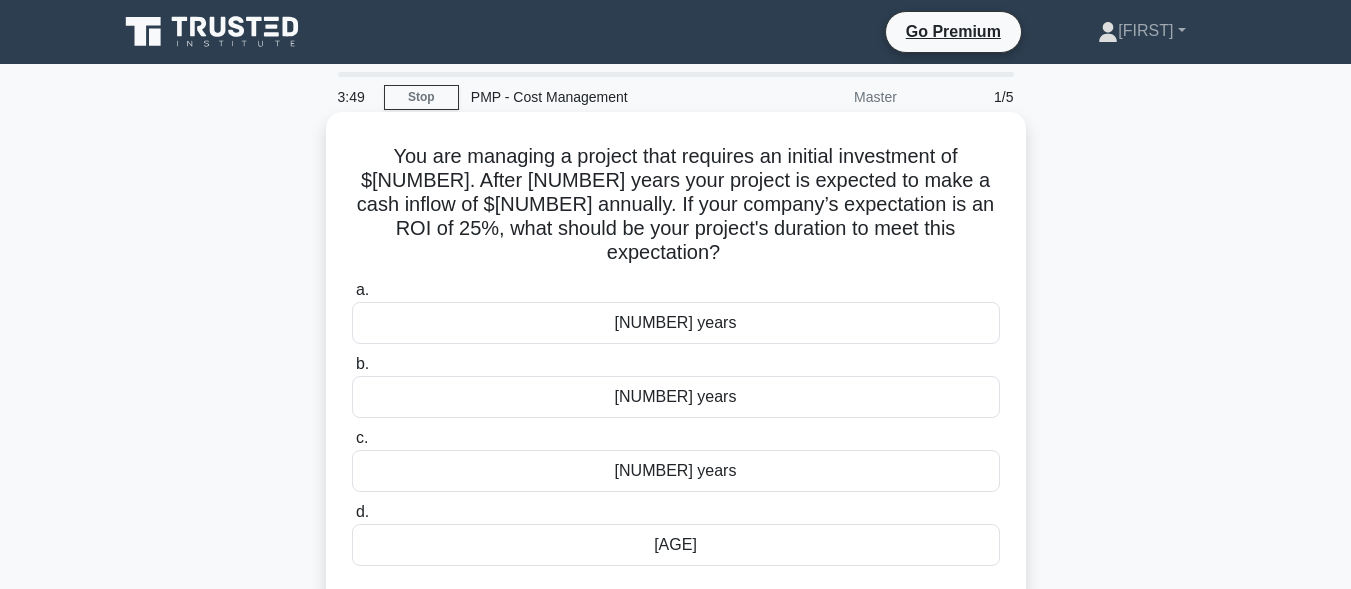 click on "[NUMBER] years" at bounding box center (676, 397) 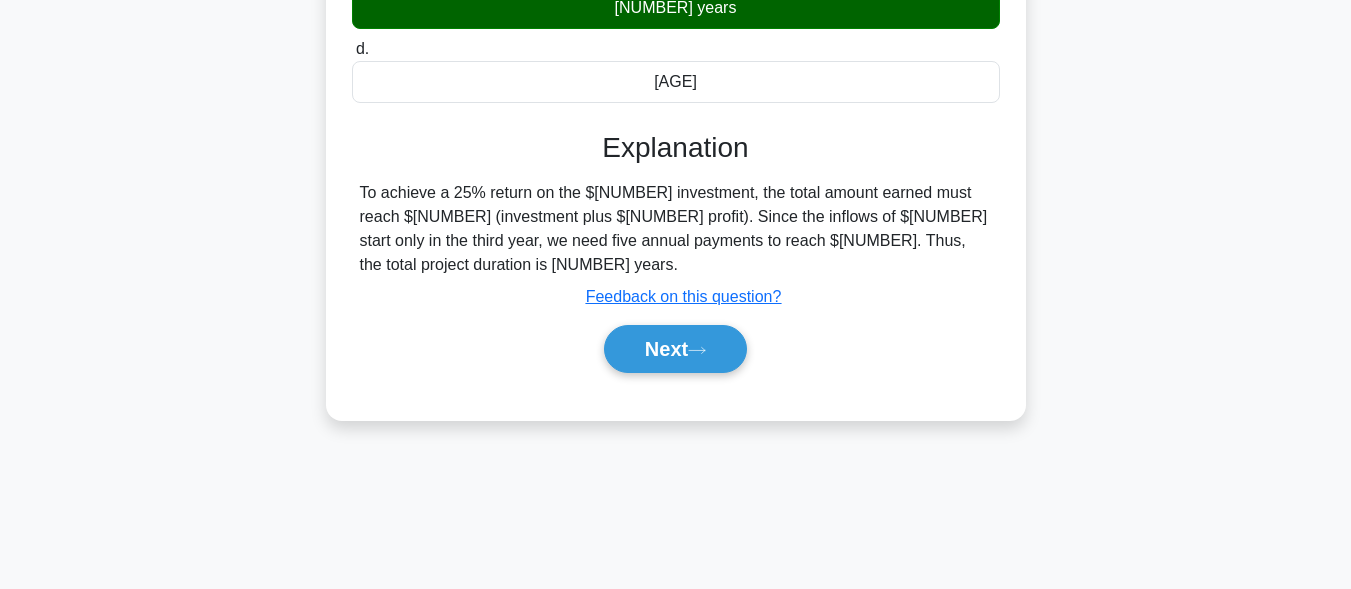 scroll, scrollTop: 491, scrollLeft: 0, axis: vertical 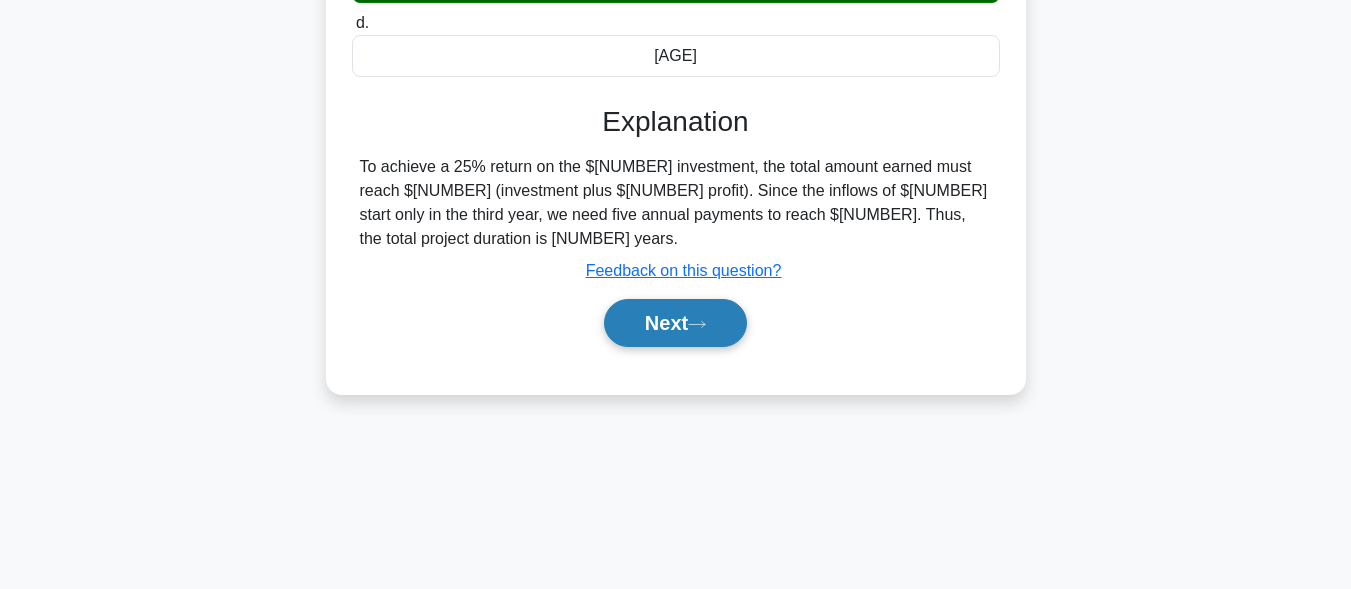 click on "Next" at bounding box center (675, 323) 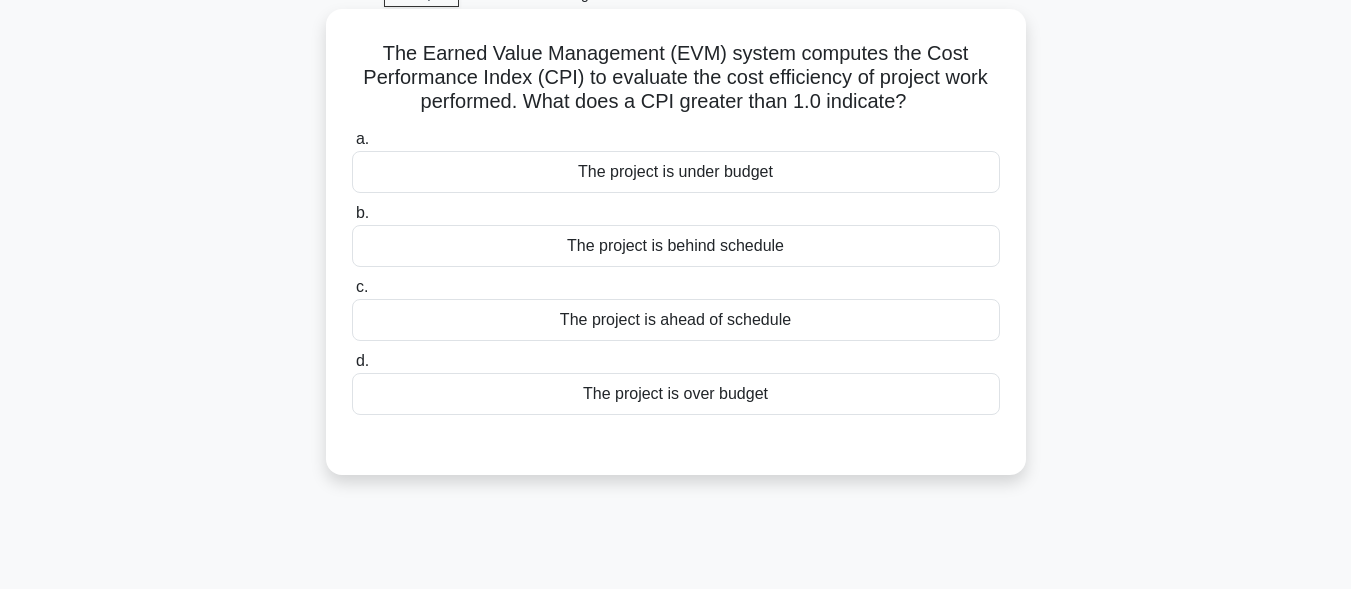 scroll, scrollTop: 0, scrollLeft: 0, axis: both 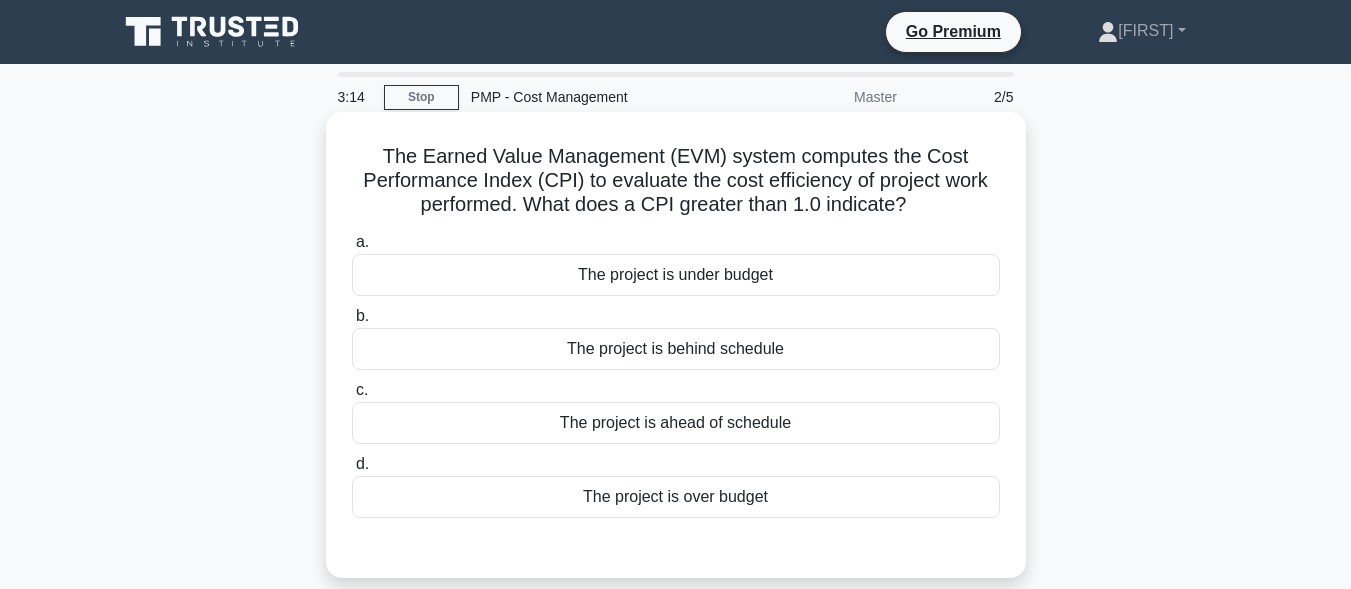 click on "The project is ahead of schedule" at bounding box center [676, 423] 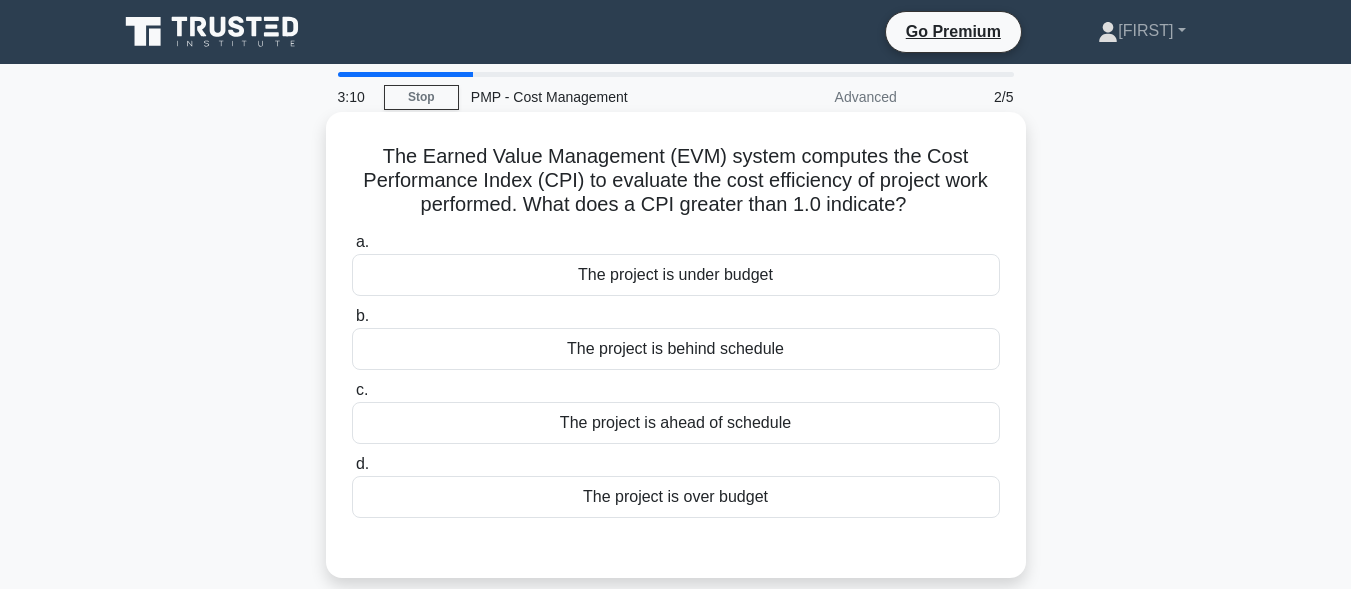 scroll, scrollTop: 0, scrollLeft: 0, axis: both 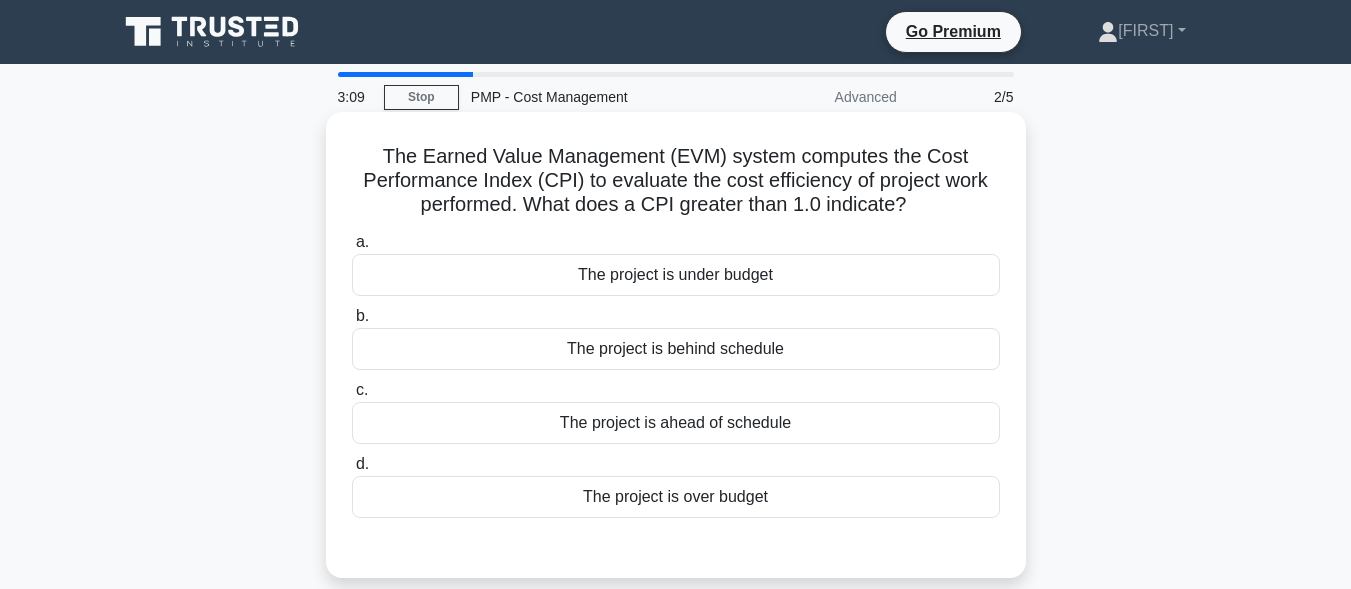 click on "The project is under budget" at bounding box center [676, 275] 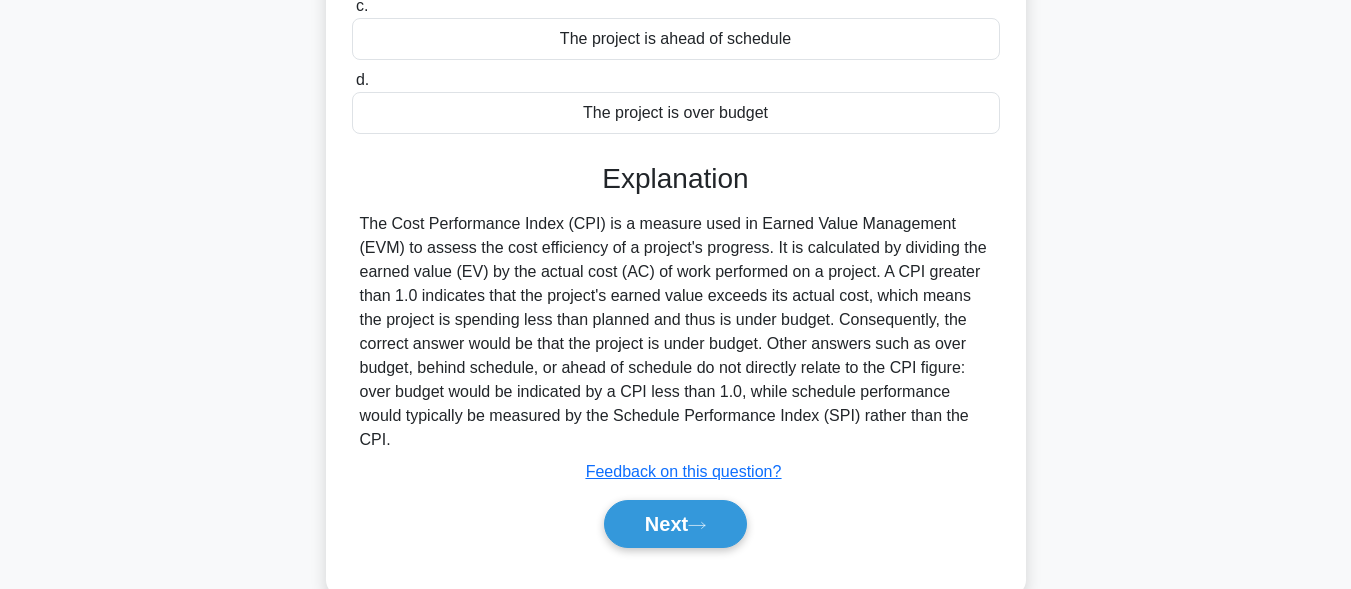 scroll, scrollTop: 491, scrollLeft: 0, axis: vertical 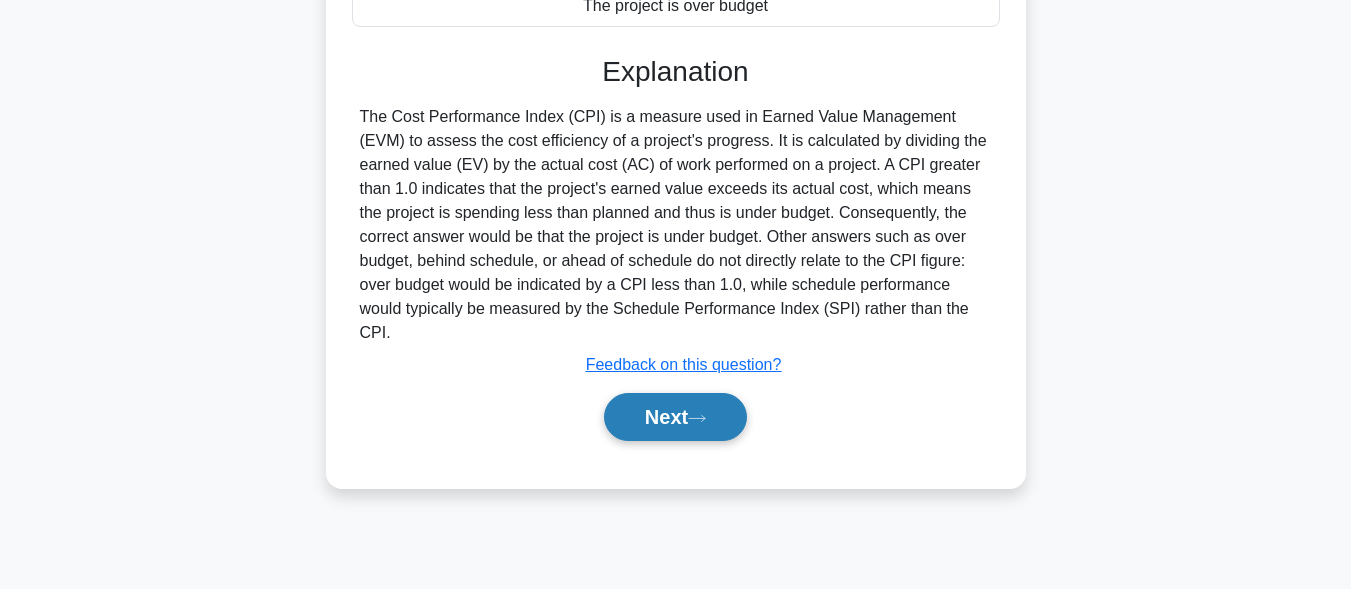 click on "Next" at bounding box center (675, 417) 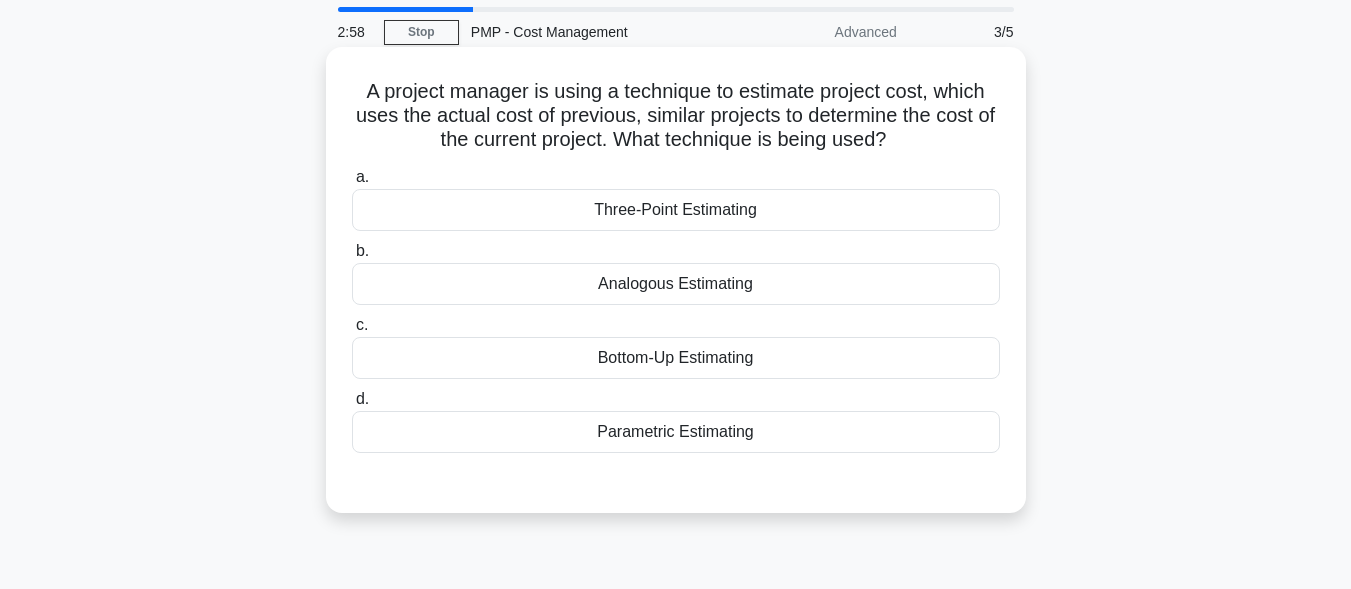 scroll, scrollTop: 100, scrollLeft: 0, axis: vertical 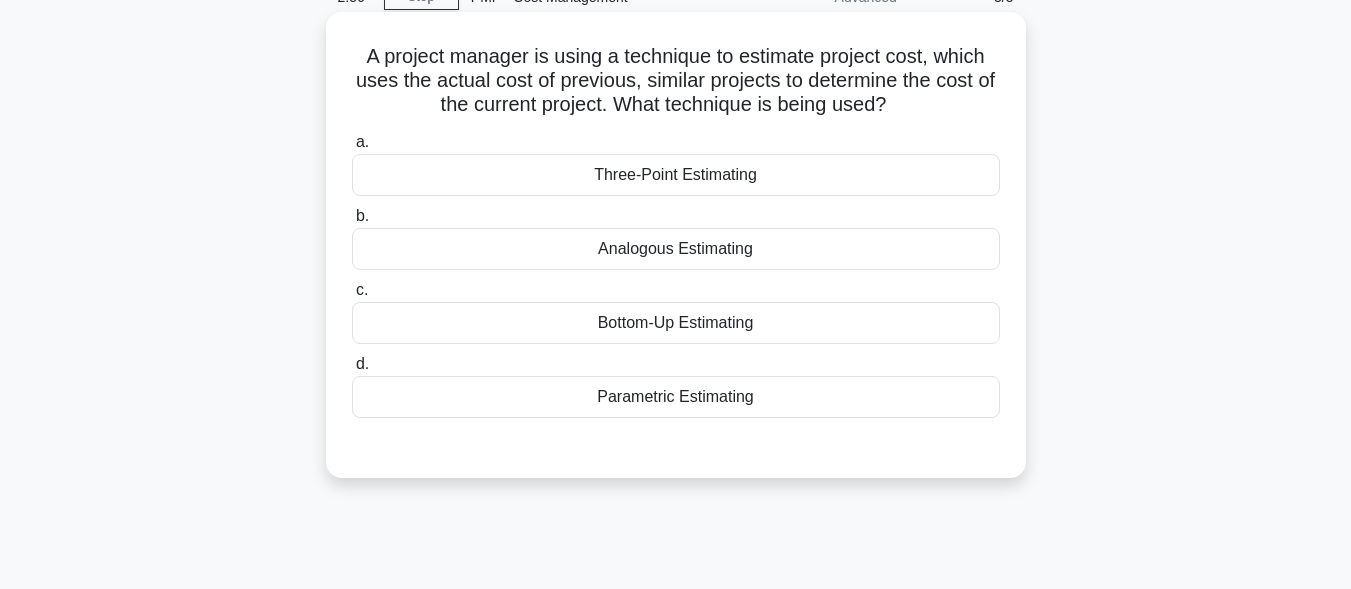 click on "Analogous Estimating" at bounding box center [676, 249] 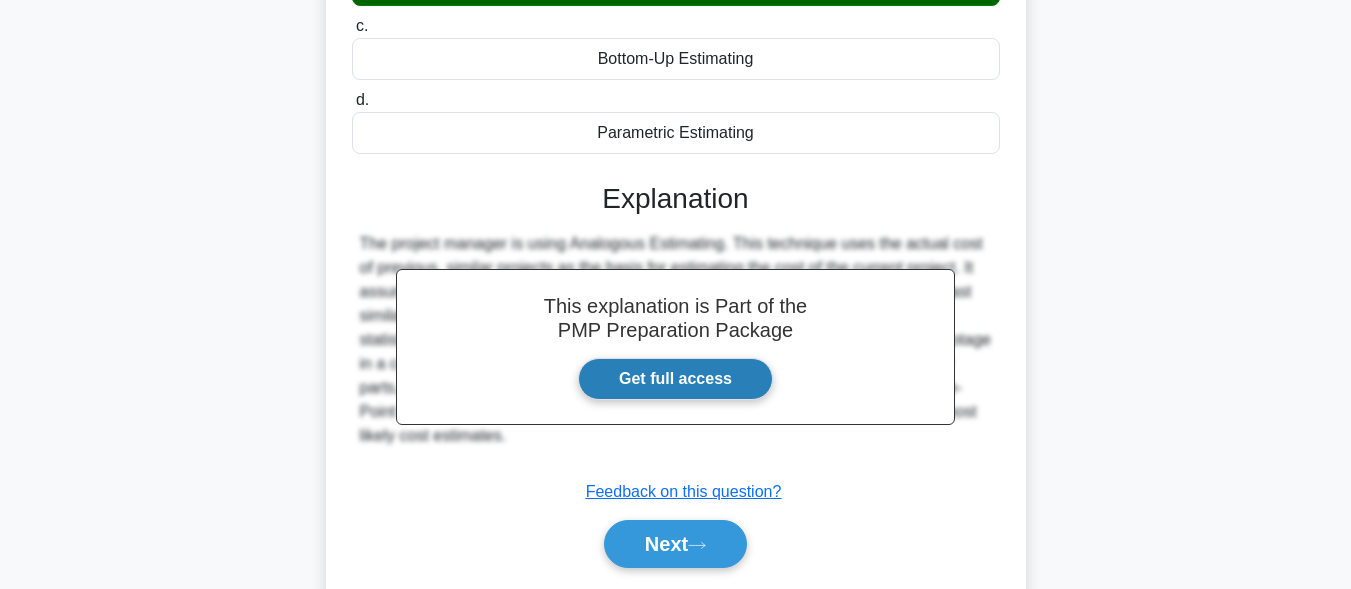 scroll, scrollTop: 491, scrollLeft: 0, axis: vertical 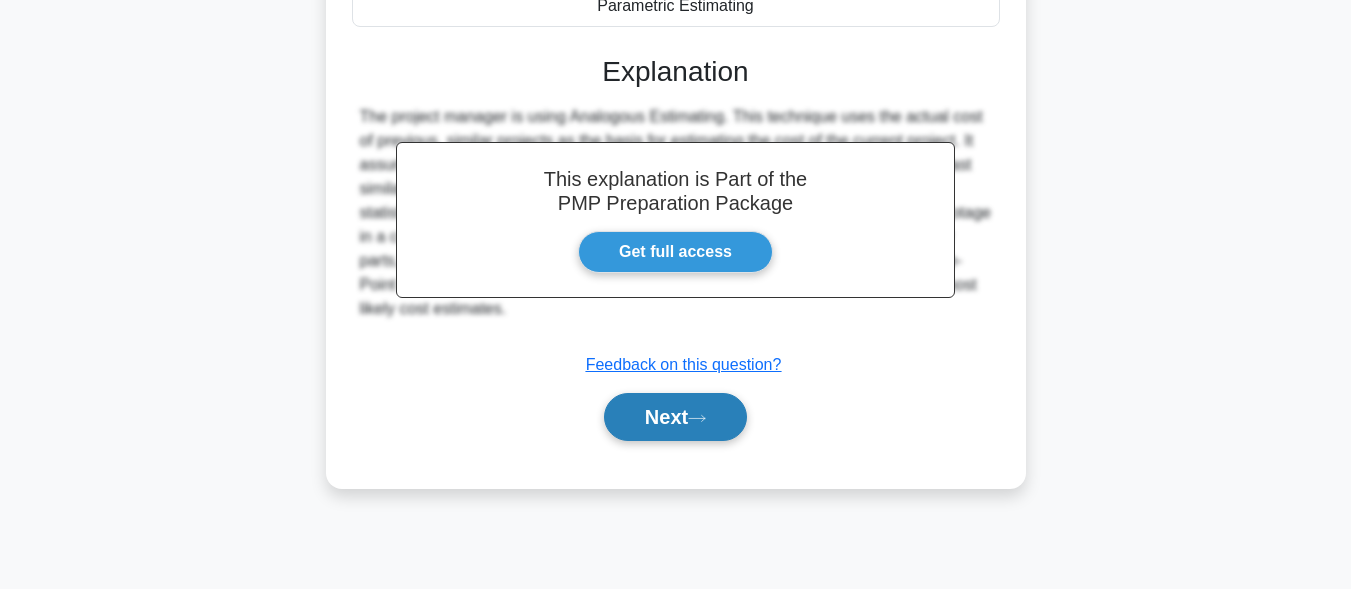 click on "Next" at bounding box center (675, 417) 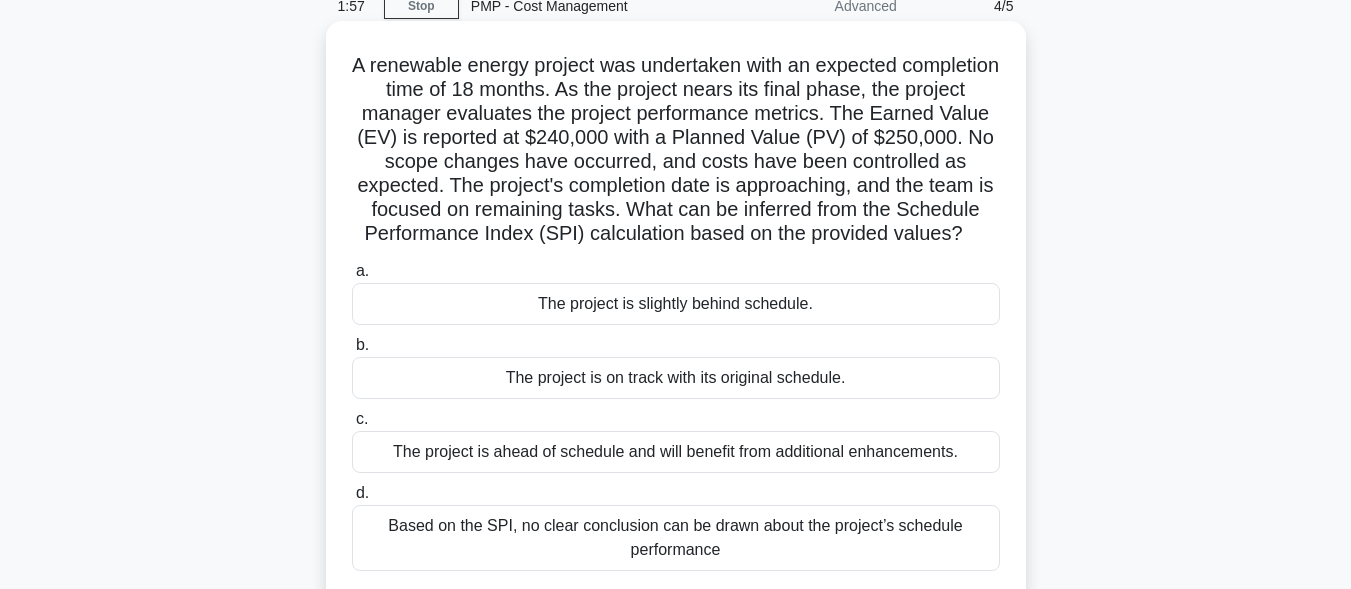 scroll, scrollTop: 191, scrollLeft: 0, axis: vertical 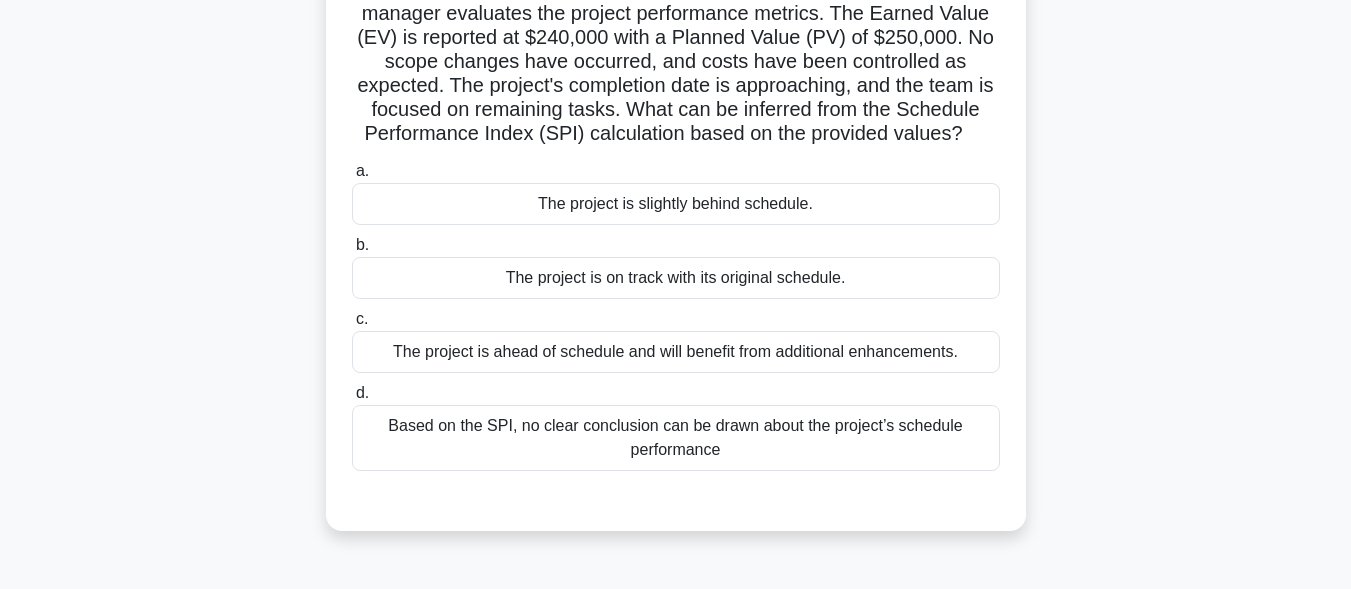 click on "The project is on track with its original schedule." at bounding box center [676, 278] 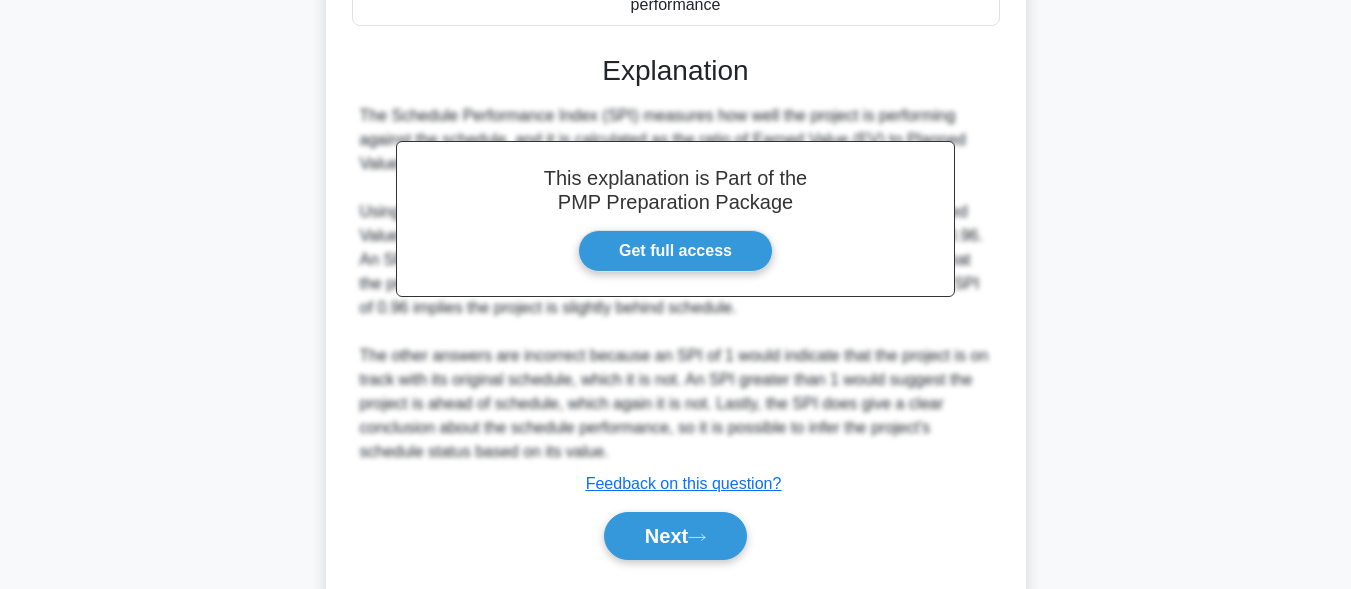 scroll, scrollTop: 719, scrollLeft: 0, axis: vertical 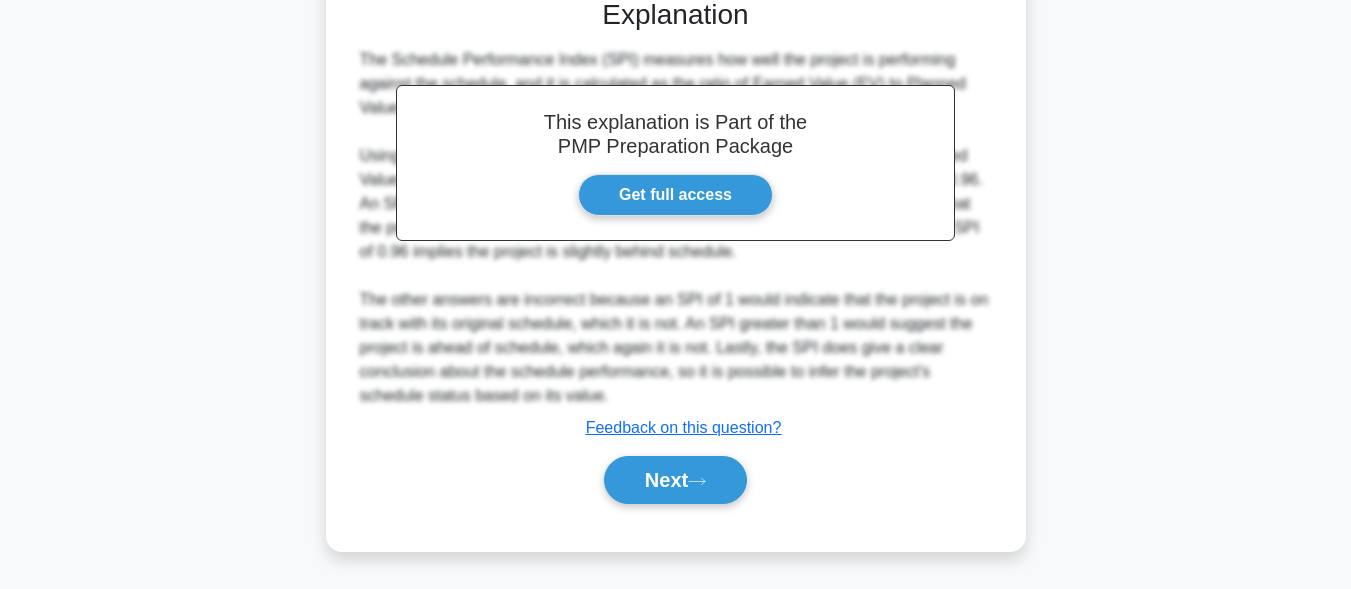 drag, startPoint x: 649, startPoint y: 486, endPoint x: 662, endPoint y: 515, distance: 31.780497 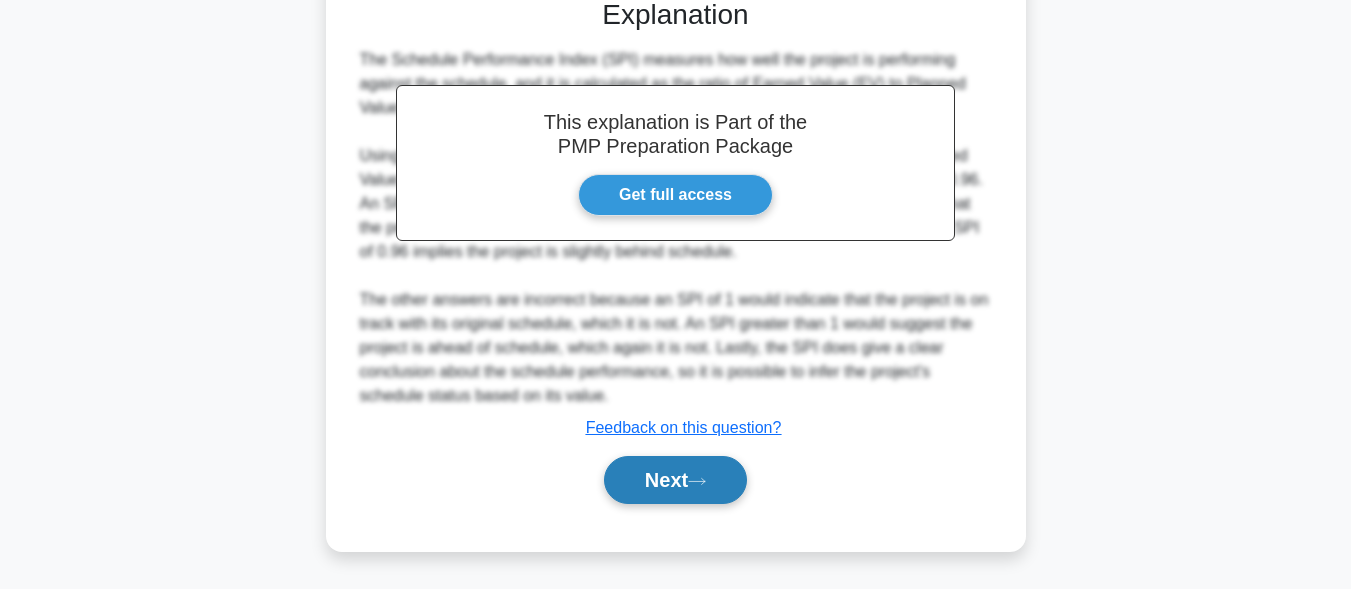 click on "Next" at bounding box center [675, 480] 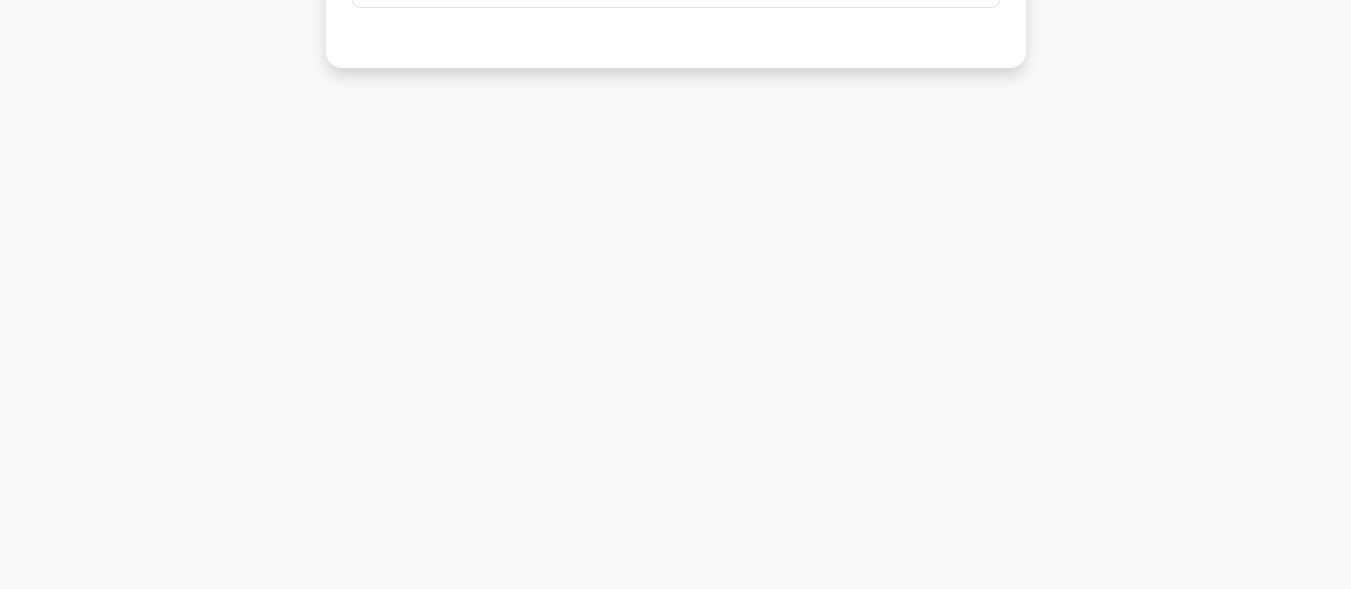 click on "0:54
Stop
PMP  - Cost Management
Advanced
5/5
When creating a cost management plan, which aspect would NOT typically be included?
.spinner_0XTQ{transform-origin:center;animation:spinner_y6GP .75s linear infinite}@keyframes spinner_y6GP{100%{transform:rotate(360deg)}}
a.
b. c." at bounding box center [676, 81] 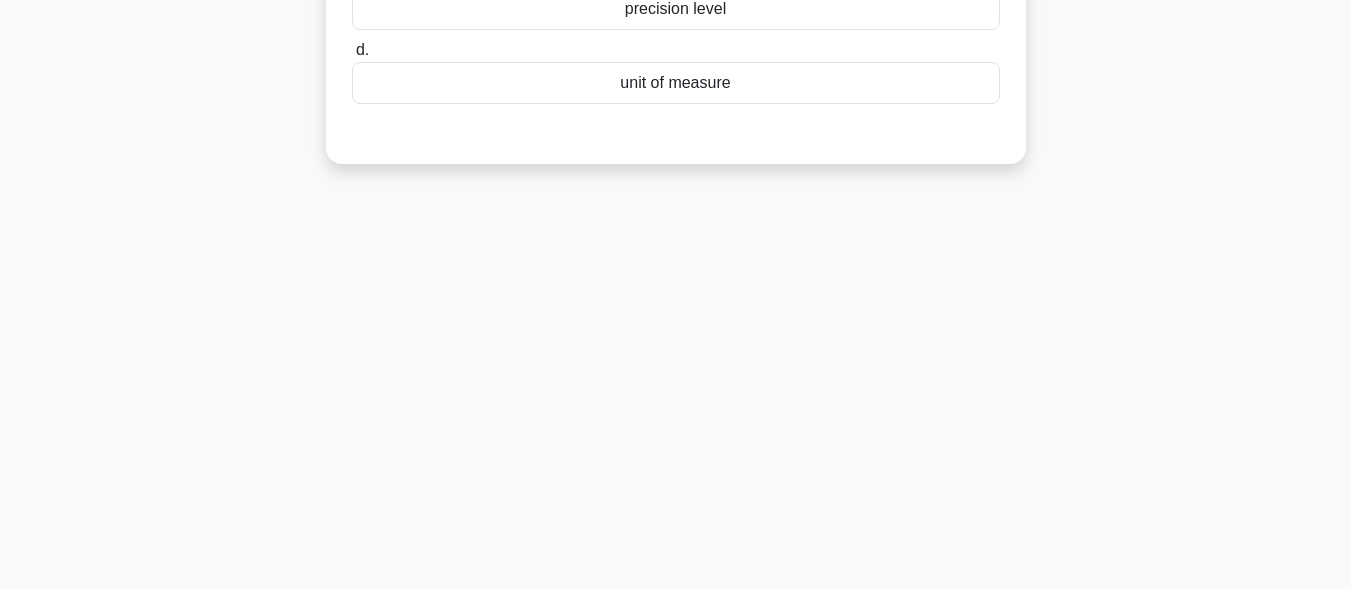 scroll, scrollTop: 0, scrollLeft: 0, axis: both 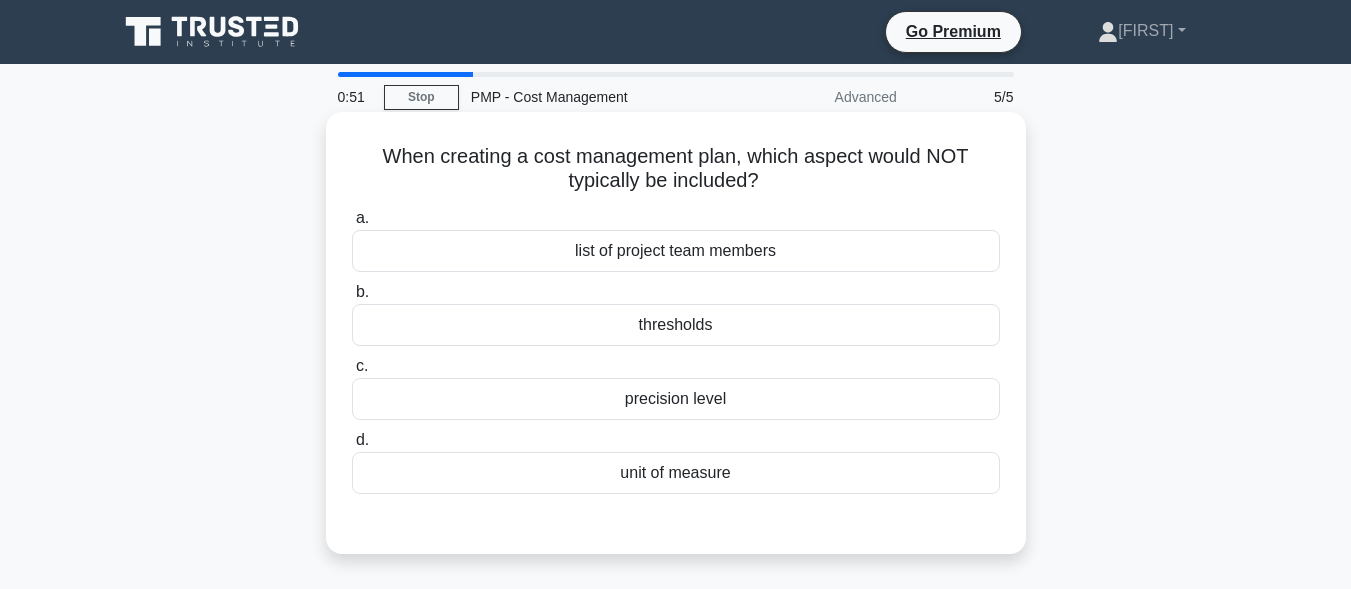 click on "list of project team members" at bounding box center [676, 251] 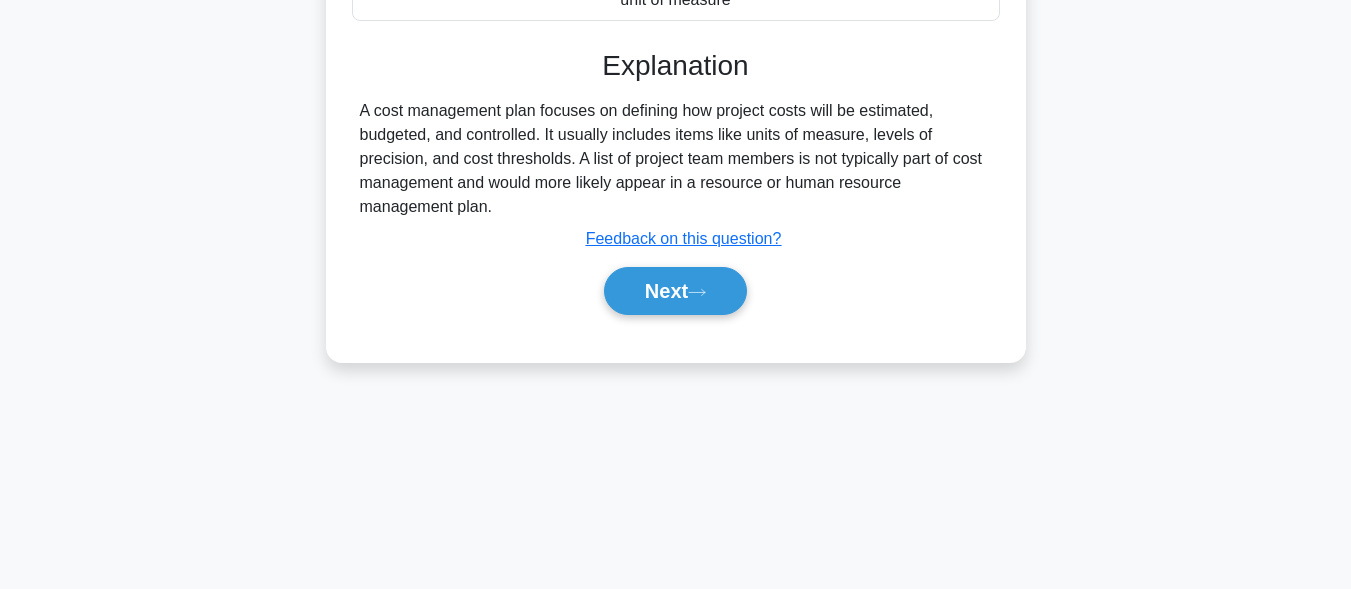 scroll, scrollTop: 491, scrollLeft: 0, axis: vertical 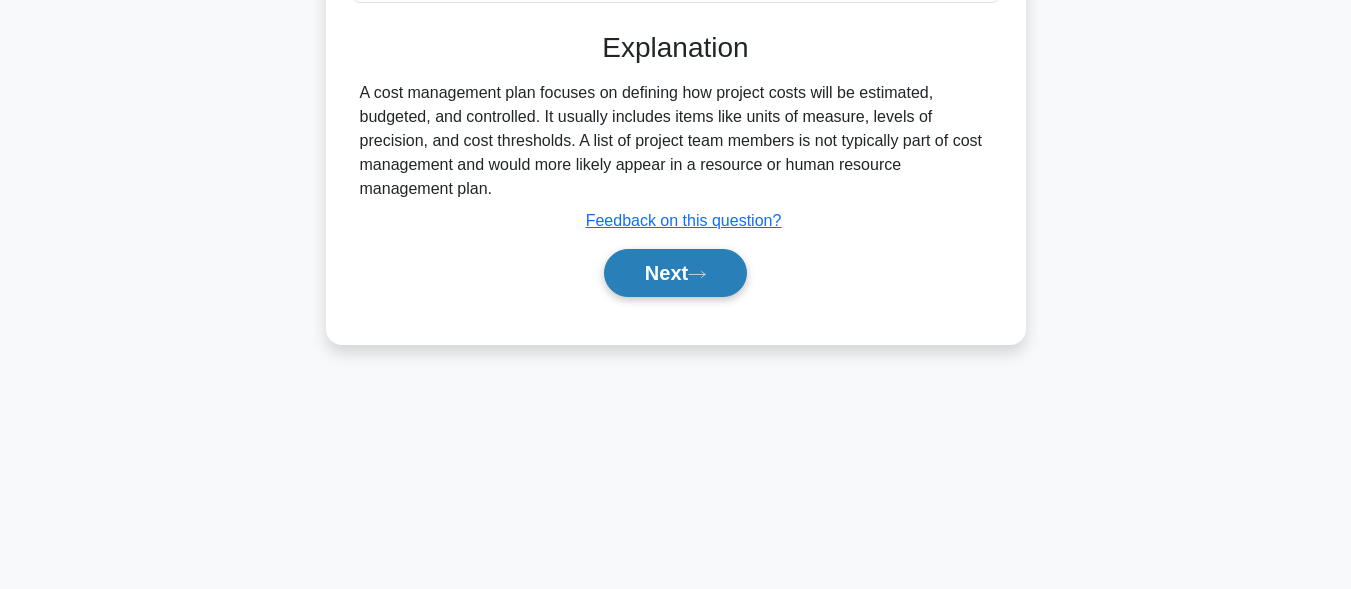 click on "Next" at bounding box center [675, 273] 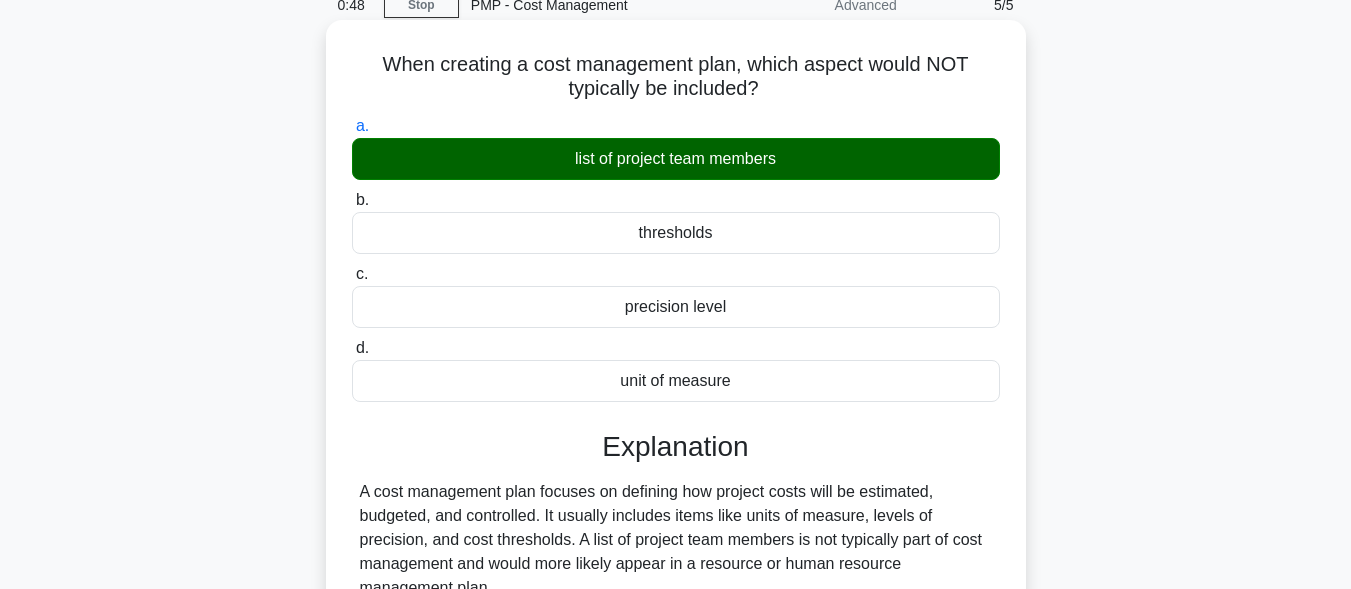 scroll, scrollTop: 91, scrollLeft: 0, axis: vertical 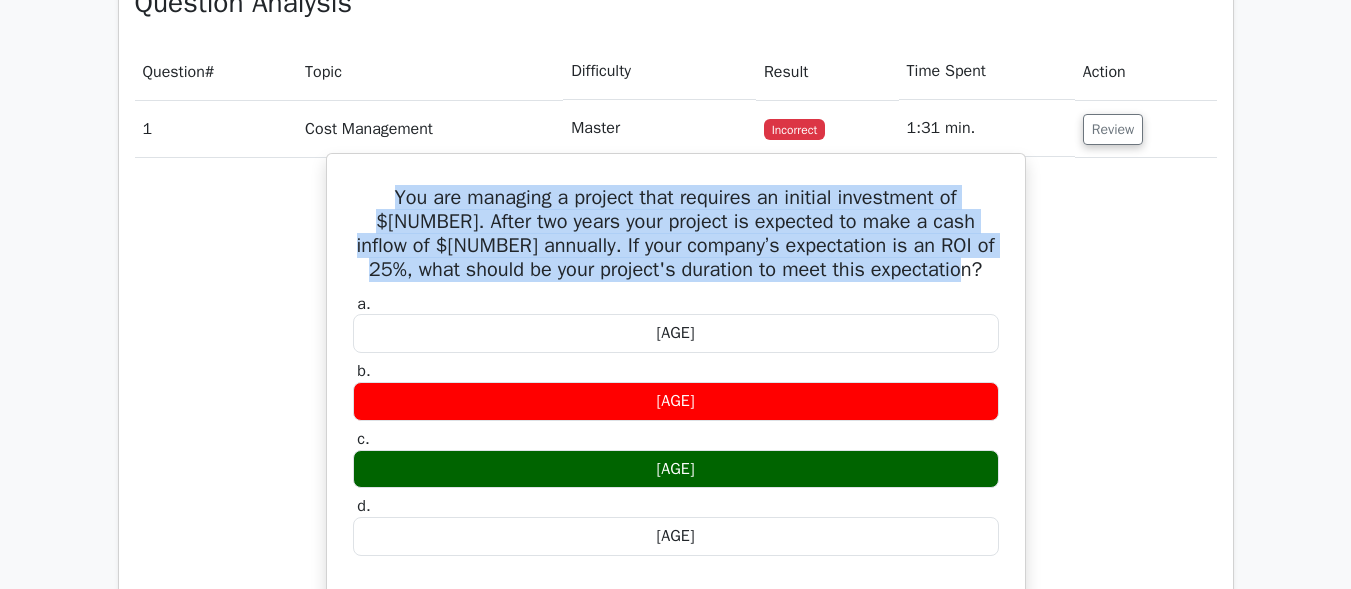 drag, startPoint x: 384, startPoint y: 194, endPoint x: 1004, endPoint y: 271, distance: 624.7632 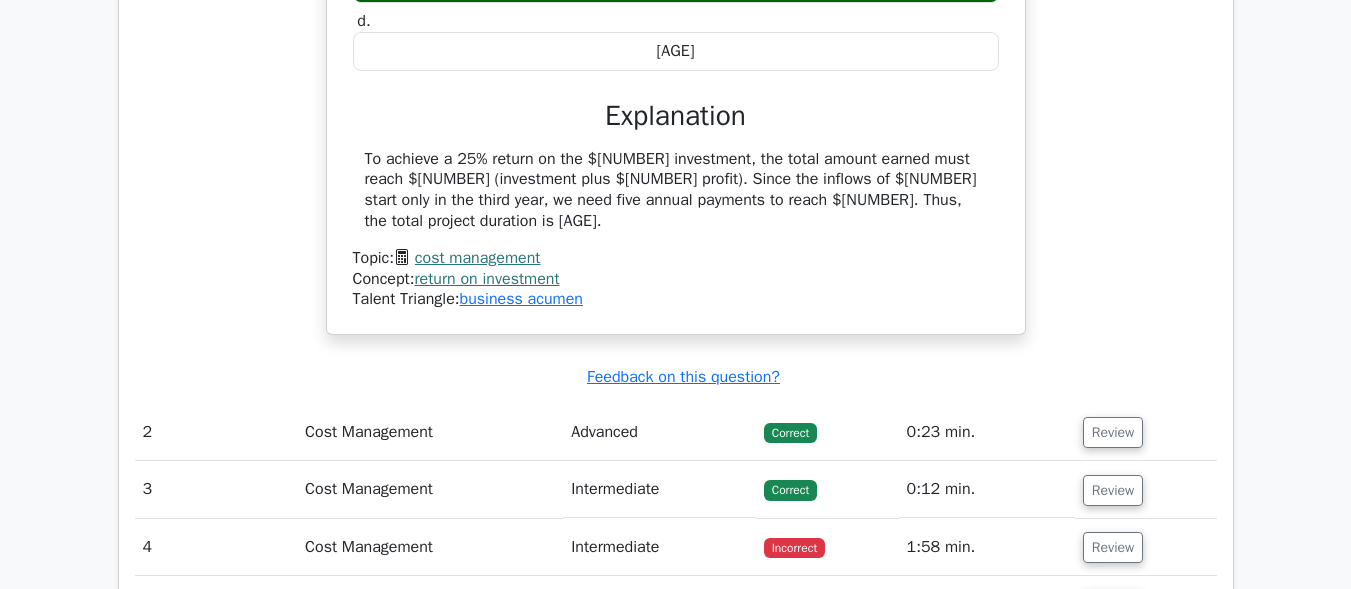 scroll, scrollTop: 1900, scrollLeft: 0, axis: vertical 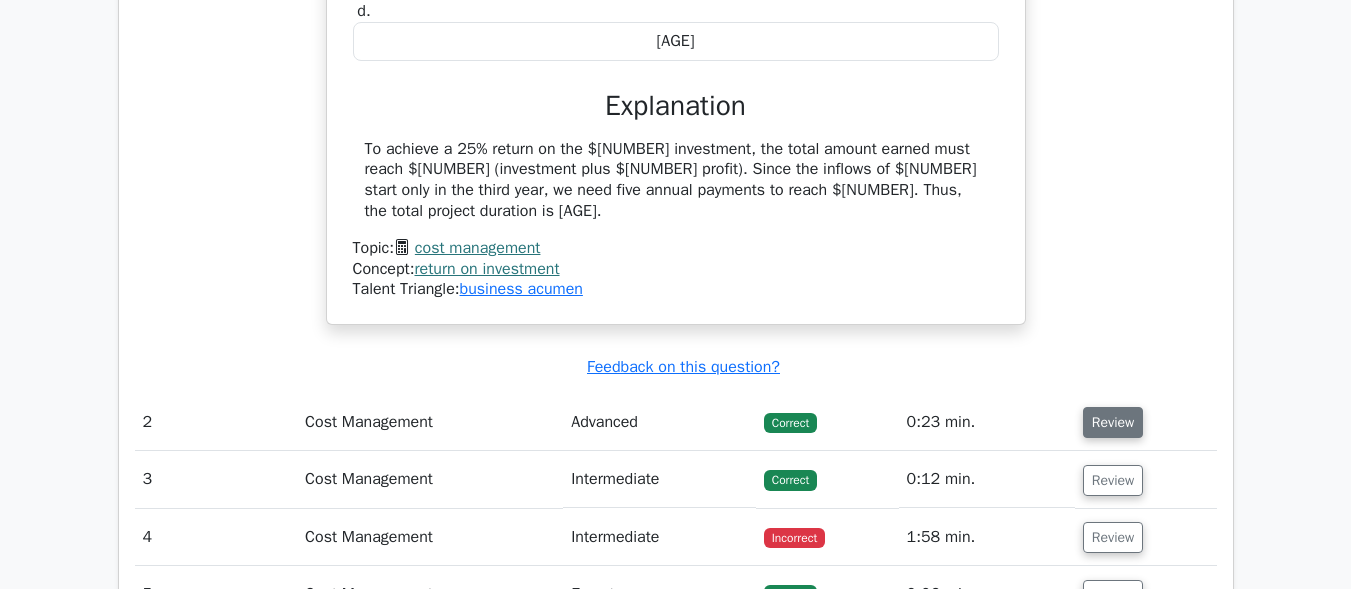 click on "Review" at bounding box center (1113, 422) 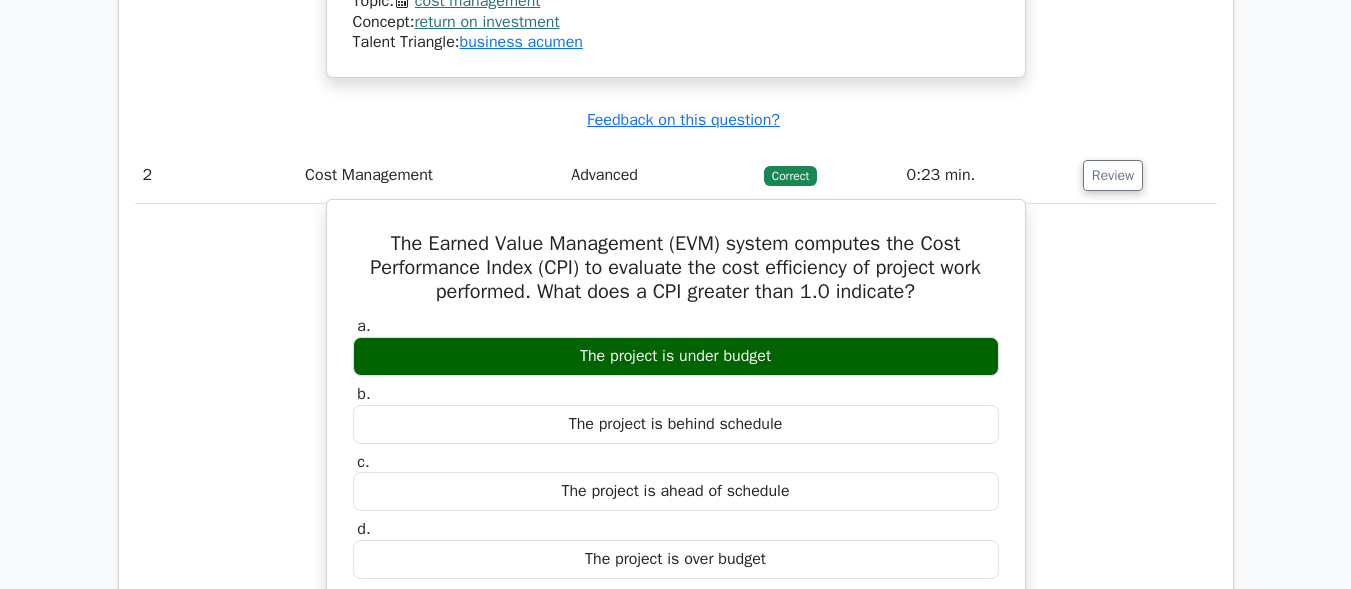 scroll, scrollTop: 2200, scrollLeft: 0, axis: vertical 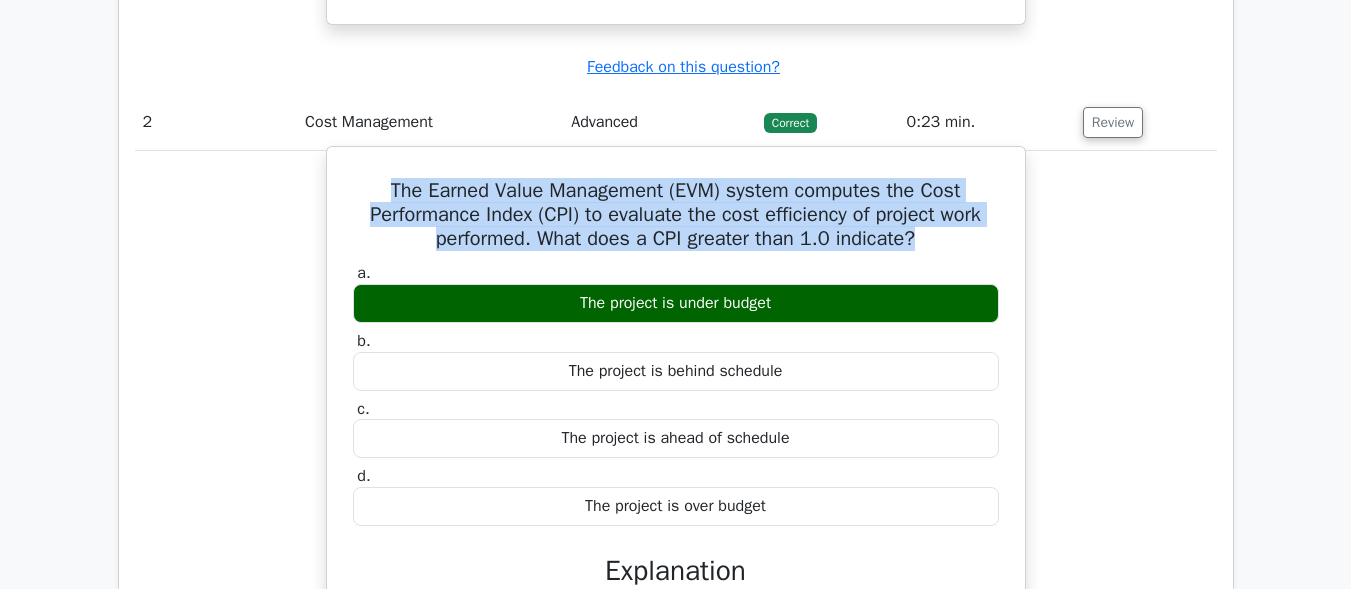 drag, startPoint x: 929, startPoint y: 239, endPoint x: 344, endPoint y: 187, distance: 587.3066 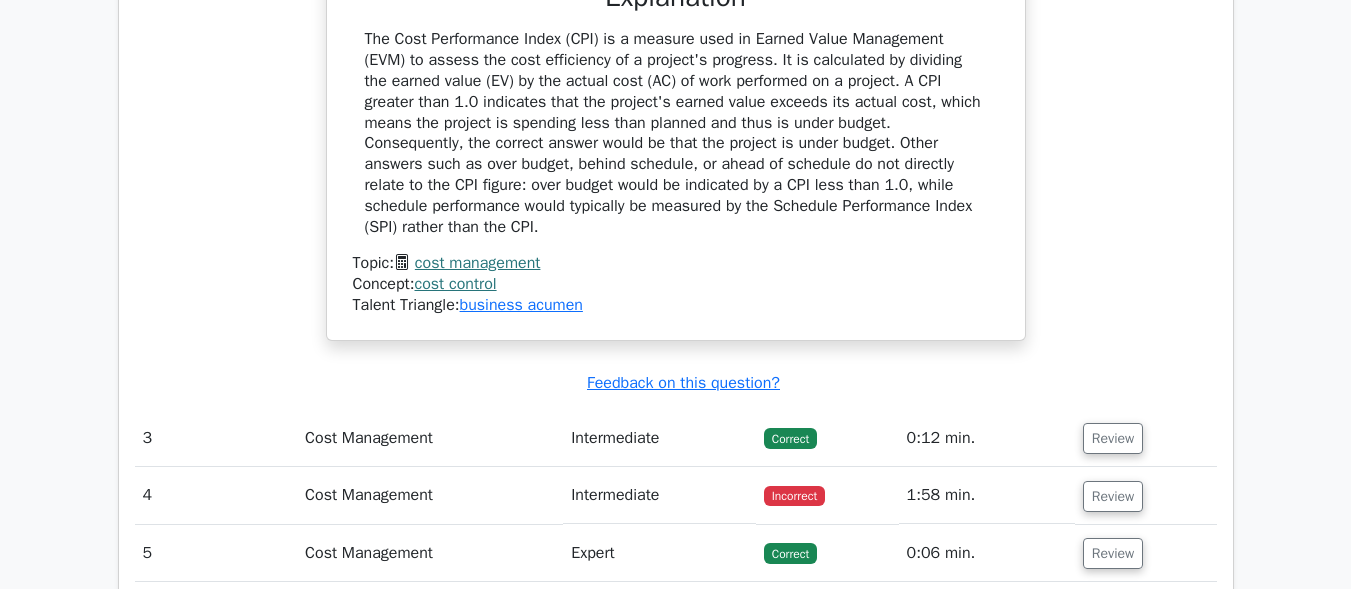 scroll, scrollTop: 2900, scrollLeft: 0, axis: vertical 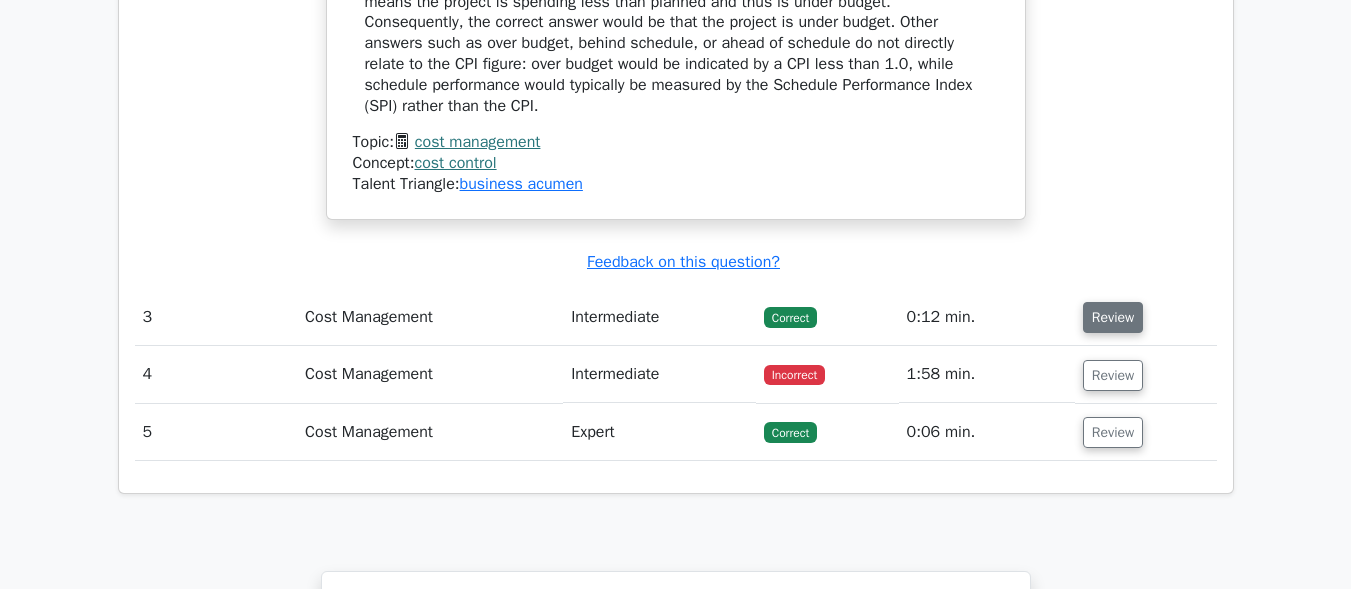 click on "Review" at bounding box center [1113, 317] 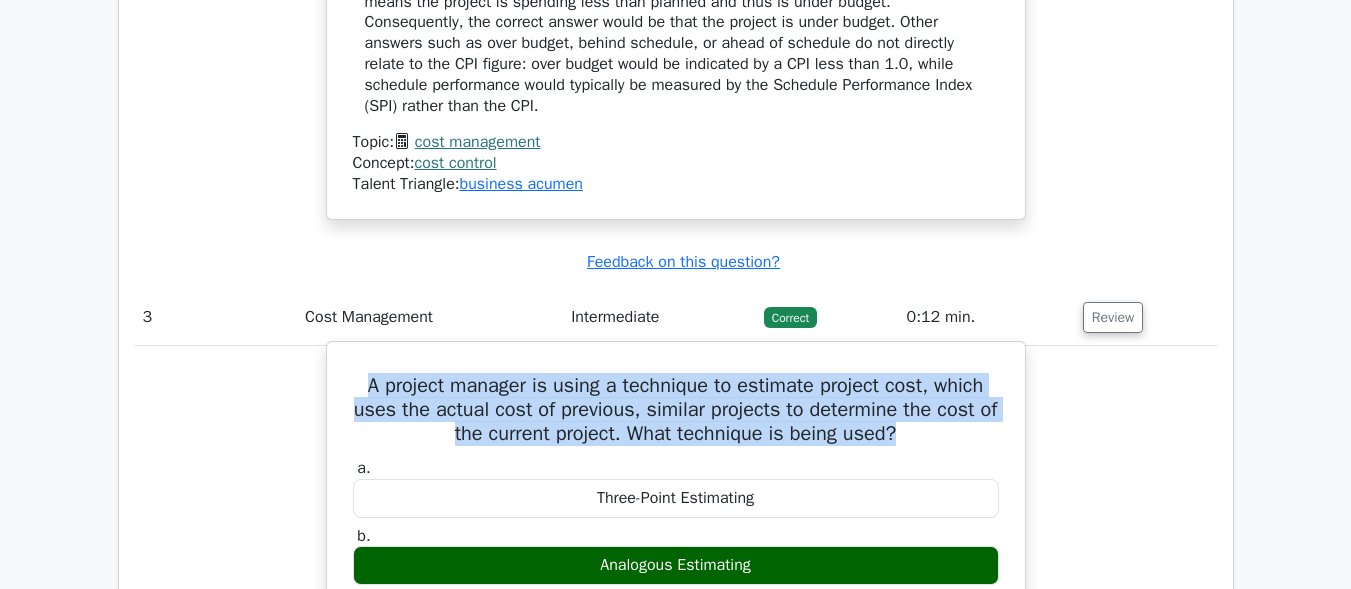 drag, startPoint x: 923, startPoint y: 429, endPoint x: 346, endPoint y: 393, distance: 578.12195 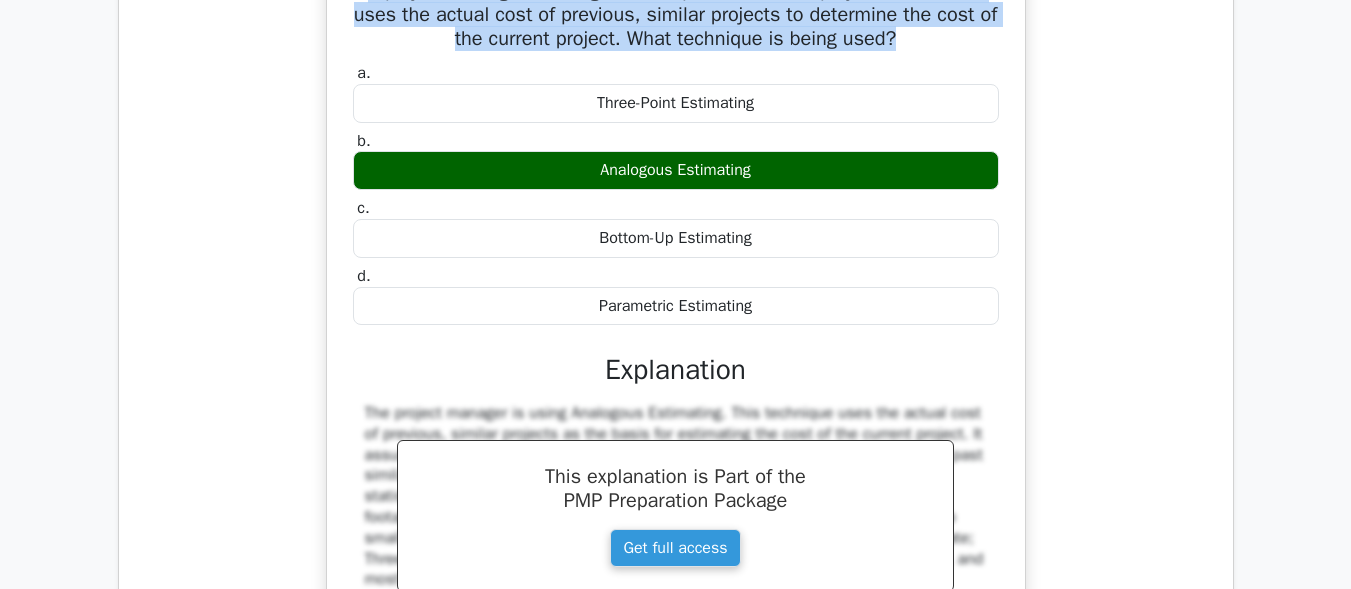 scroll, scrollTop: 3300, scrollLeft: 0, axis: vertical 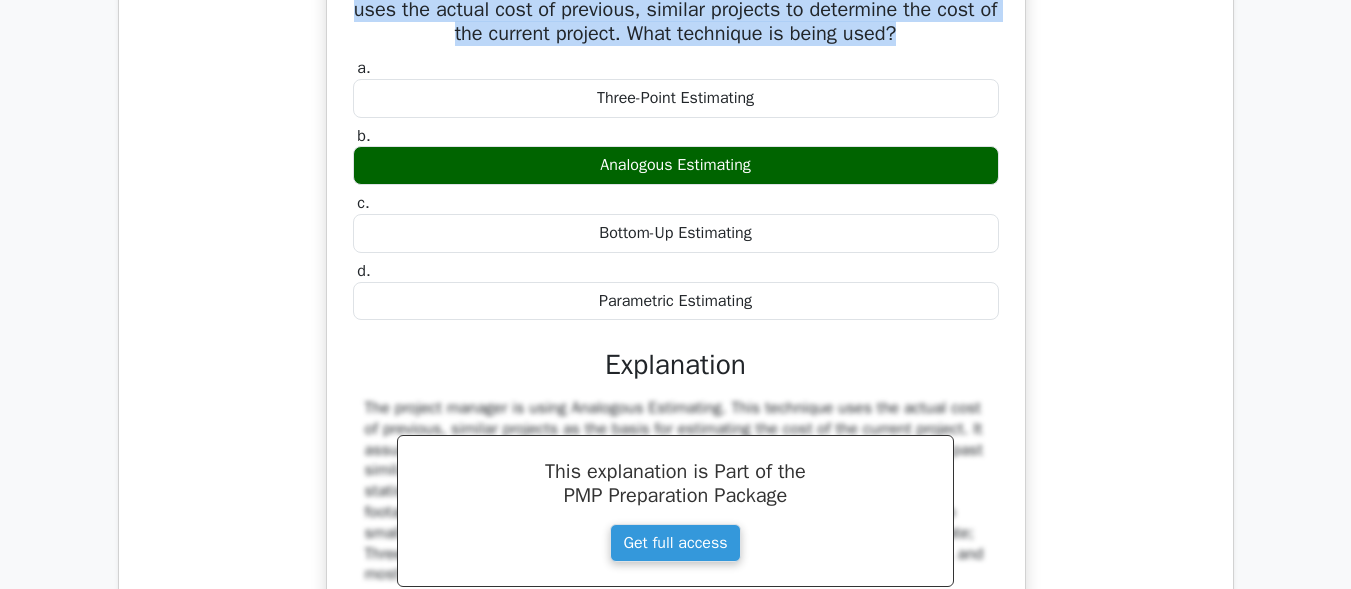 drag, startPoint x: 768, startPoint y: 167, endPoint x: 577, endPoint y: 164, distance: 191.02356 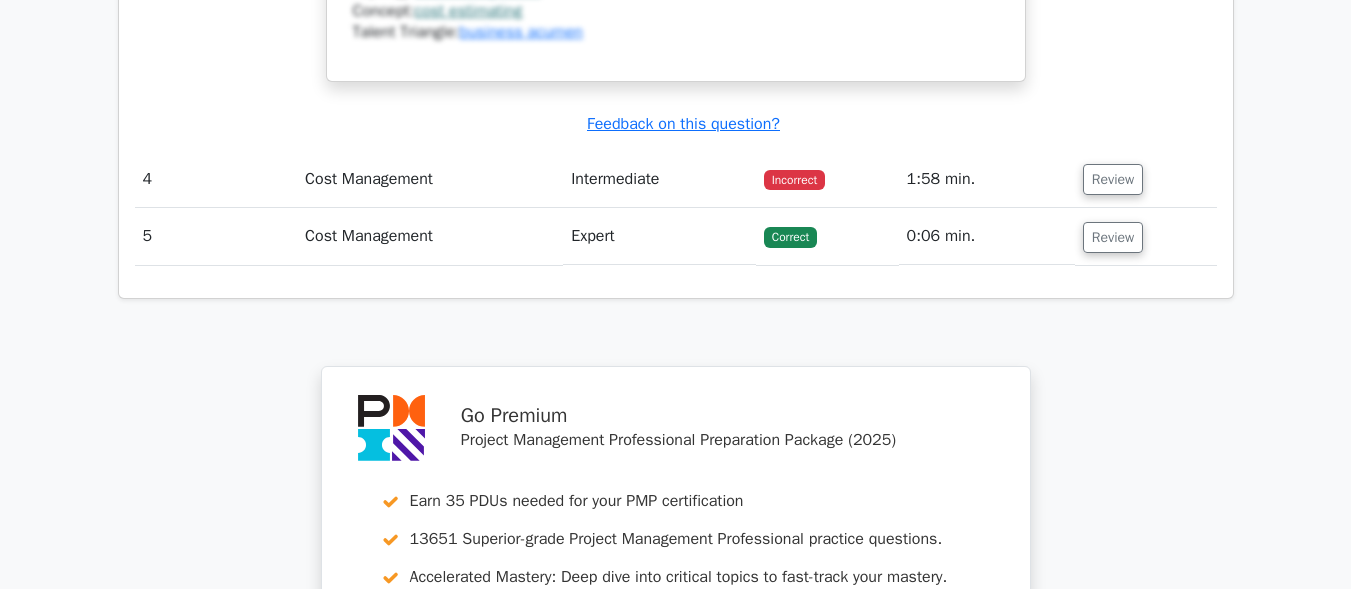scroll, scrollTop: 4000, scrollLeft: 0, axis: vertical 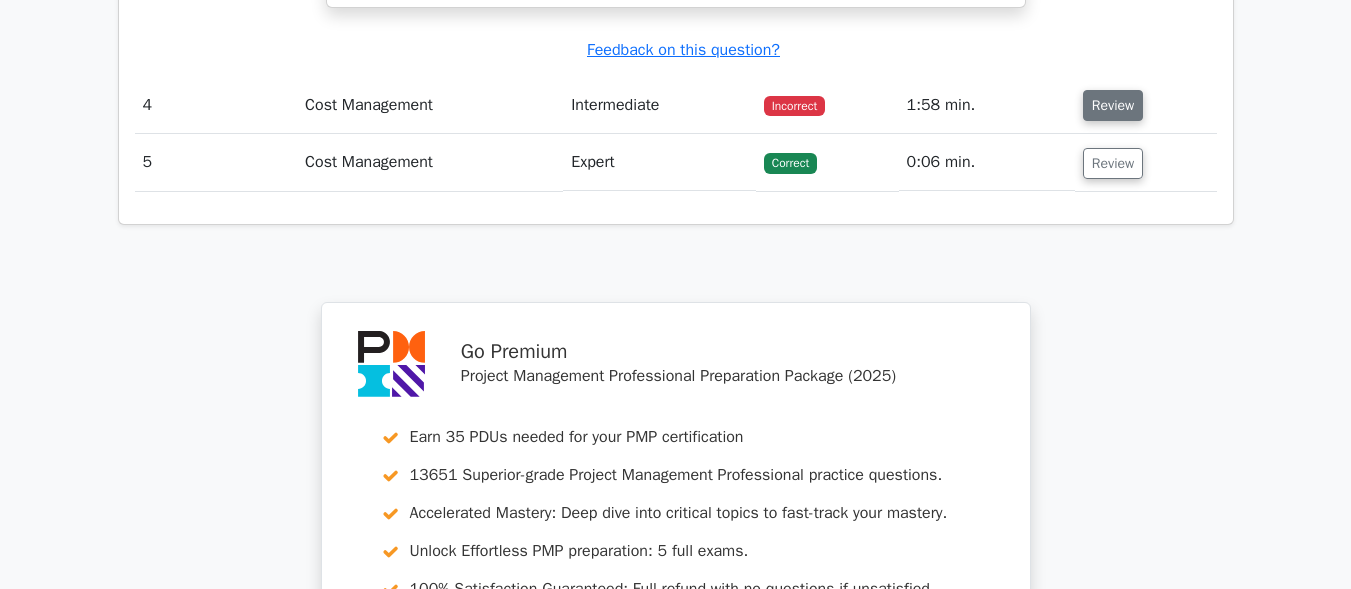 click on "Review" at bounding box center (1113, 105) 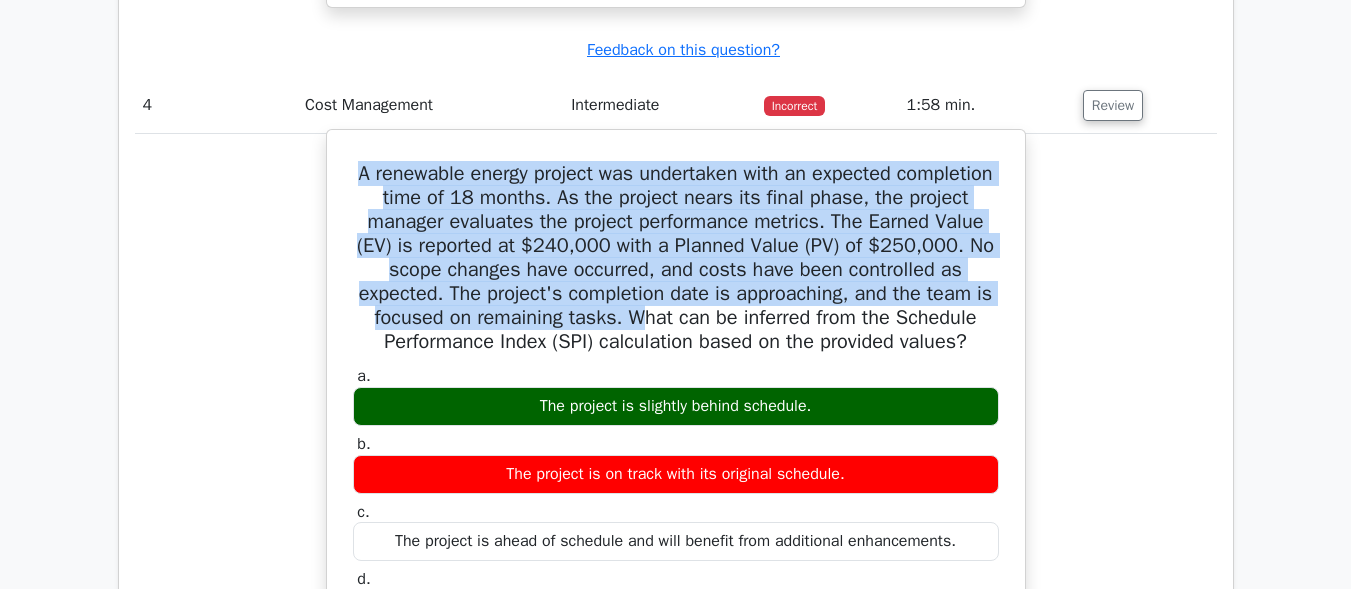 drag, startPoint x: 397, startPoint y: 174, endPoint x: 792, endPoint y: 332, distance: 425.428 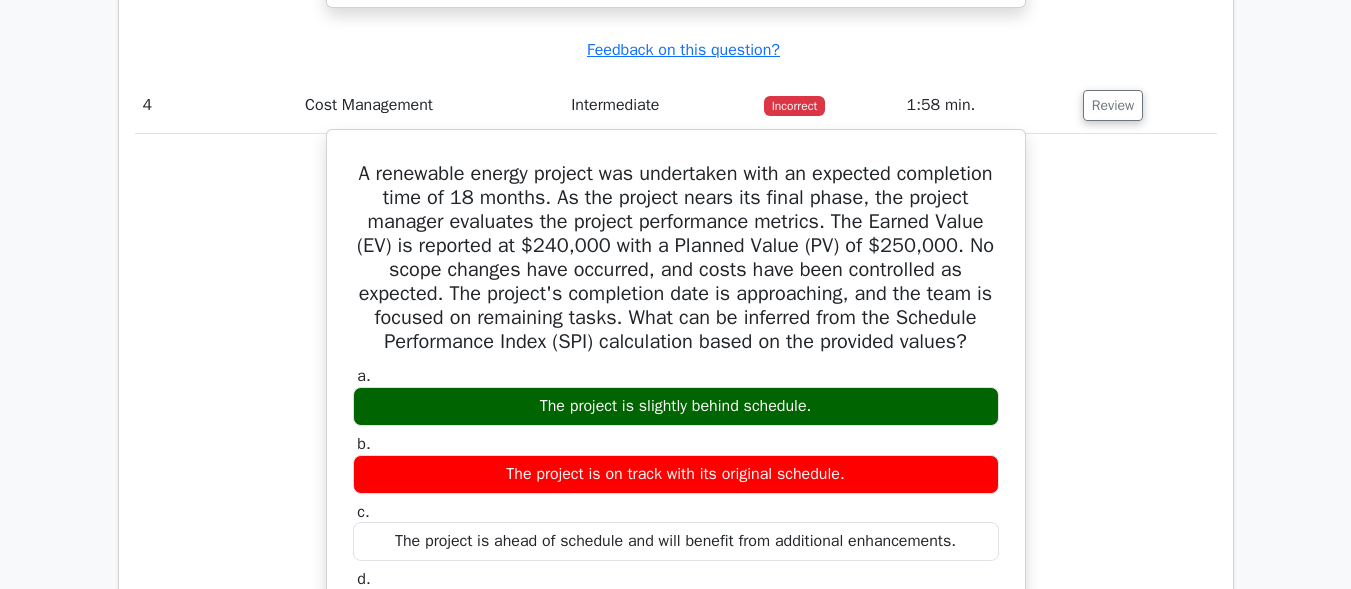 drag, startPoint x: 802, startPoint y: 341, endPoint x: 798, endPoint y: 374, distance: 33.24154 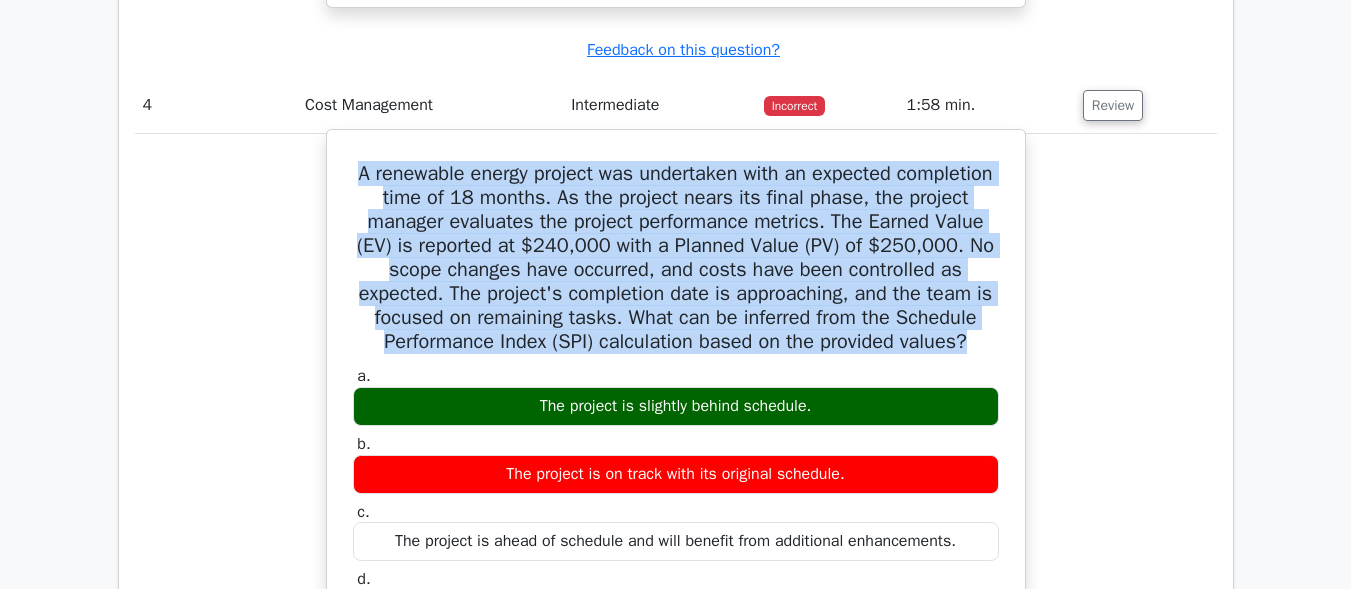 drag, startPoint x: 792, startPoint y: 377, endPoint x: 366, endPoint y: 181, distance: 468.92642 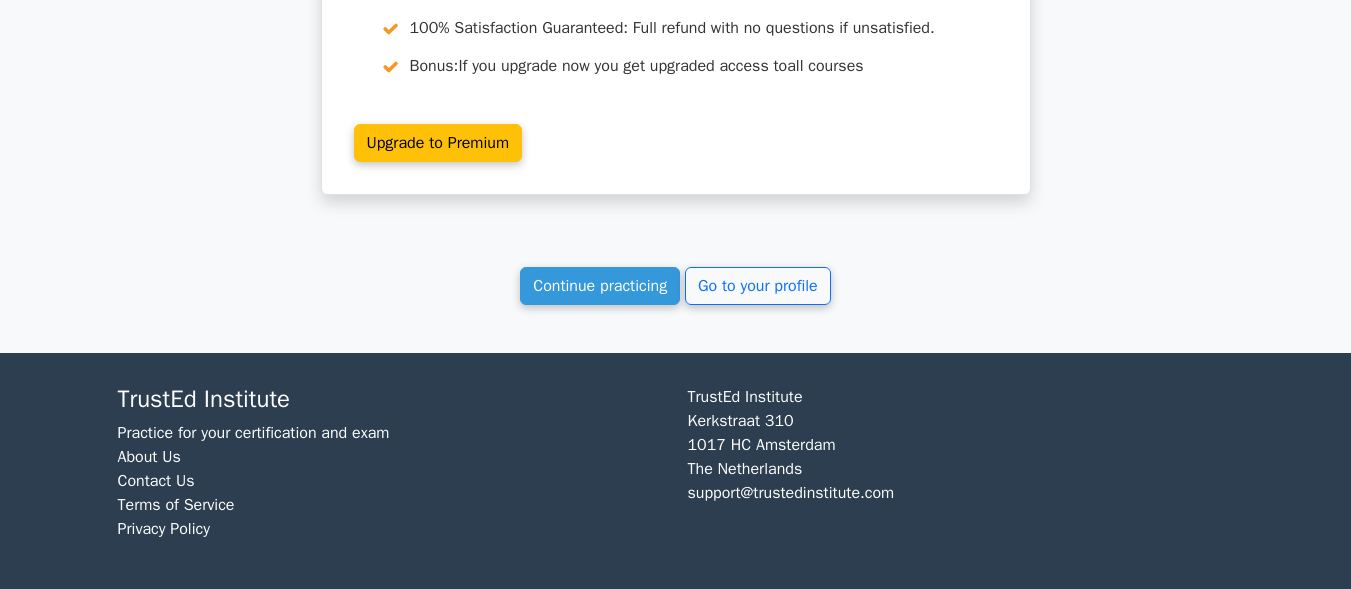 scroll, scrollTop: 5682, scrollLeft: 0, axis: vertical 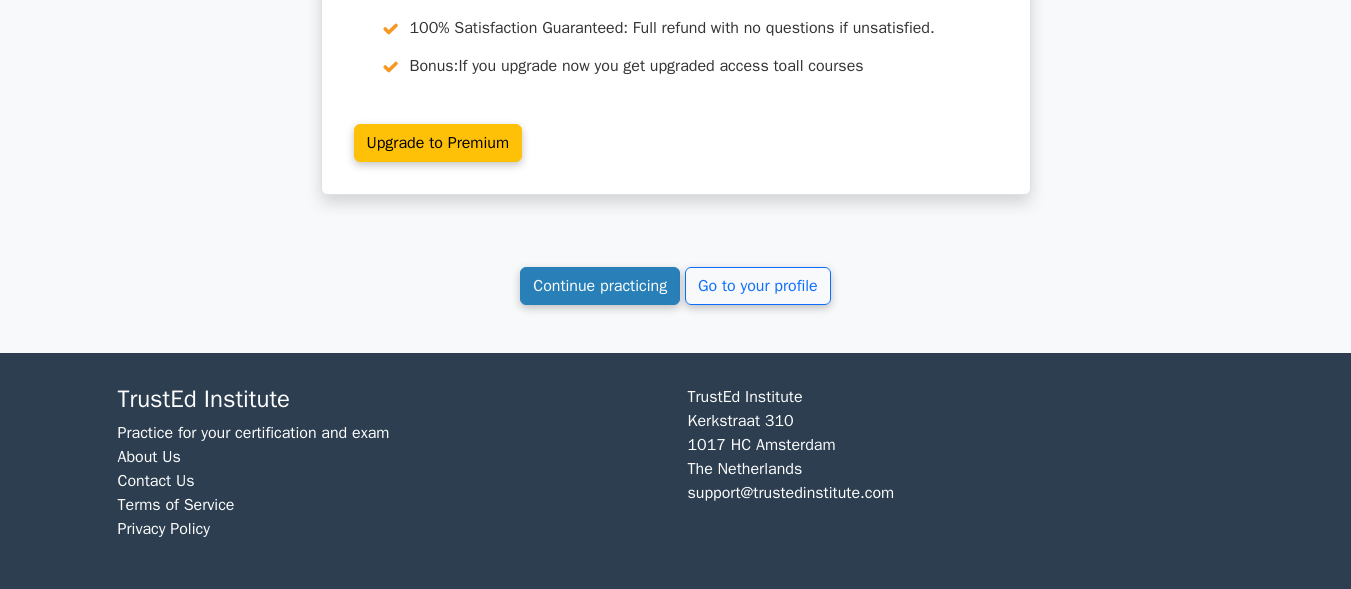 click on "Continue practicing" at bounding box center (600, 286) 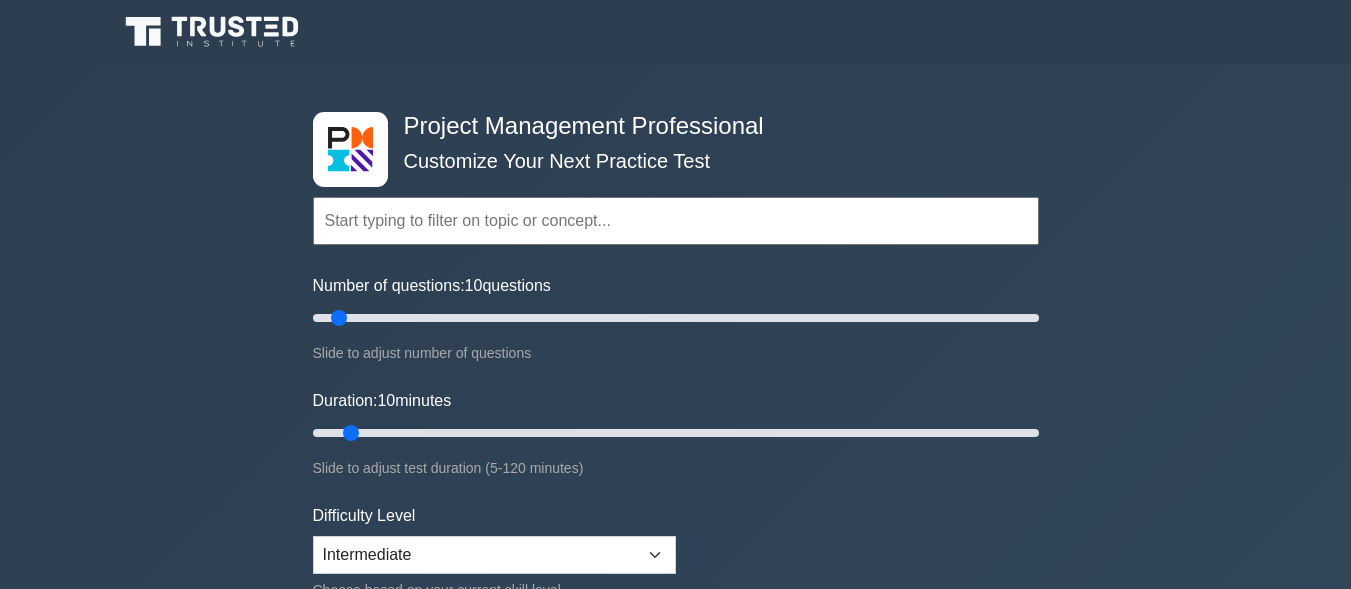 scroll, scrollTop: 0, scrollLeft: 0, axis: both 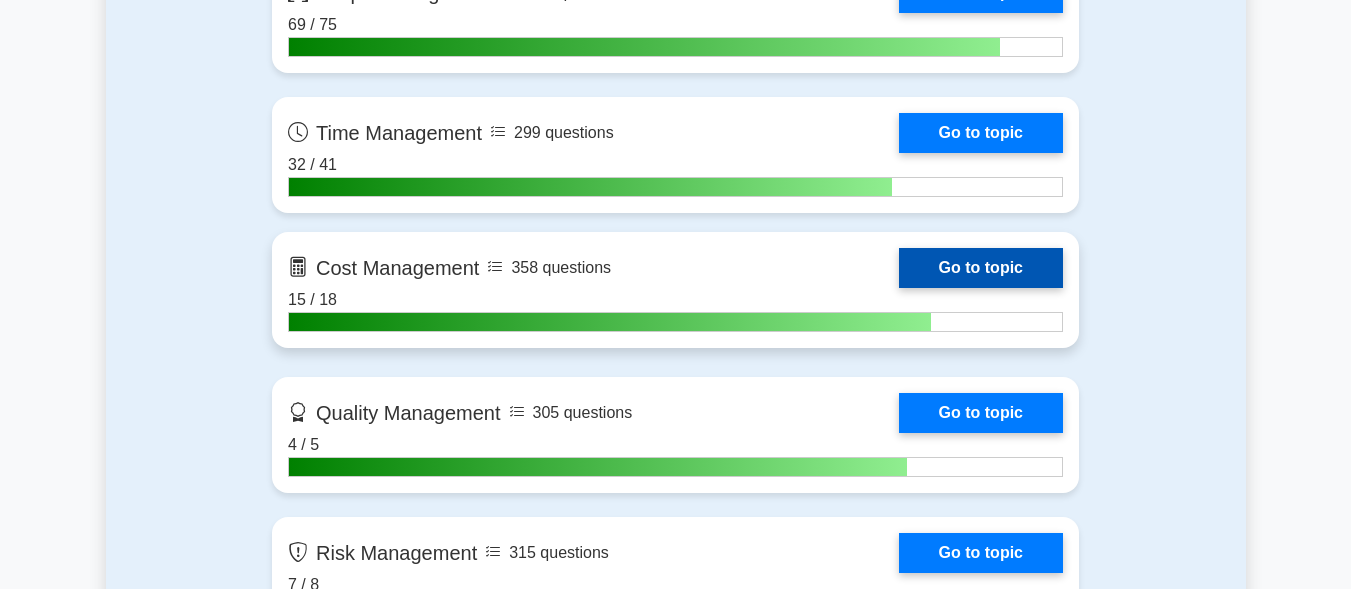 click on "Go to topic" at bounding box center [981, 268] 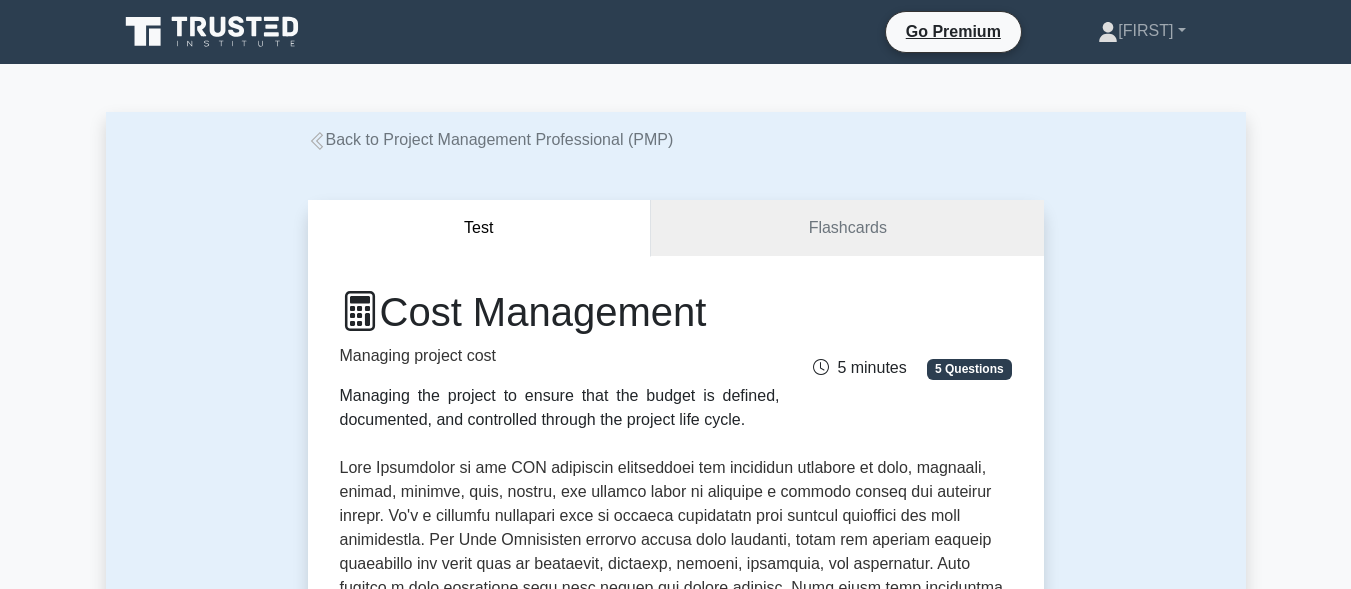 scroll, scrollTop: 700, scrollLeft: 0, axis: vertical 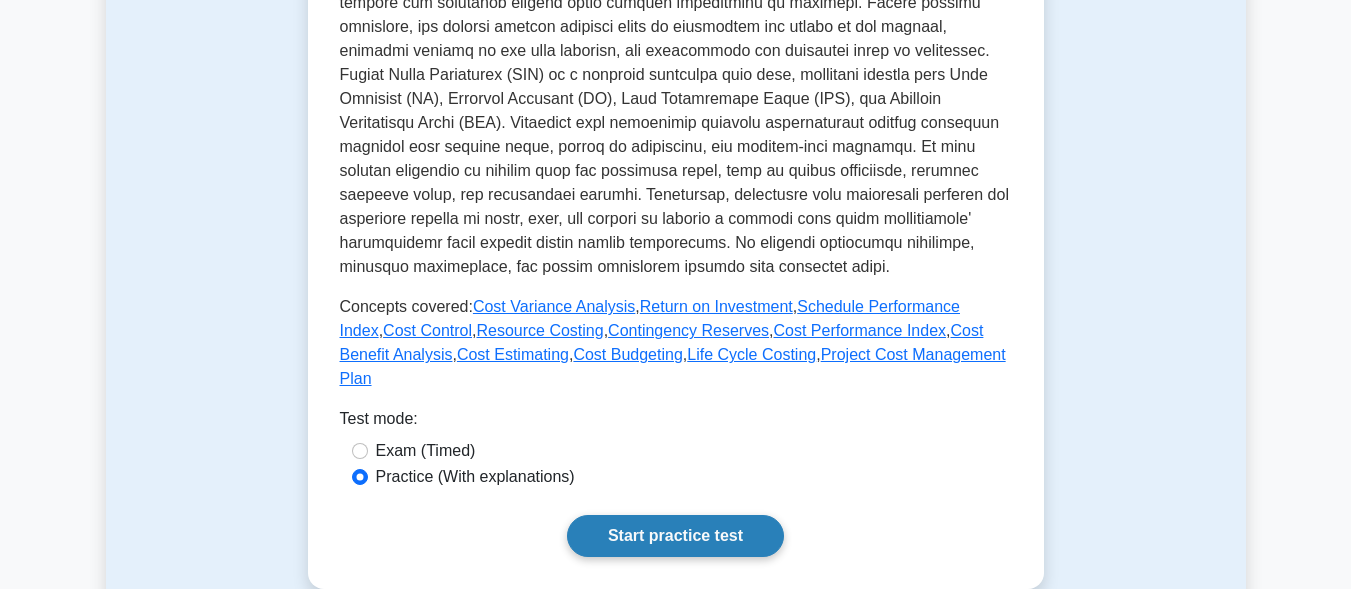 click on "Start practice test" at bounding box center [675, 536] 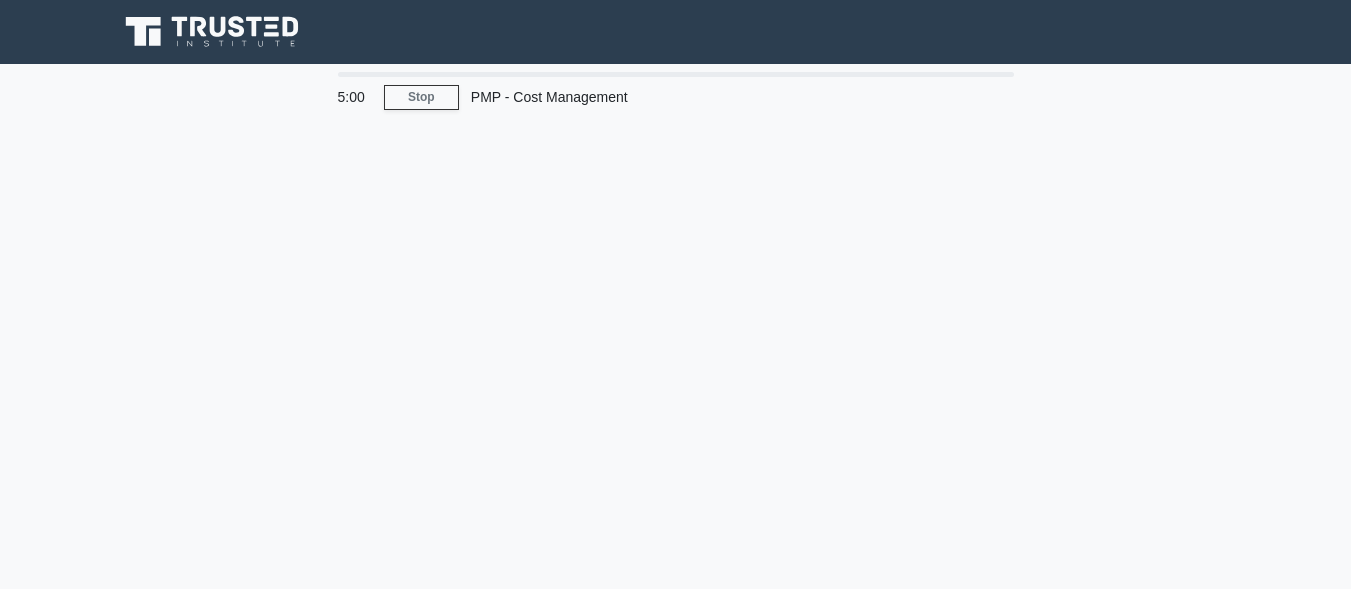 scroll, scrollTop: 0, scrollLeft: 0, axis: both 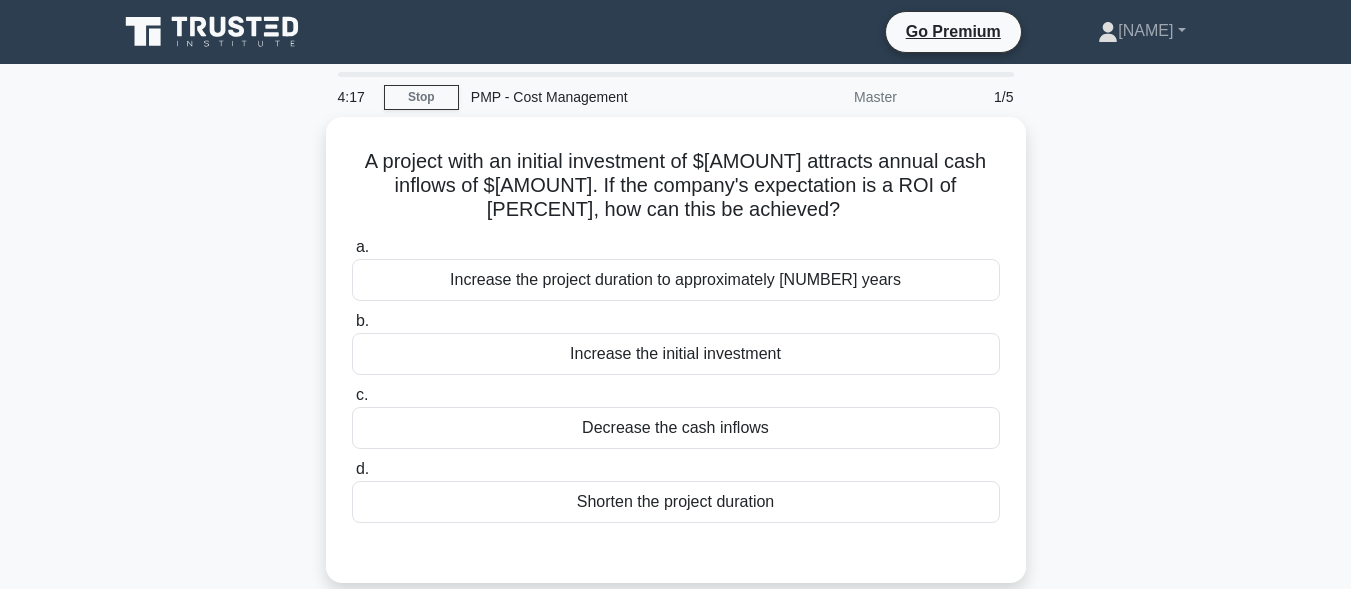 click on "4:17
Stop
PMP  - Cost Management
Master
1/5
A project with an initial investment of $[AMOUNT] attracts annual cash inflows of $[AMOUNT]. If the company's expectation is a ROI of [PERCENT], how can this be achieved?
.spinner_0XTQ{transform-origin:center;animation:spinner_y6GP .75s linear infinite}@keyframes spinner_y6GP{100%{transform:rotate(360deg)}}
a.
b. c. d." at bounding box center (675, 572) 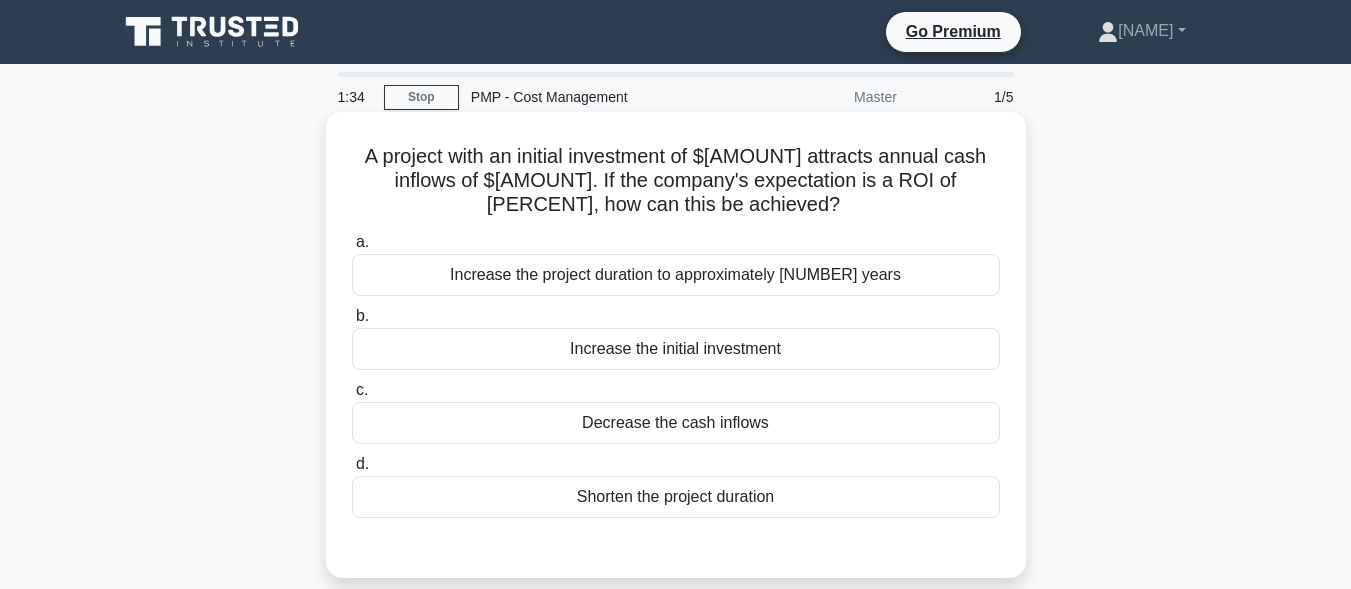 click on "Decrease the cash inflows" at bounding box center (676, 423) 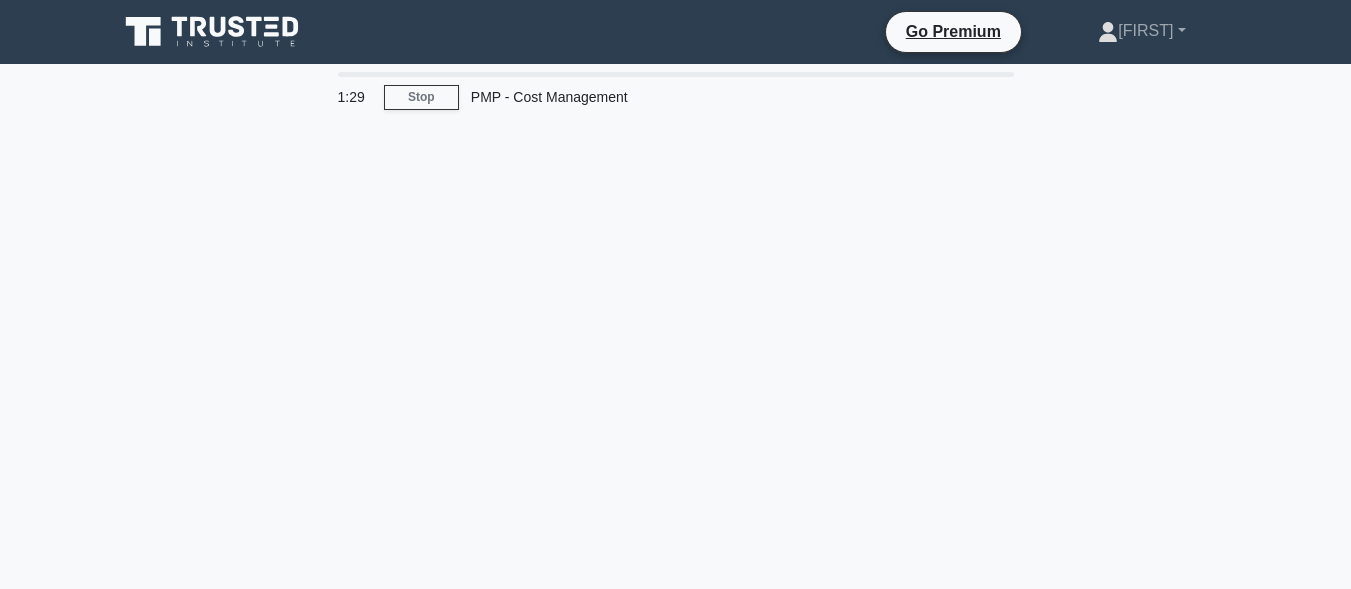 scroll, scrollTop: 0, scrollLeft: 0, axis: both 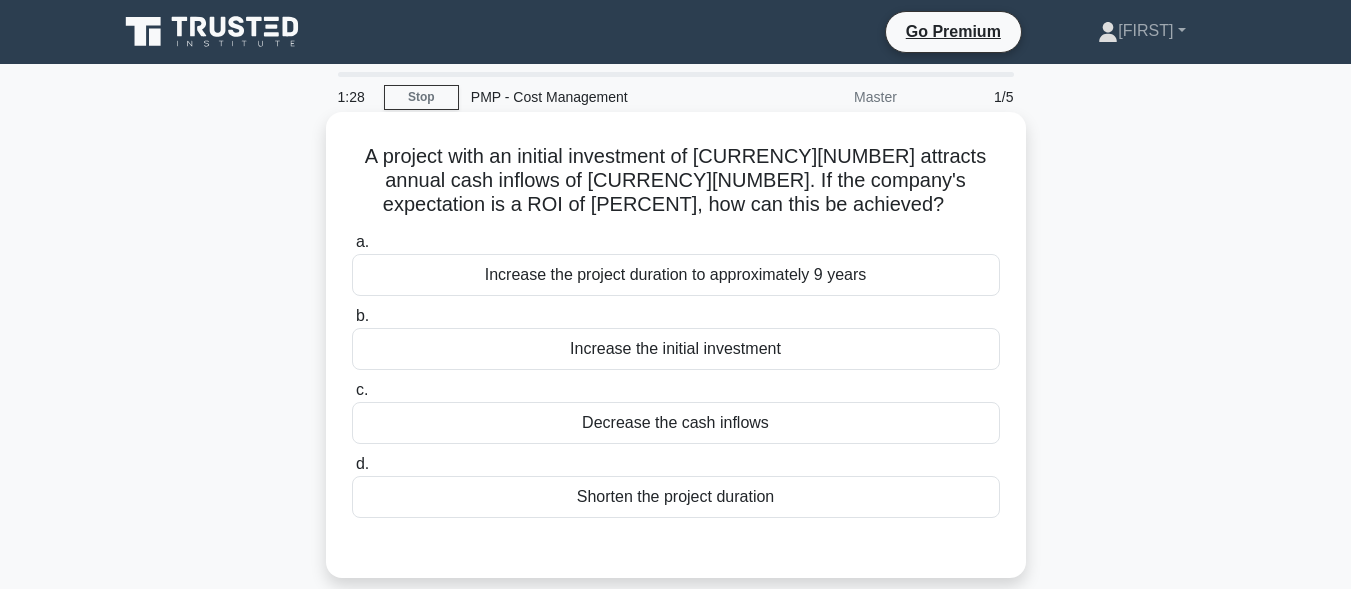 click on "Increase the project duration to approximately 9 years" at bounding box center [676, 275] 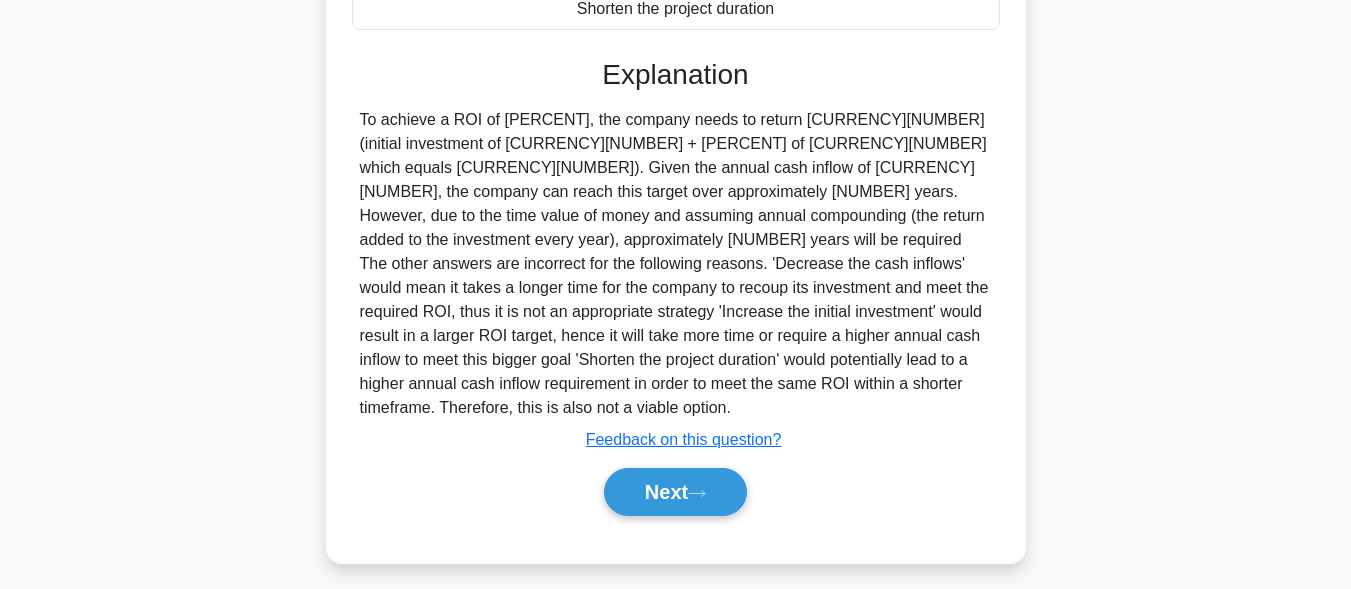 scroll, scrollTop: 491, scrollLeft: 0, axis: vertical 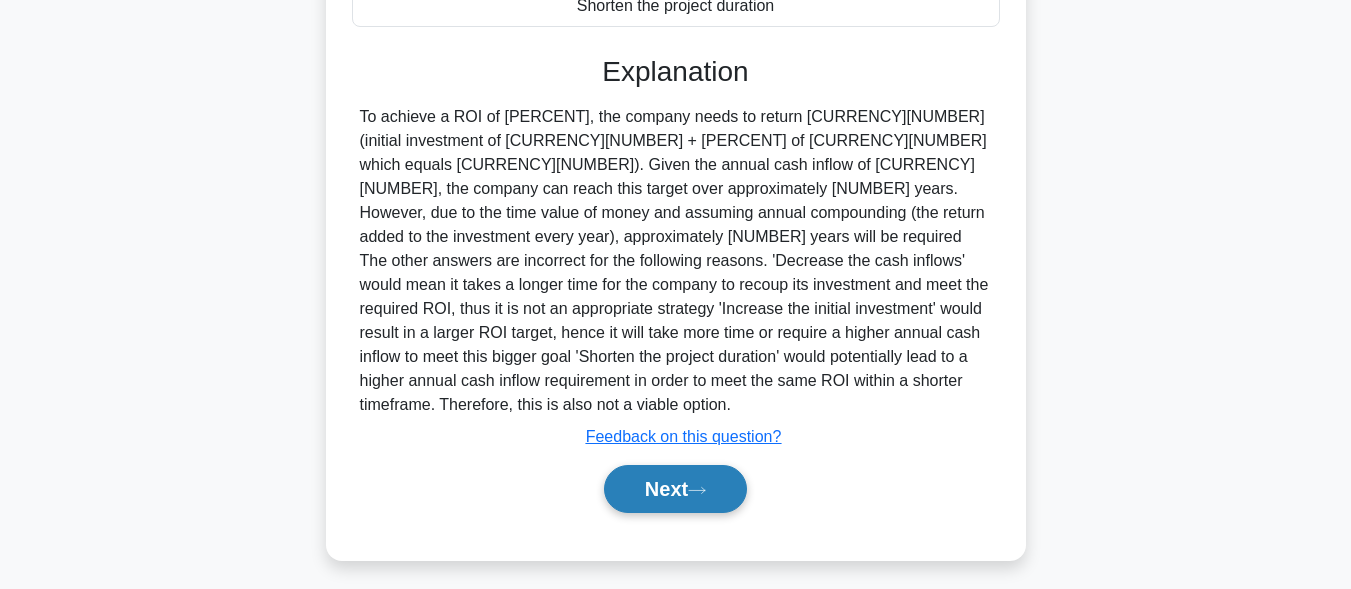 click on "Next" at bounding box center [675, 489] 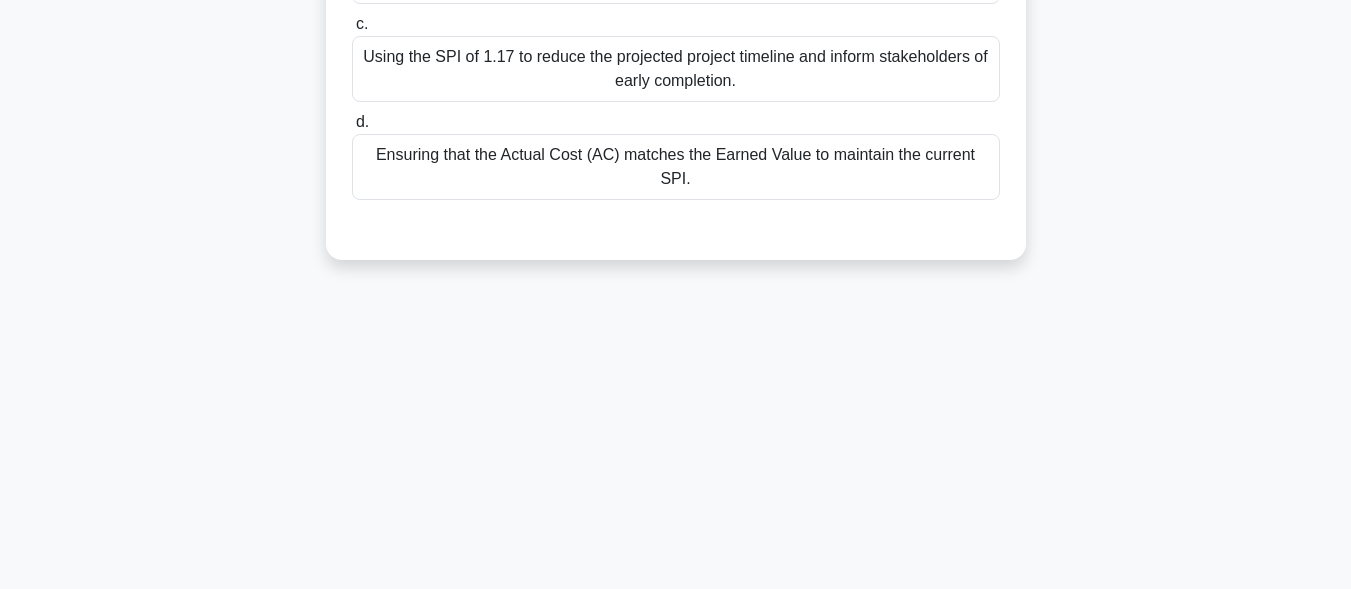 scroll, scrollTop: 0, scrollLeft: 0, axis: both 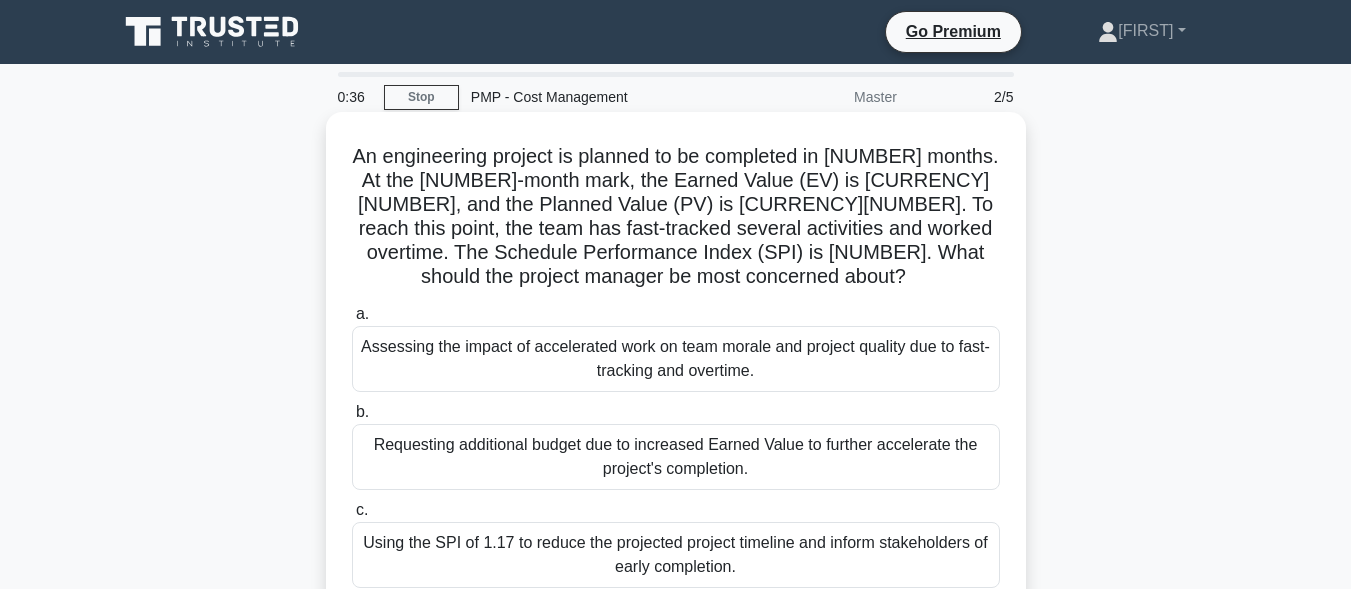 click on "Using the SPI of 1.17 to reduce the projected project timeline and inform stakeholders of early completion." at bounding box center (676, 555) 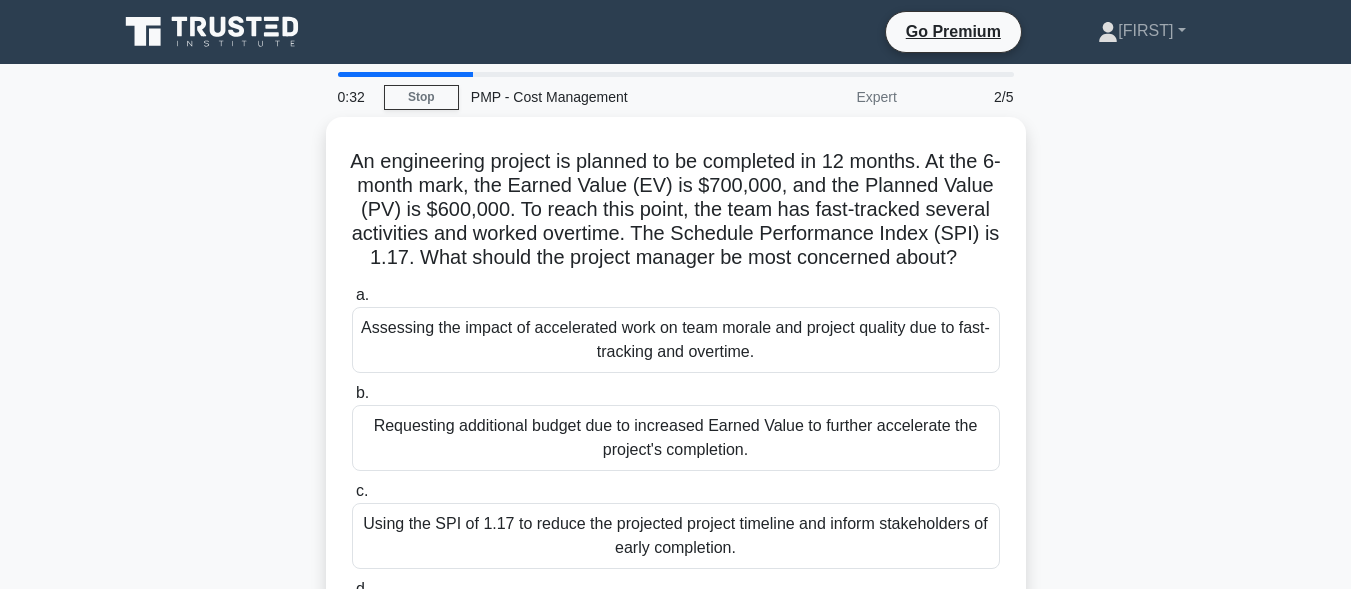 scroll, scrollTop: 0, scrollLeft: 0, axis: both 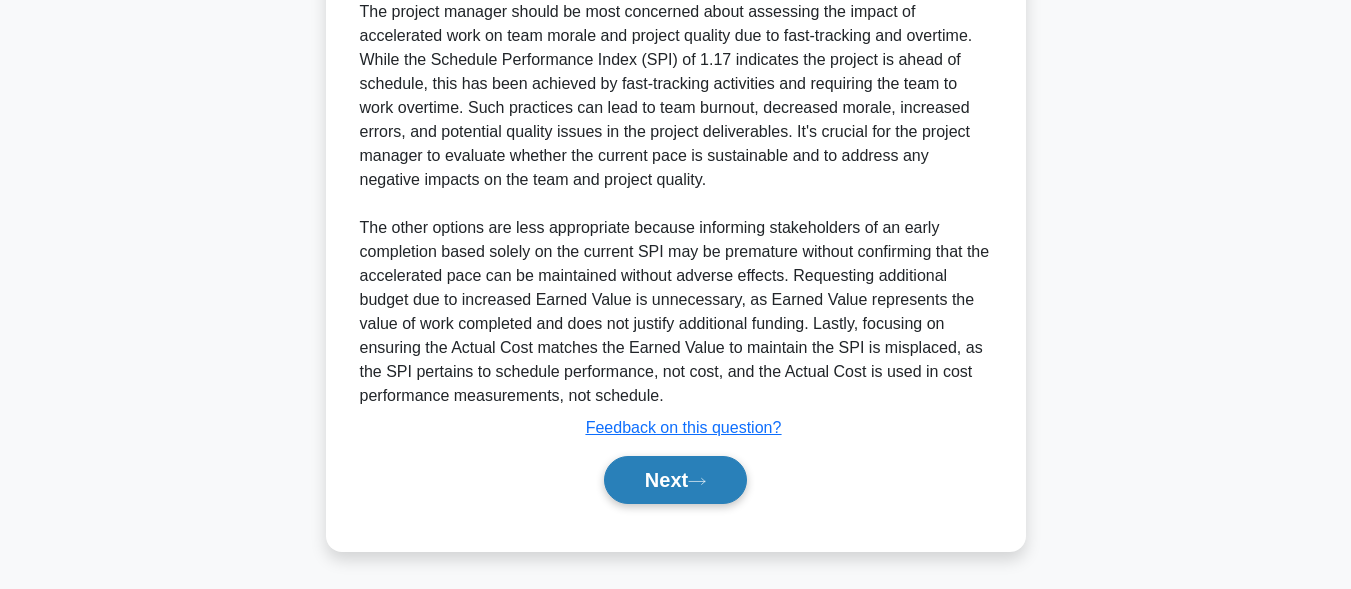 click on "Next" at bounding box center (675, 480) 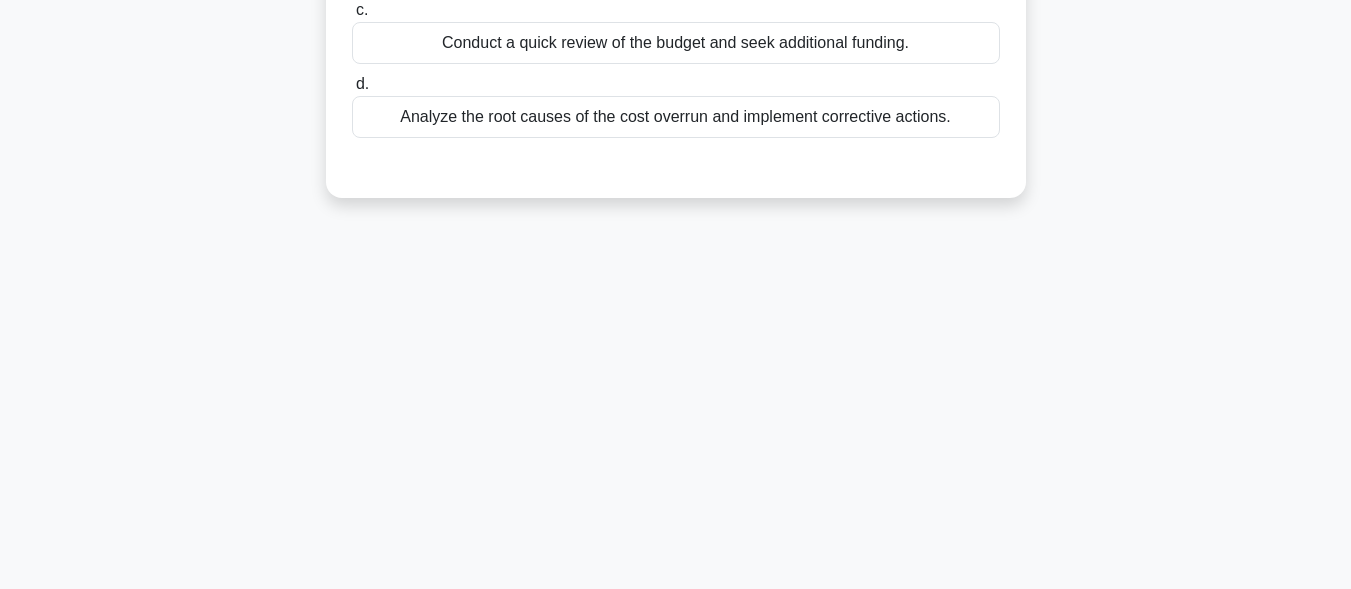 scroll, scrollTop: 91, scrollLeft: 0, axis: vertical 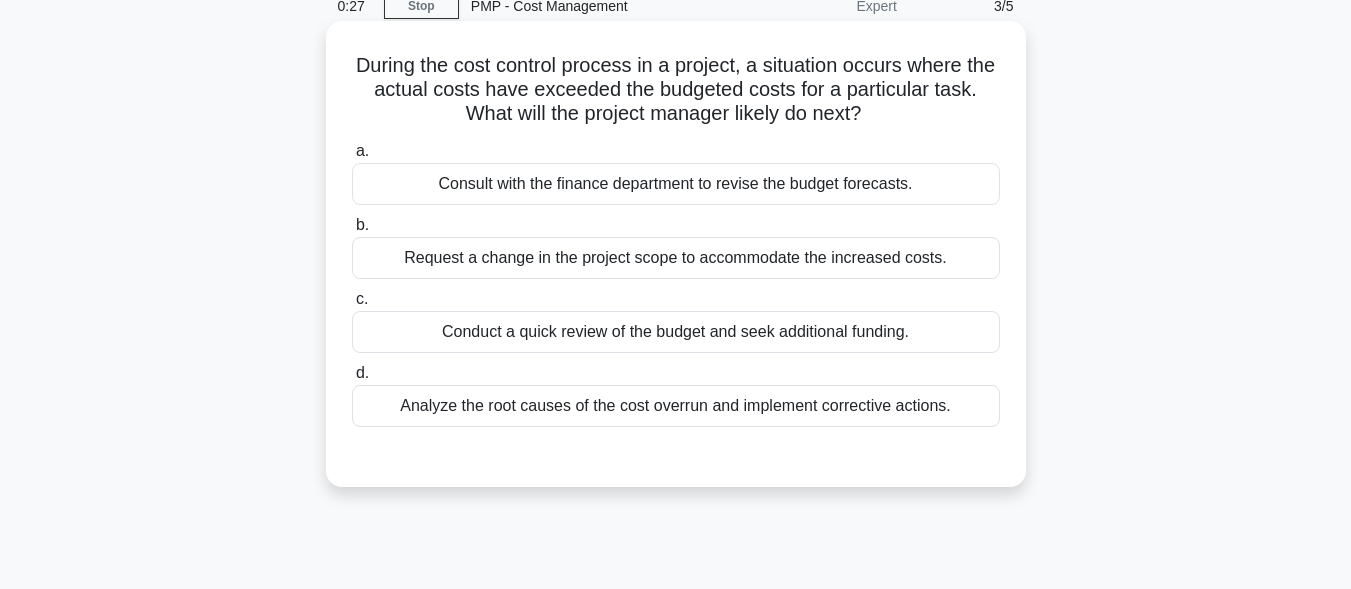 click on "Request a change in the project scope to accommodate the increased costs." at bounding box center [676, 258] 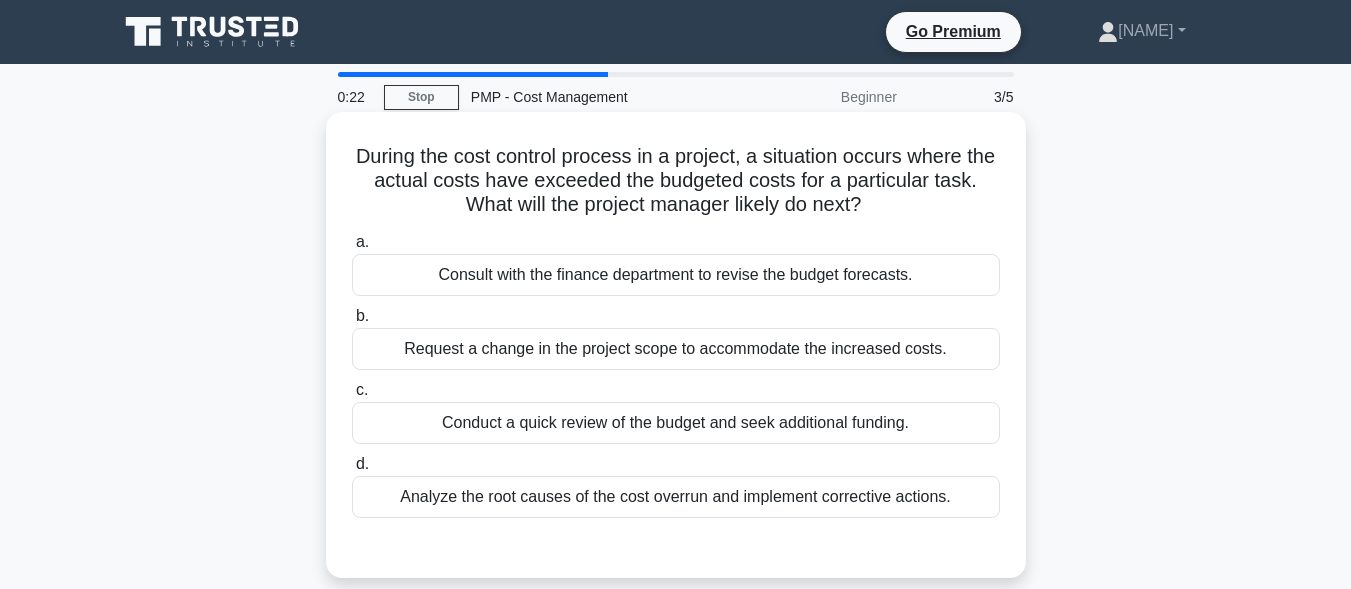 scroll, scrollTop: 91, scrollLeft: 0, axis: vertical 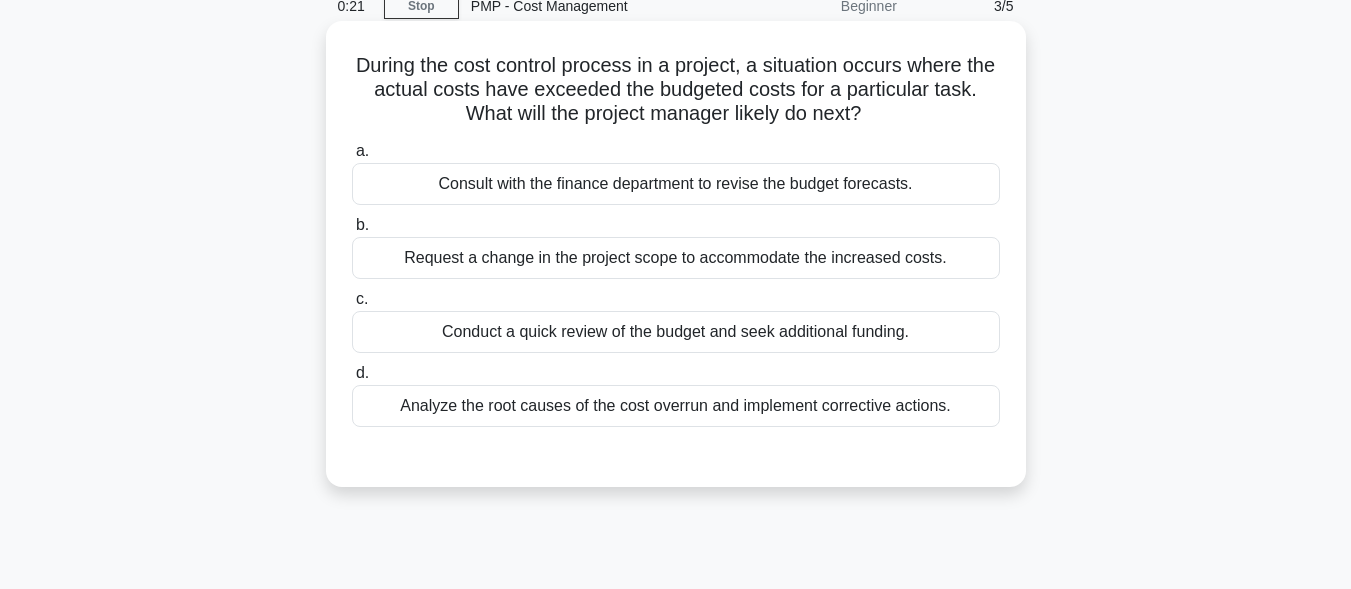 click on "Analyze the root causes of the cost overrun and implement corrective actions." at bounding box center (676, 406) 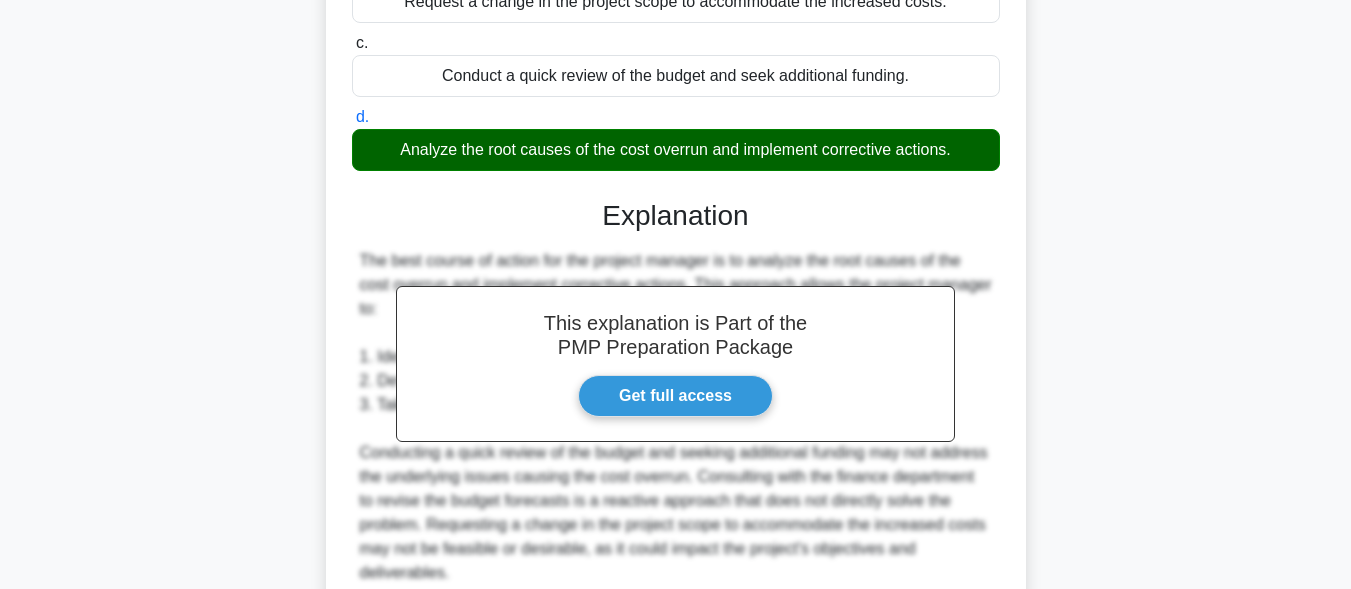 scroll, scrollTop: 621, scrollLeft: 0, axis: vertical 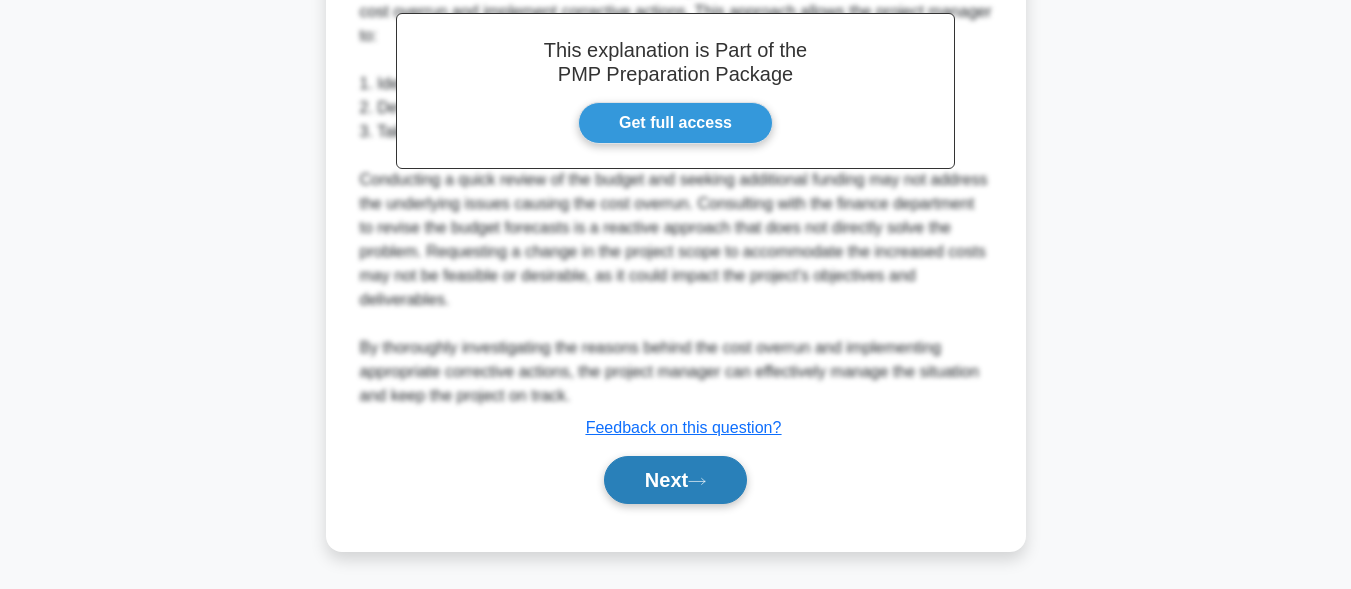 click on "Next" at bounding box center [675, 480] 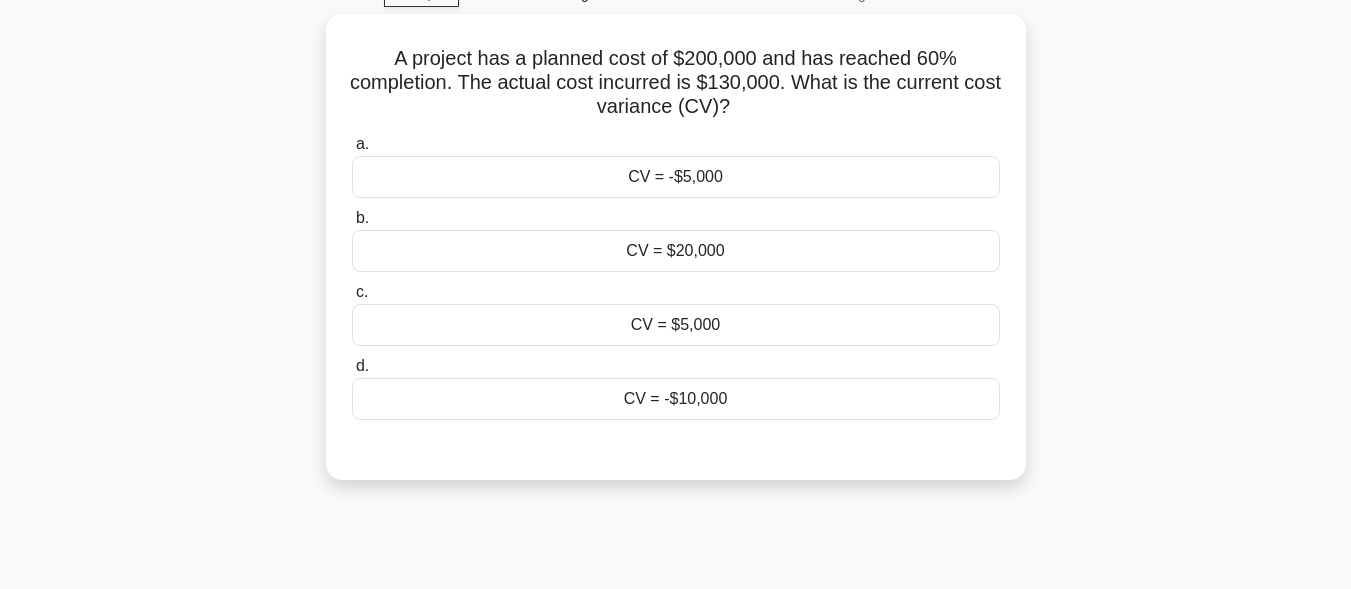 scroll, scrollTop: 0, scrollLeft: 0, axis: both 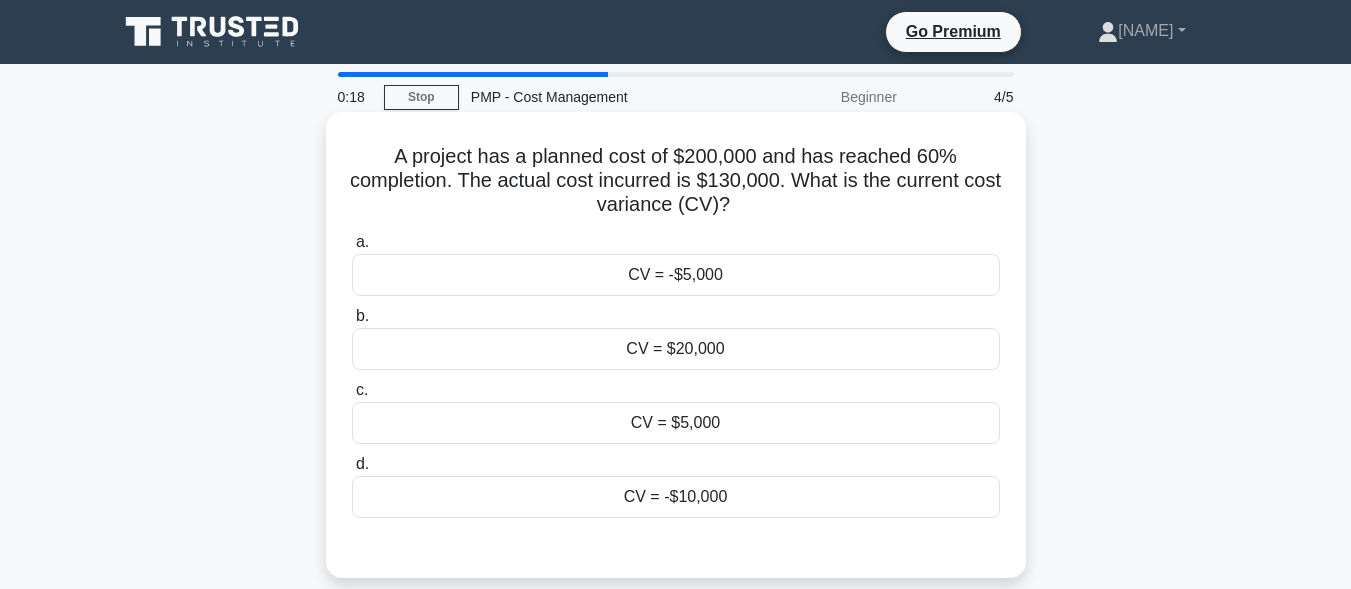 click on "CV = $20,000" at bounding box center (676, 349) 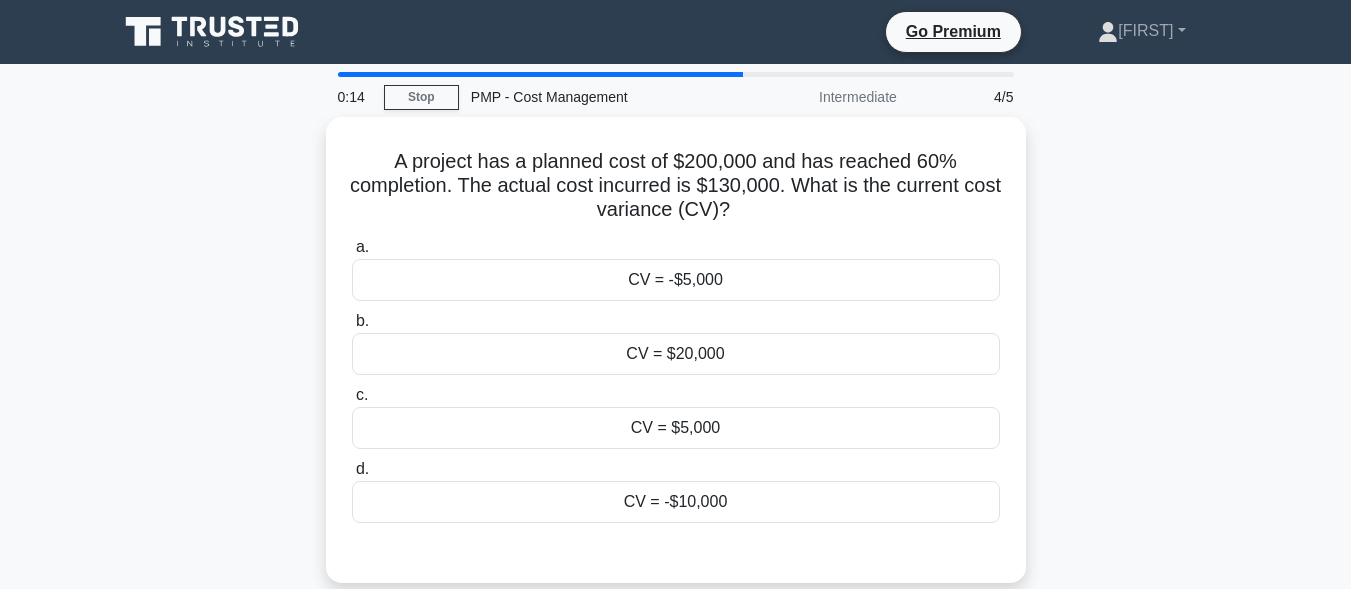 scroll, scrollTop: 0, scrollLeft: 0, axis: both 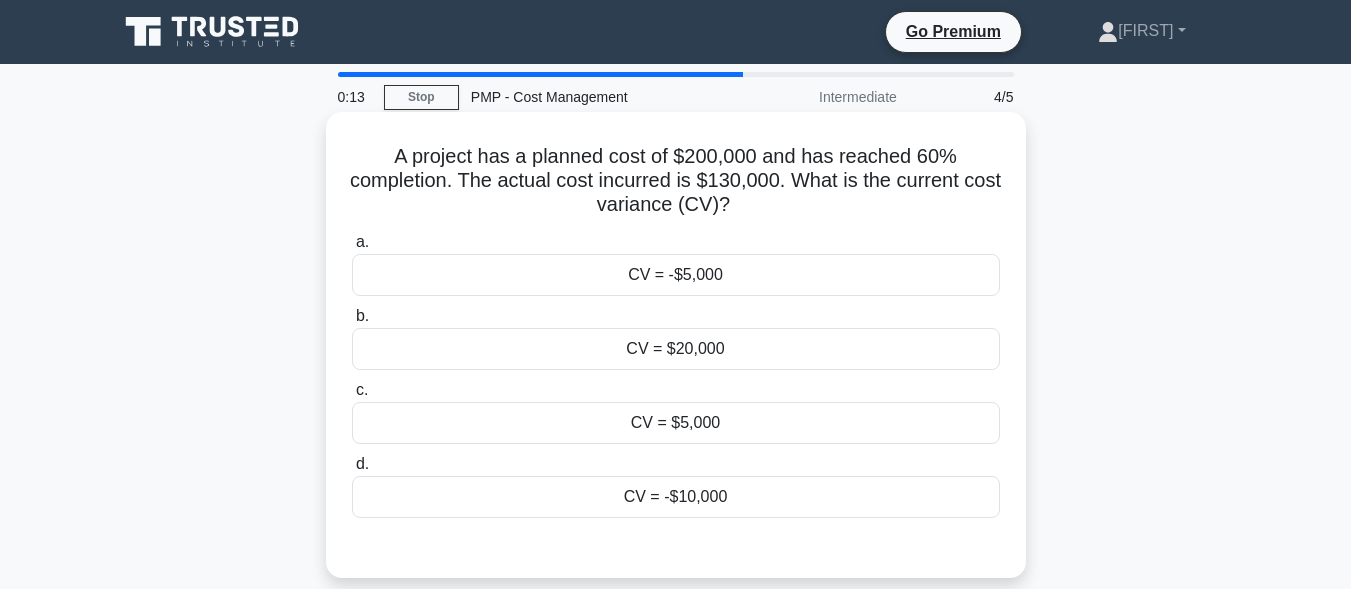 click on "CV = -$10,000" at bounding box center (676, 497) 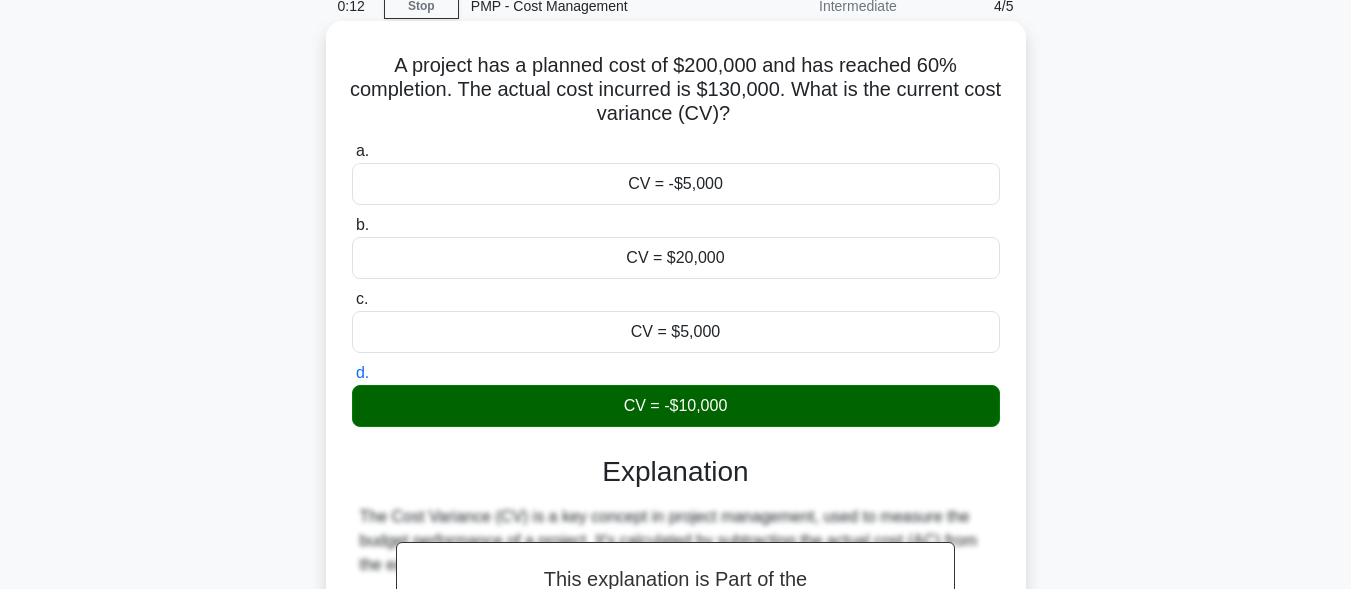 scroll, scrollTop: 549, scrollLeft: 0, axis: vertical 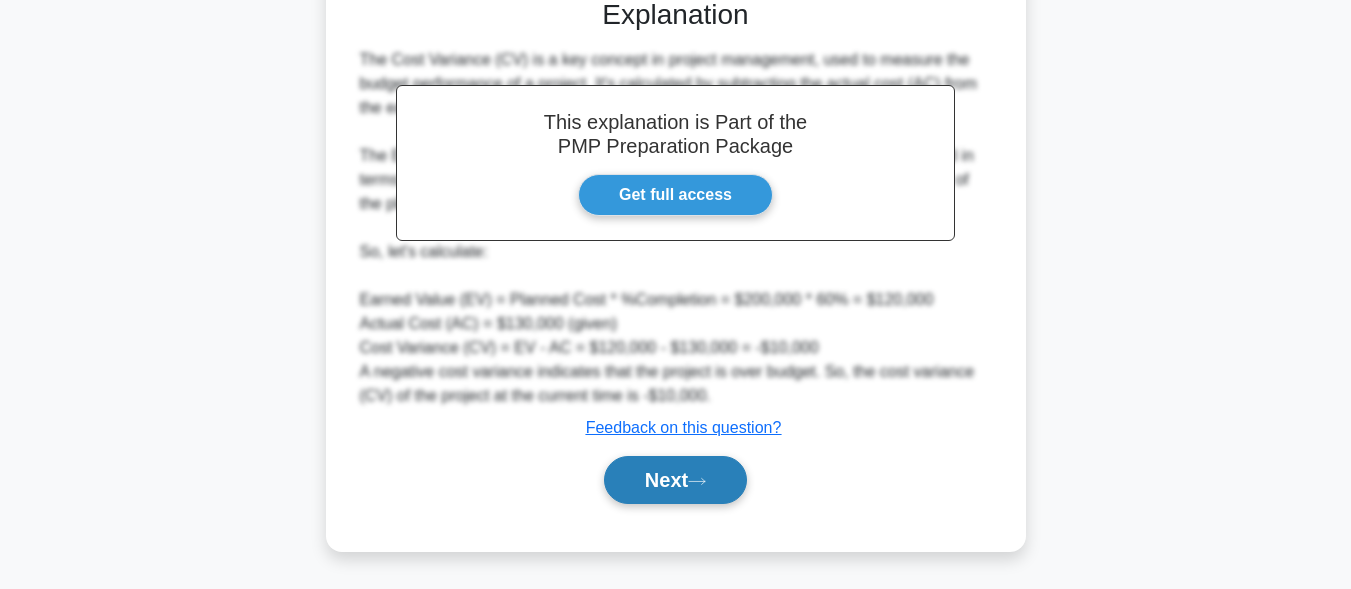 click 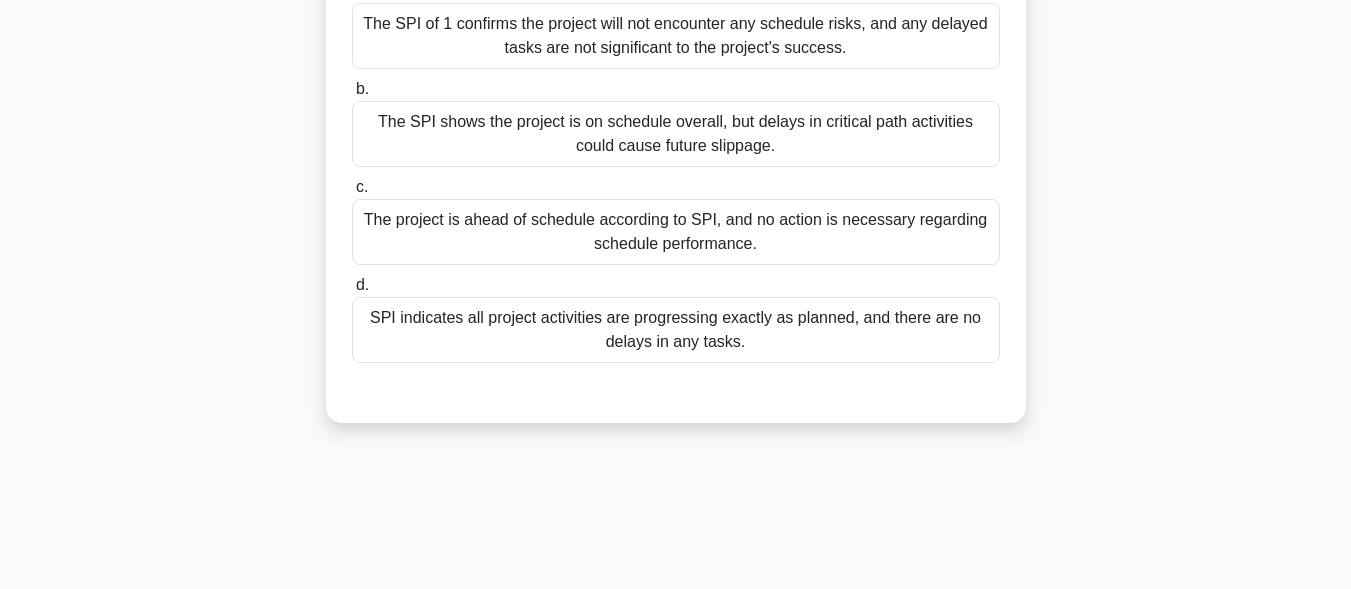 scroll, scrollTop: 0, scrollLeft: 0, axis: both 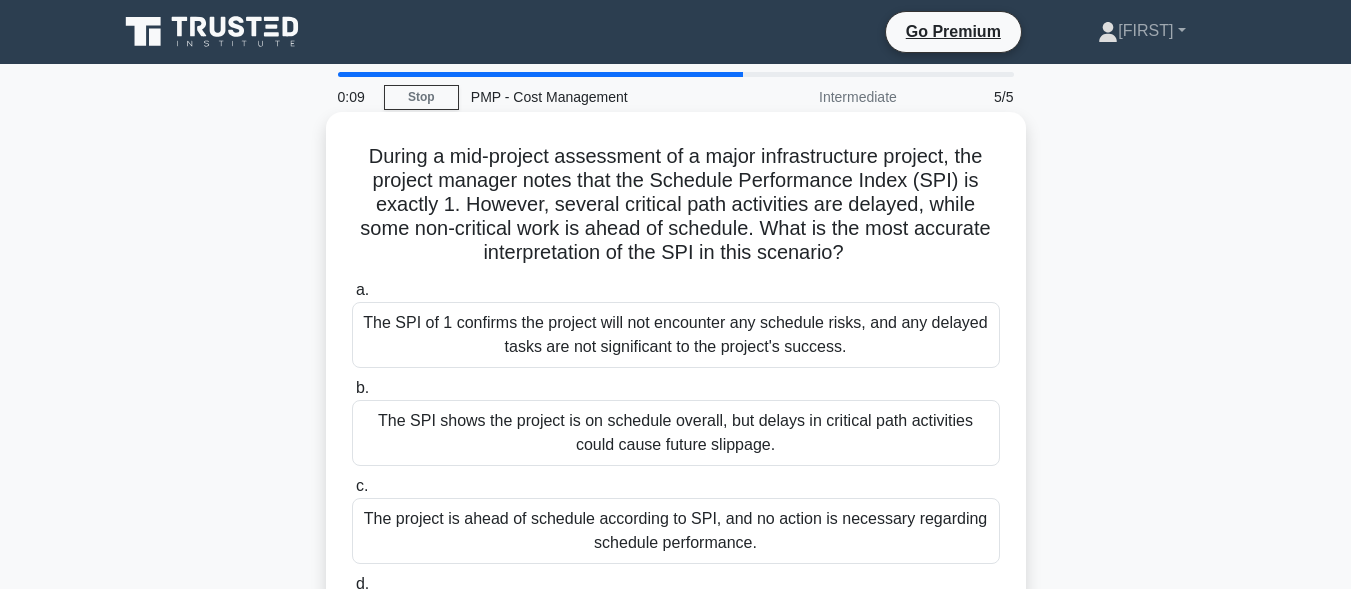 click on "The SPI shows the project is on schedule overall, but delays in critical path activities could cause future slippage." at bounding box center (676, 433) 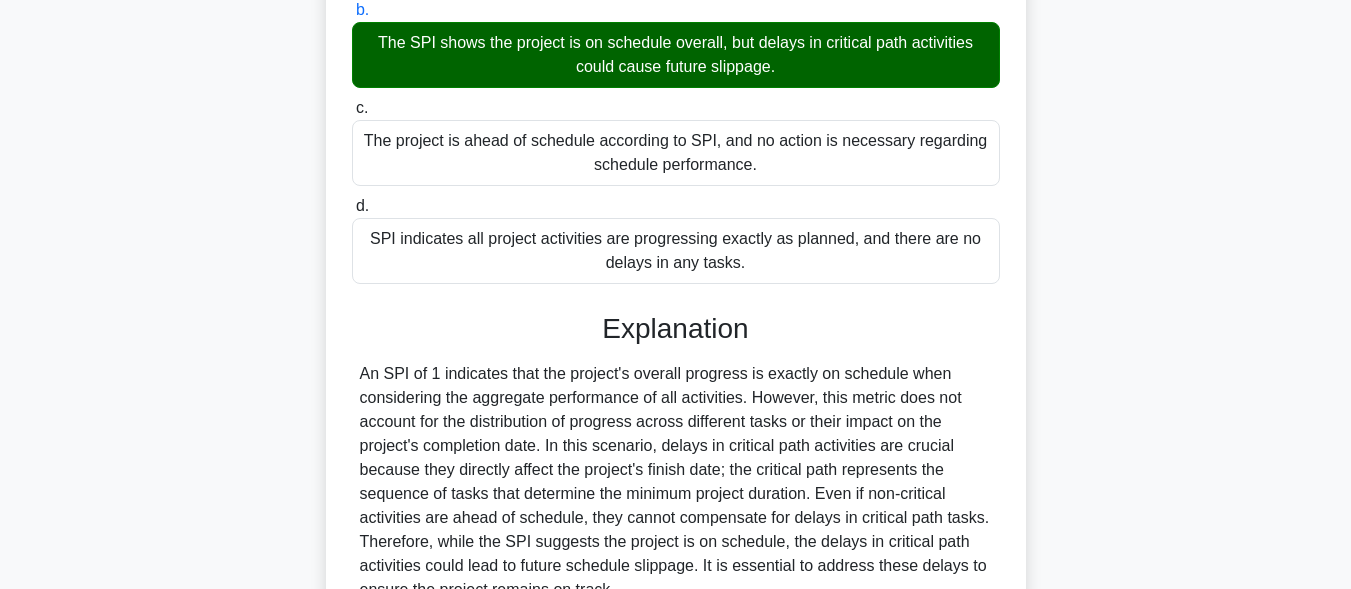 scroll, scrollTop: 573, scrollLeft: 0, axis: vertical 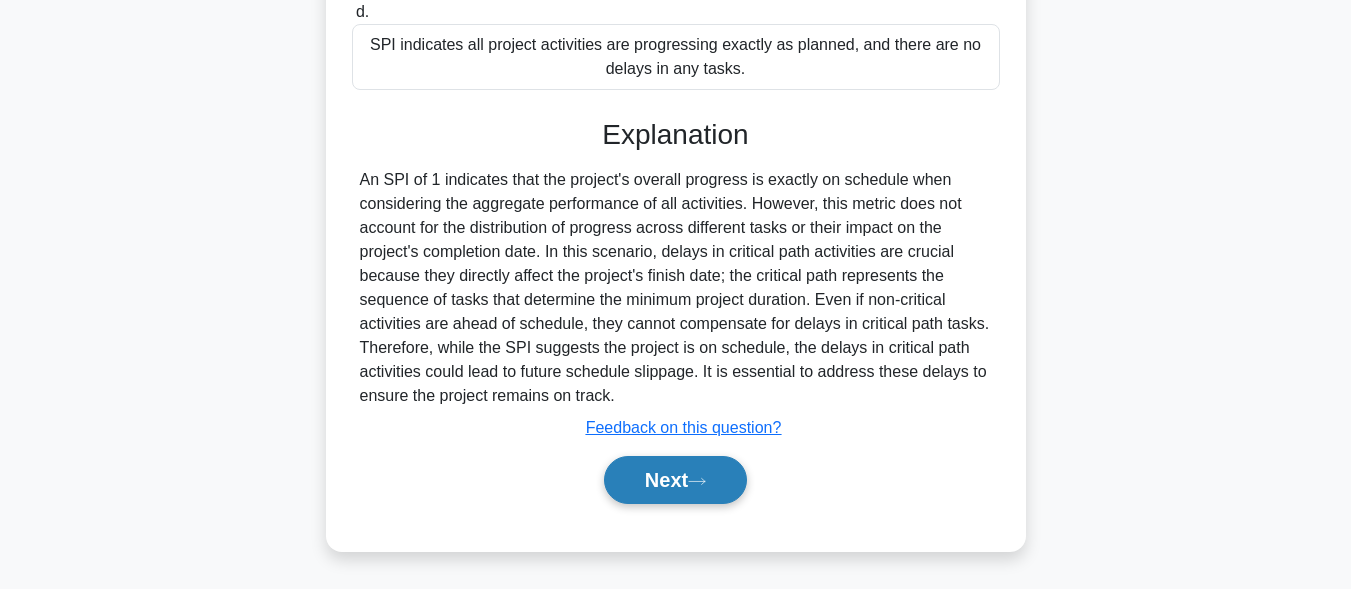 click 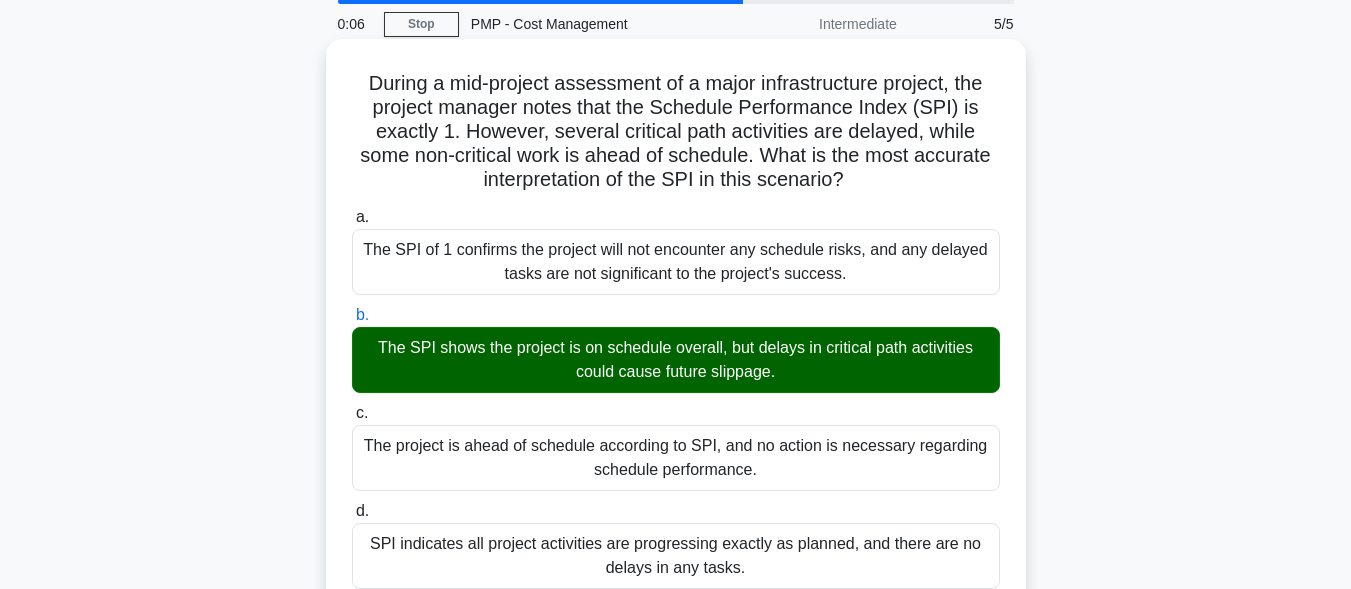 scroll, scrollTop: 0, scrollLeft: 0, axis: both 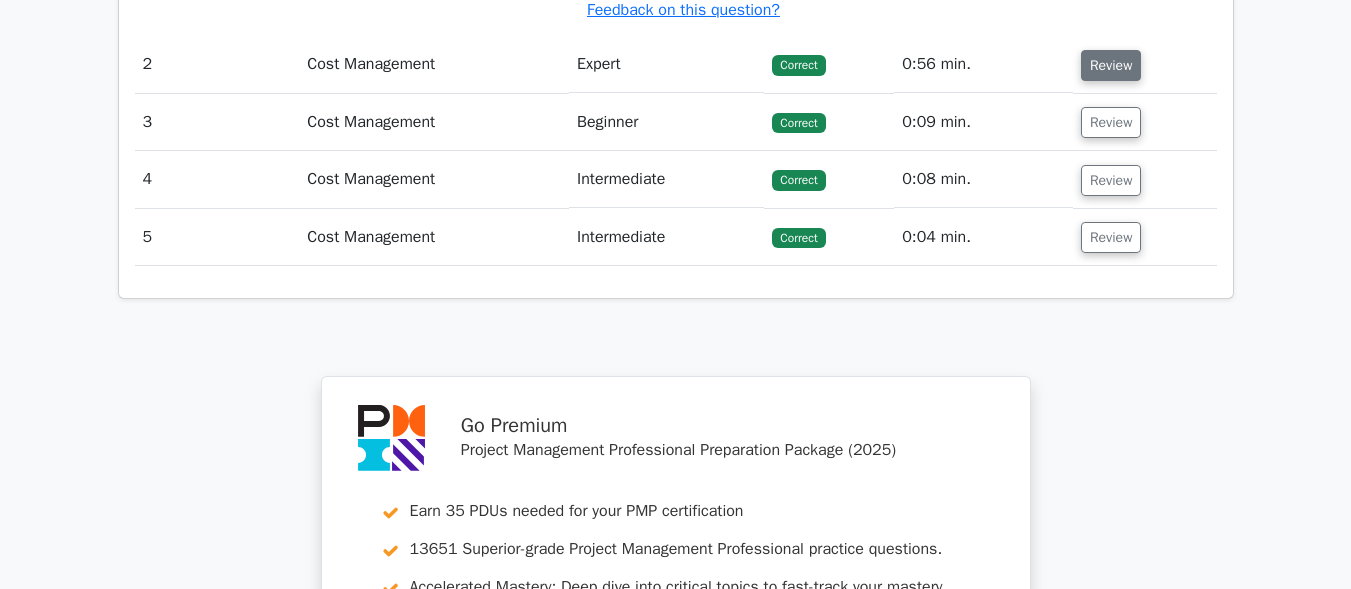 click on "Review" at bounding box center (1111, 65) 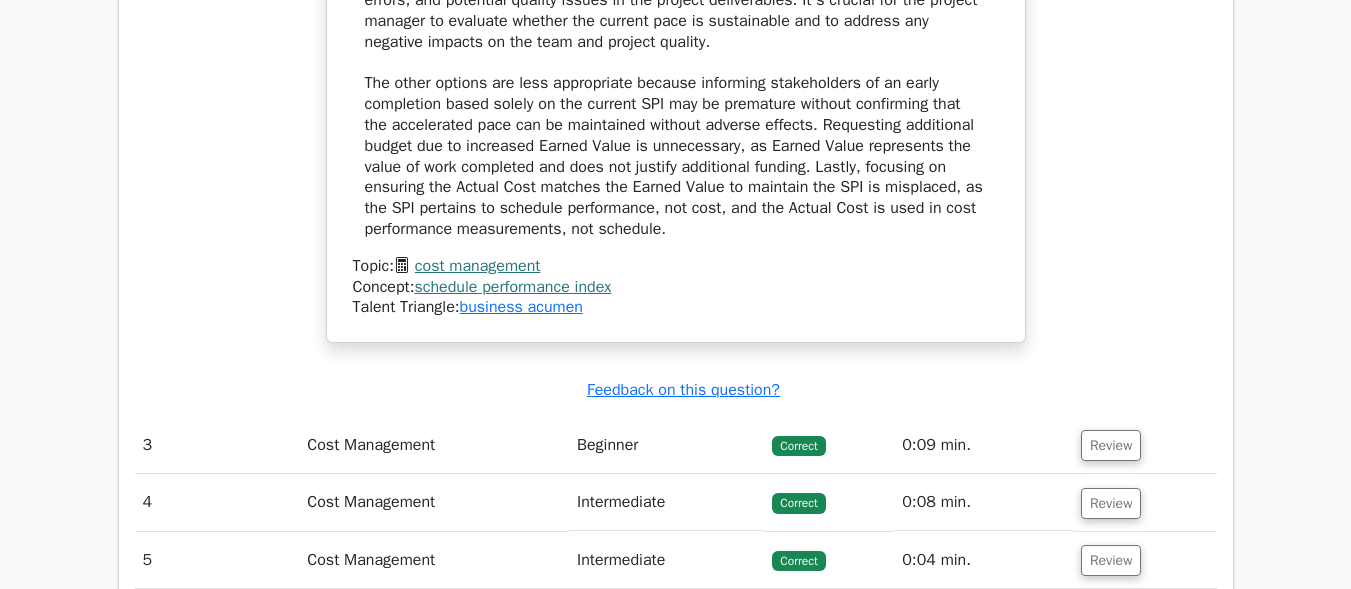 scroll, scrollTop: 3300, scrollLeft: 0, axis: vertical 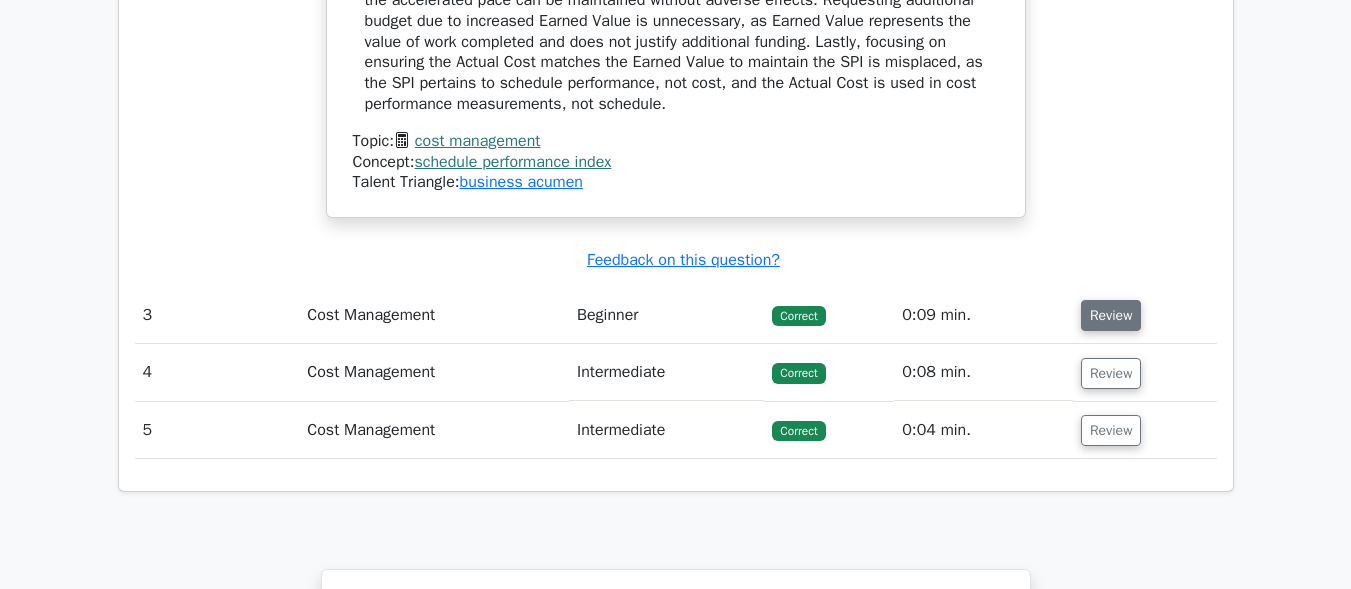 click on "Review" at bounding box center [1111, 315] 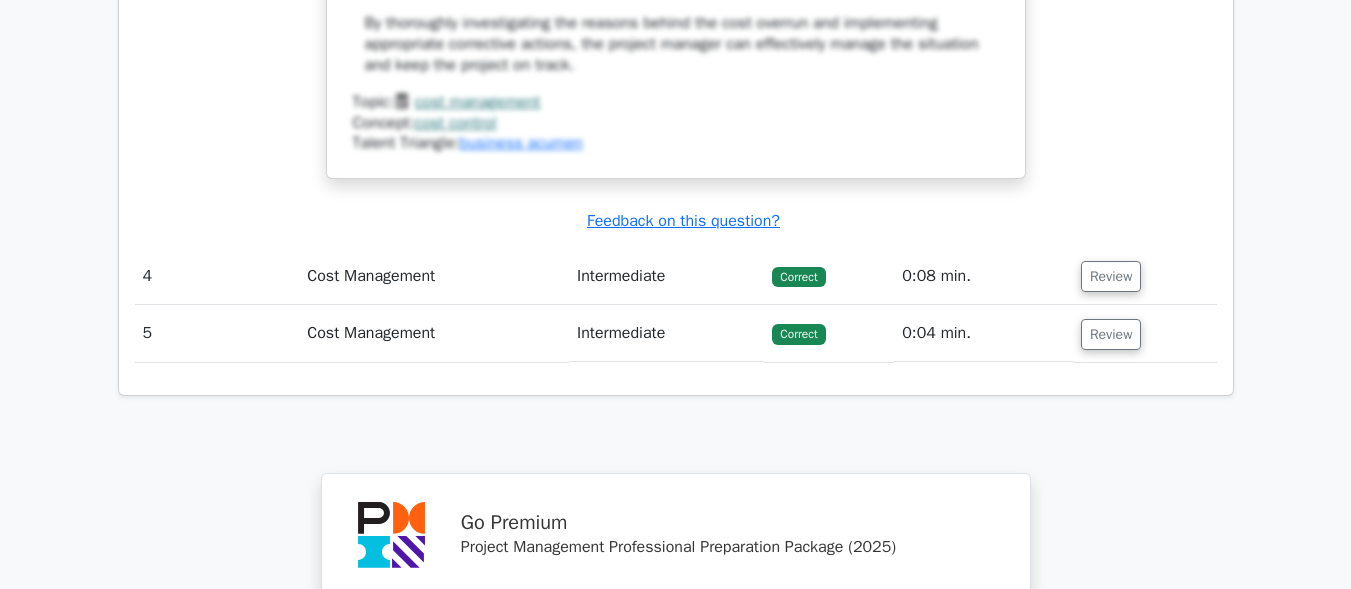 scroll, scrollTop: 4500, scrollLeft: 0, axis: vertical 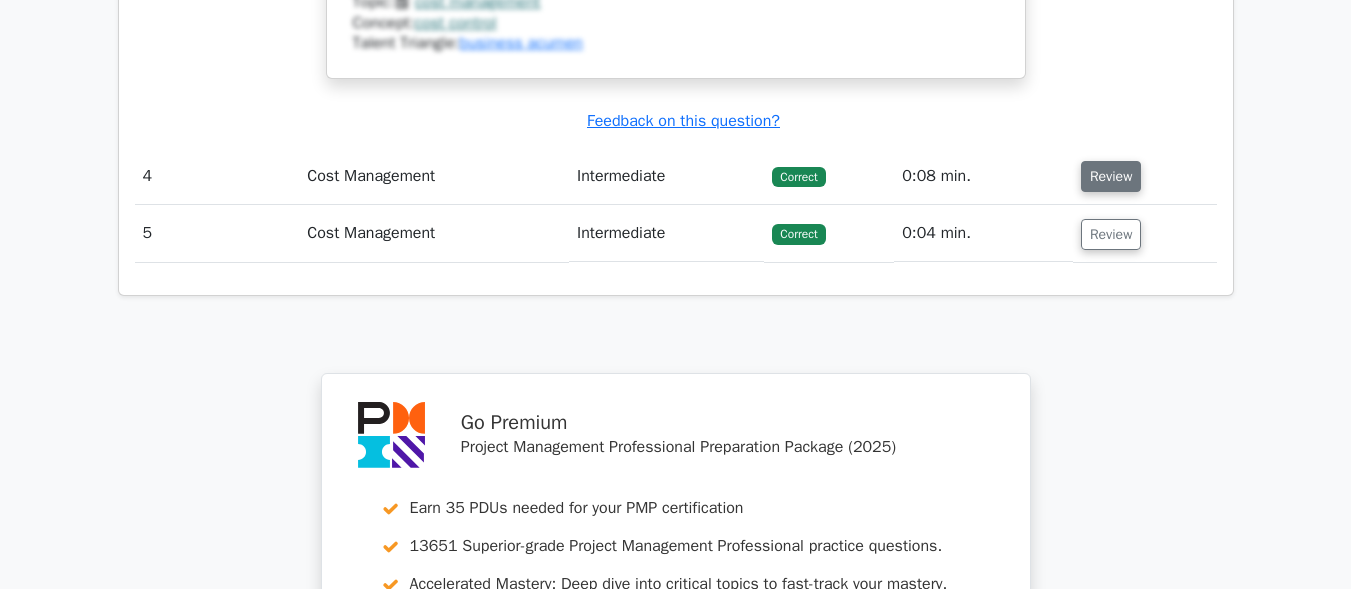 click on "Review" at bounding box center (1111, 176) 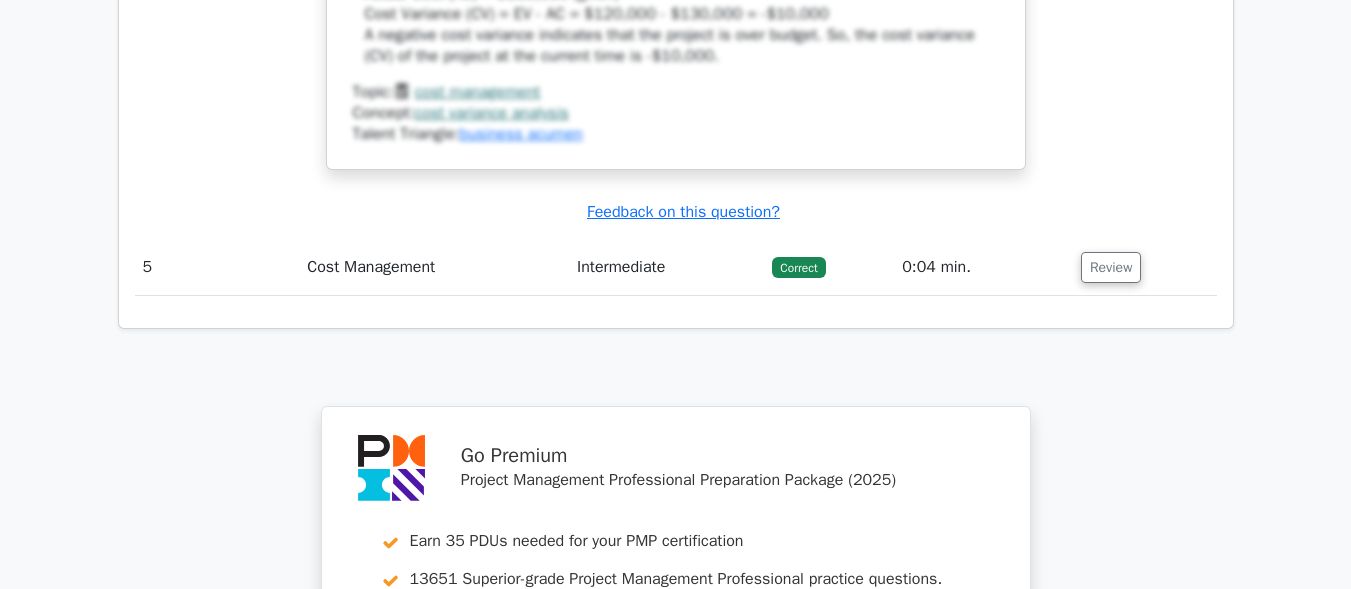 scroll, scrollTop: 5448, scrollLeft: 0, axis: vertical 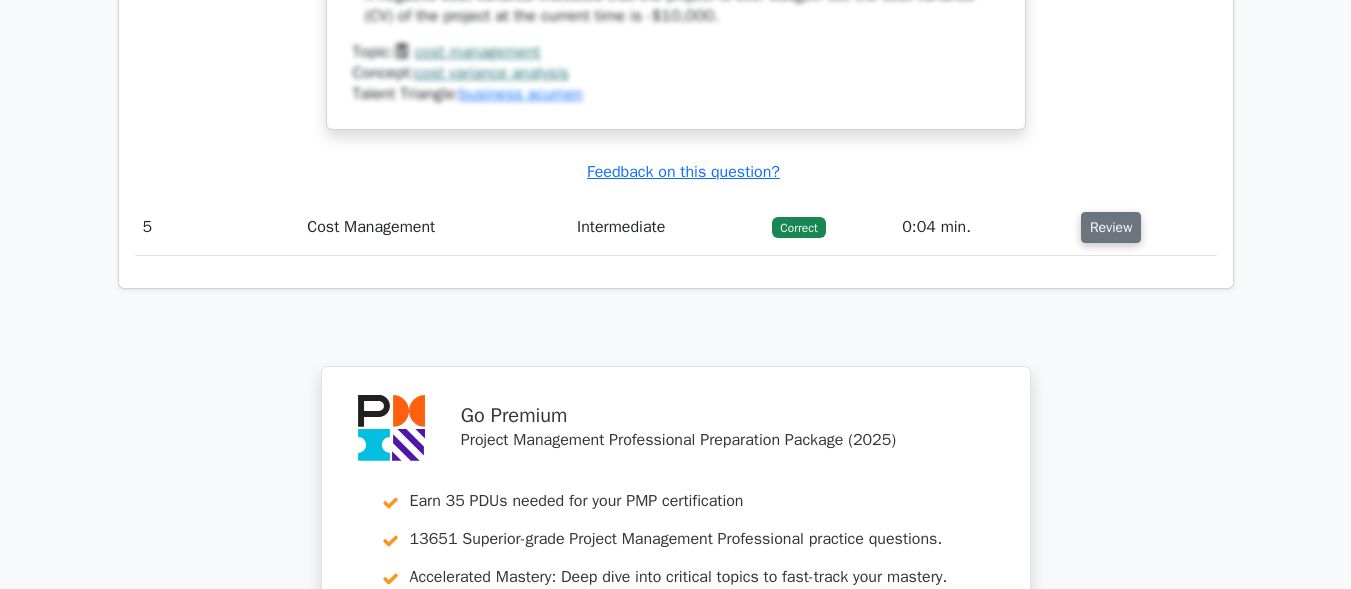 click on "Review" at bounding box center (1111, 227) 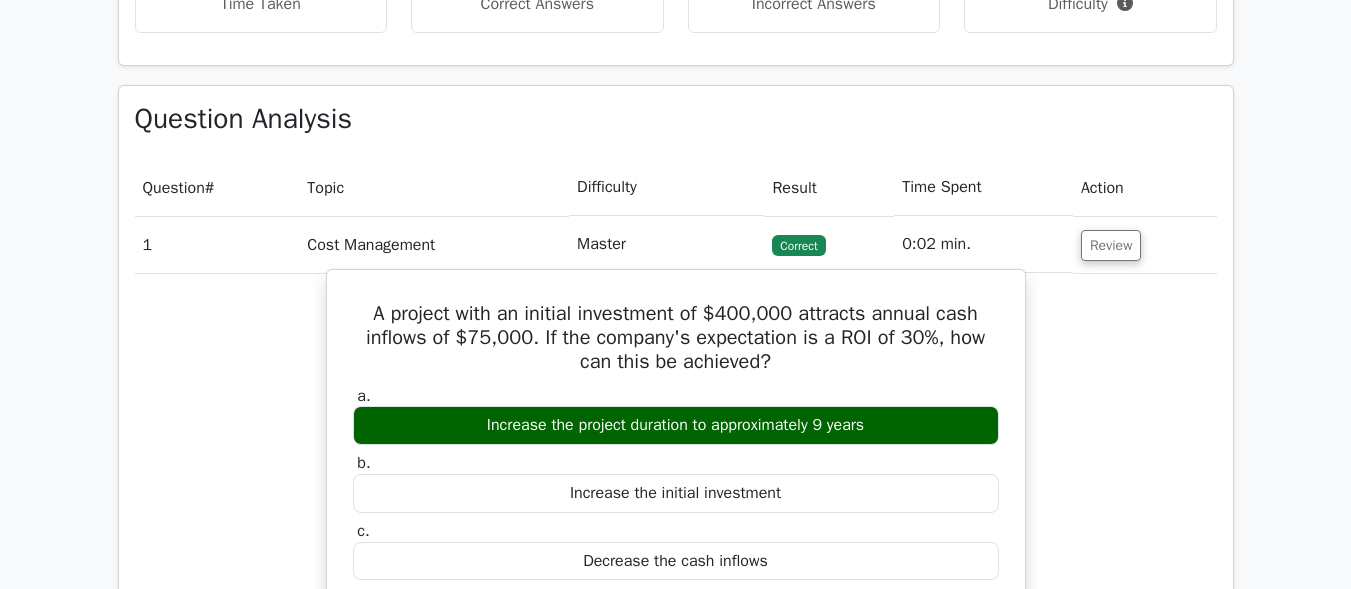 scroll, scrollTop: 1281, scrollLeft: 0, axis: vertical 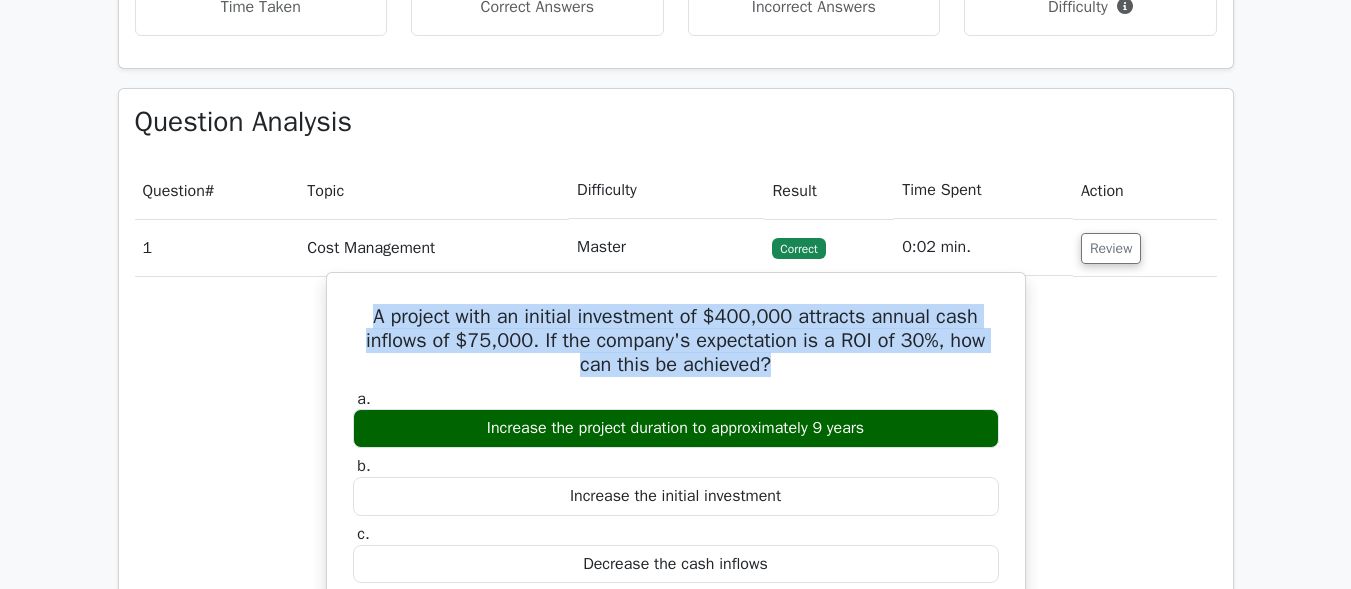 drag, startPoint x: 370, startPoint y: 313, endPoint x: 687, endPoint y: 300, distance: 317.26645 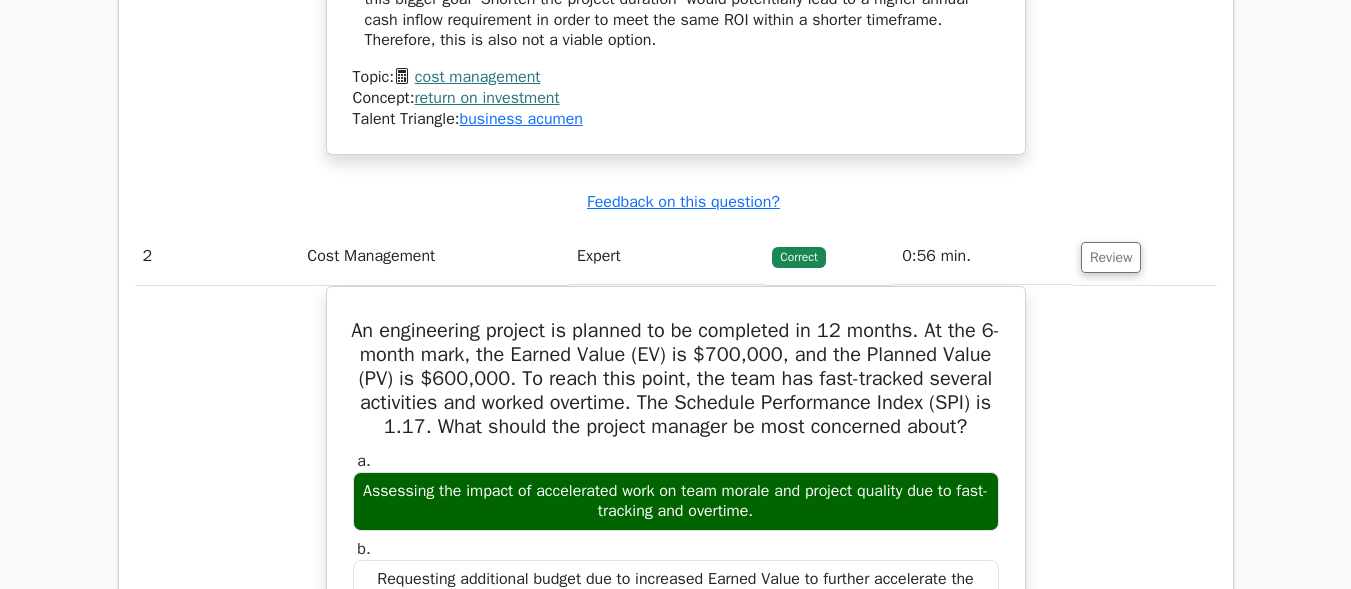 scroll, scrollTop: 2281, scrollLeft: 0, axis: vertical 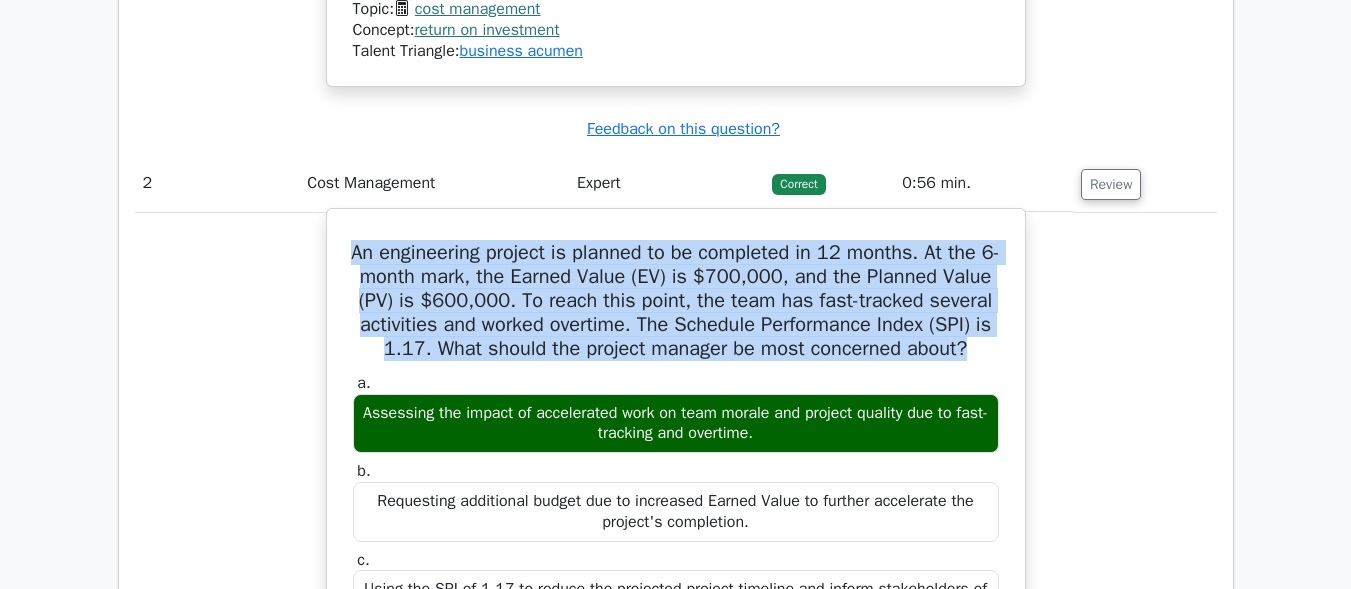 drag, startPoint x: 345, startPoint y: 243, endPoint x: 806, endPoint y: 376, distance: 479.80203 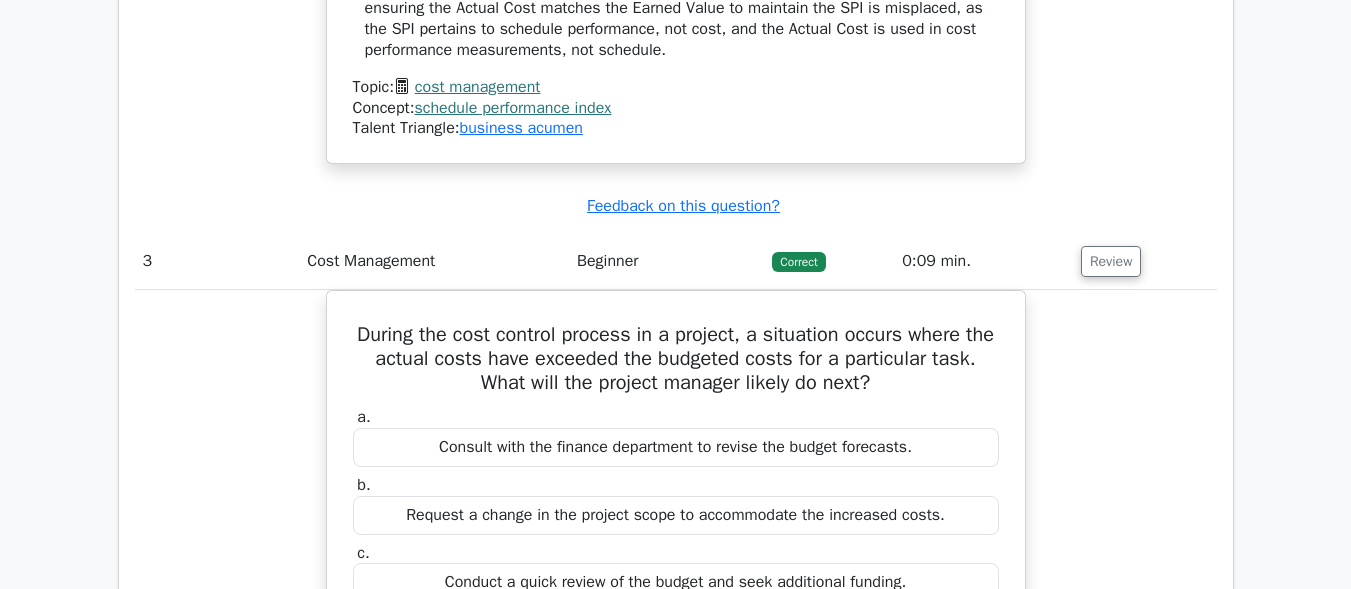 scroll, scrollTop: 3381, scrollLeft: 0, axis: vertical 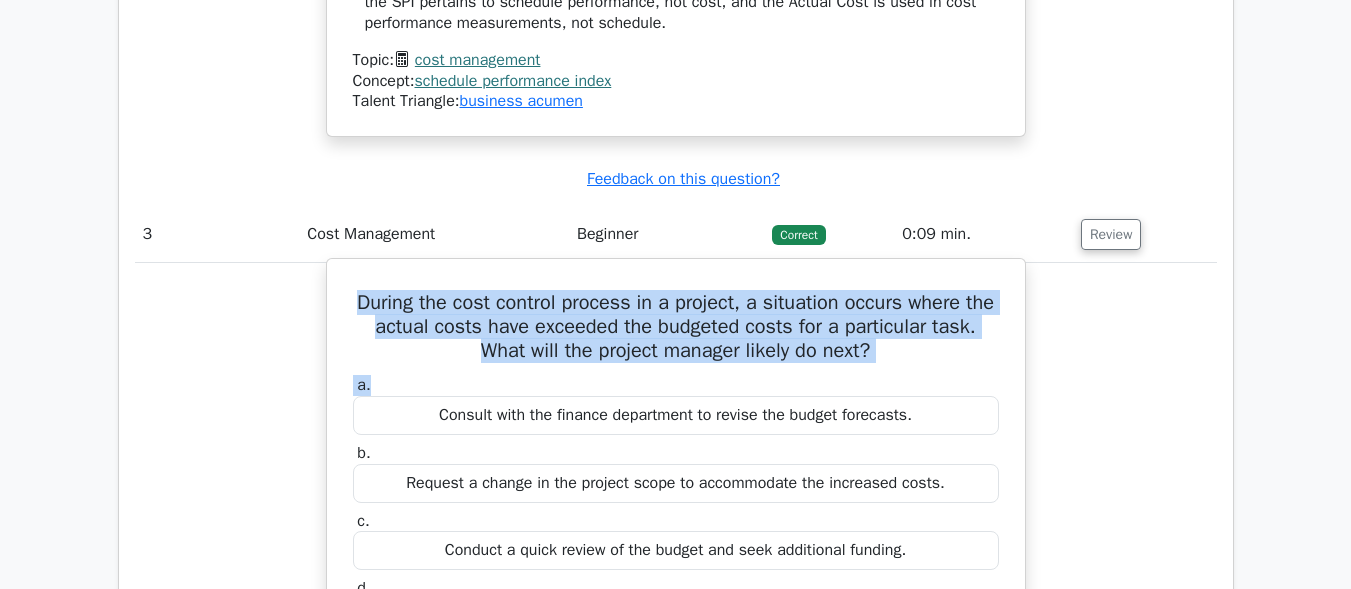drag, startPoint x: 365, startPoint y: 328, endPoint x: 875, endPoint y: 395, distance: 514.38214 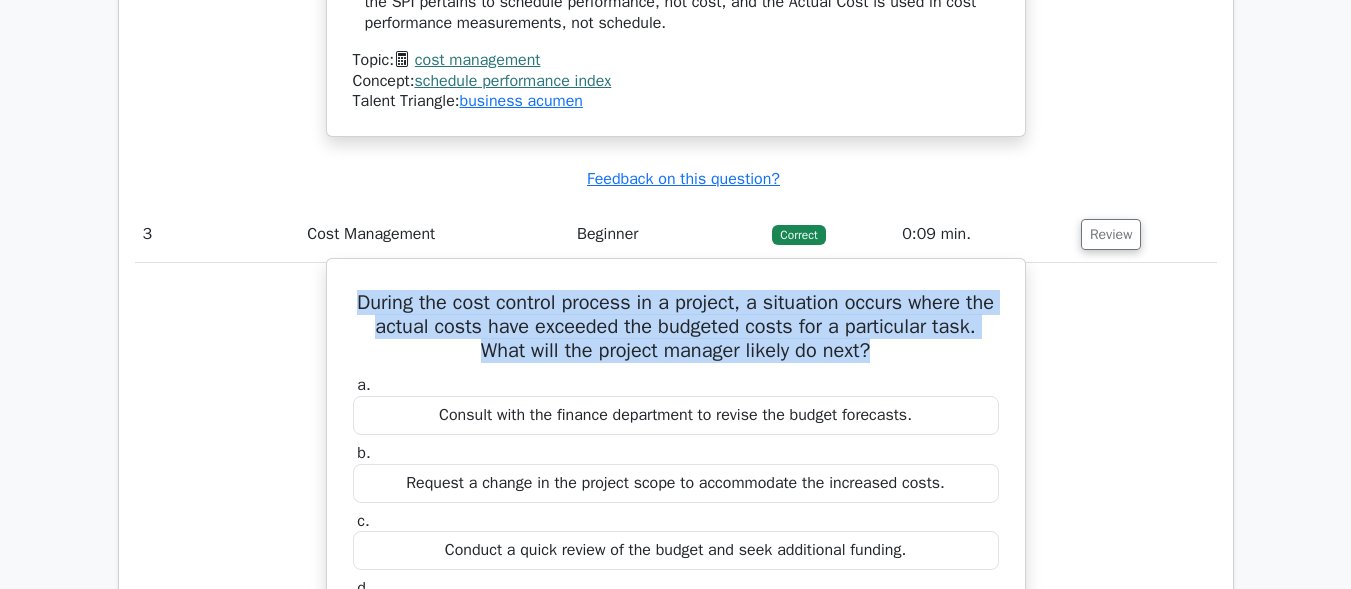 drag, startPoint x: 881, startPoint y: 372, endPoint x: 359, endPoint y: 332, distance: 523.53033 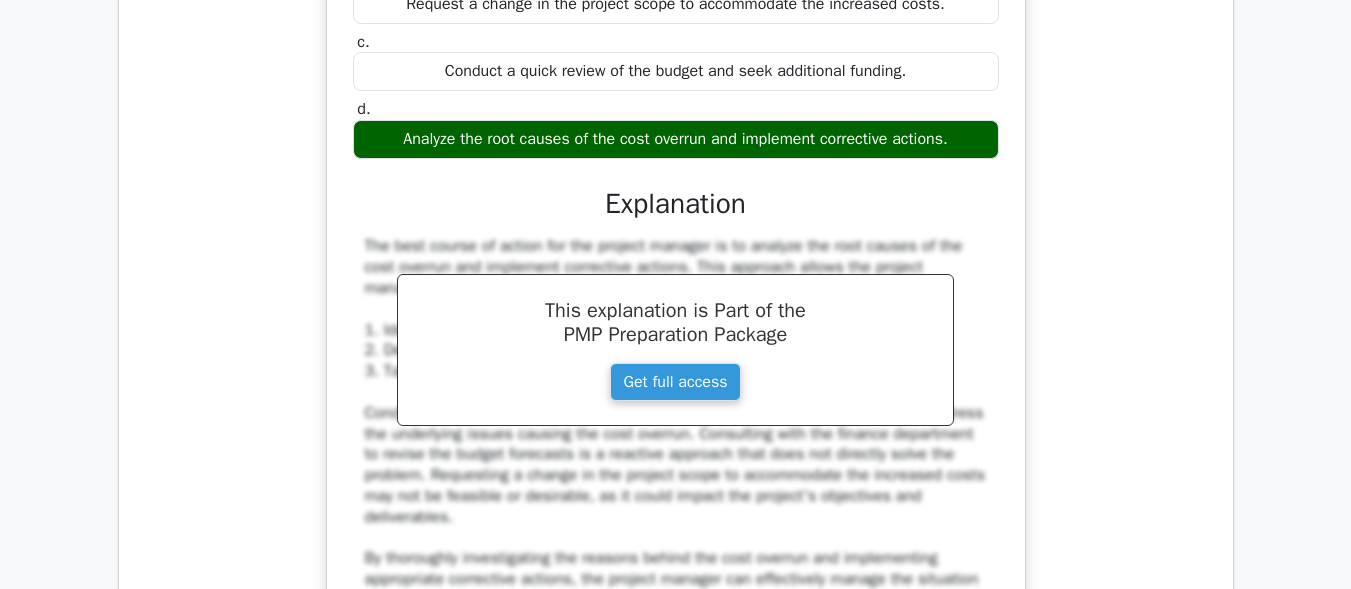 scroll, scrollTop: 3881, scrollLeft: 0, axis: vertical 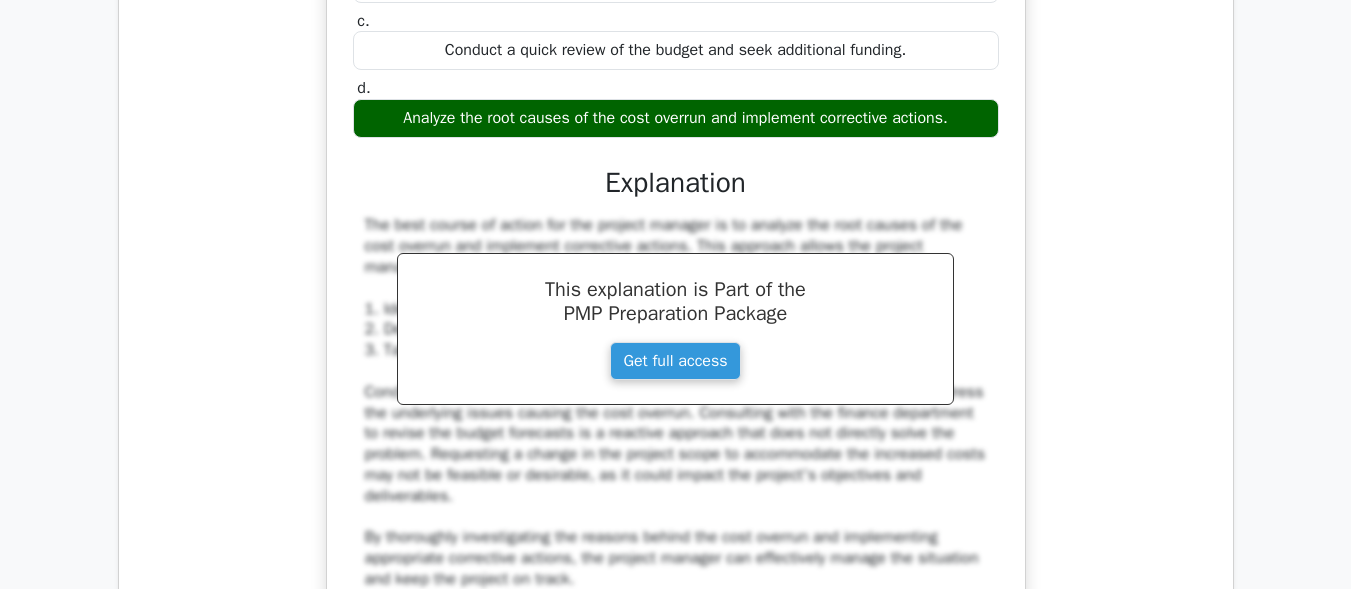 drag, startPoint x: 966, startPoint y: 140, endPoint x: 393, endPoint y: 158, distance: 573.28265 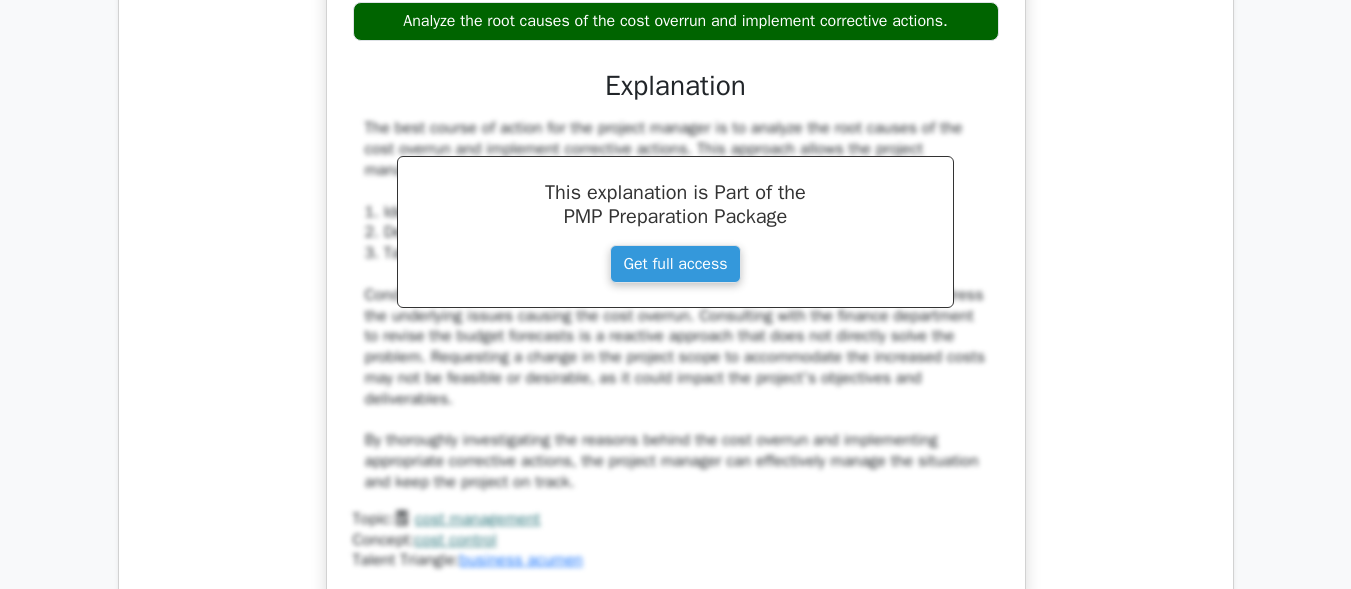 scroll, scrollTop: 4481, scrollLeft: 0, axis: vertical 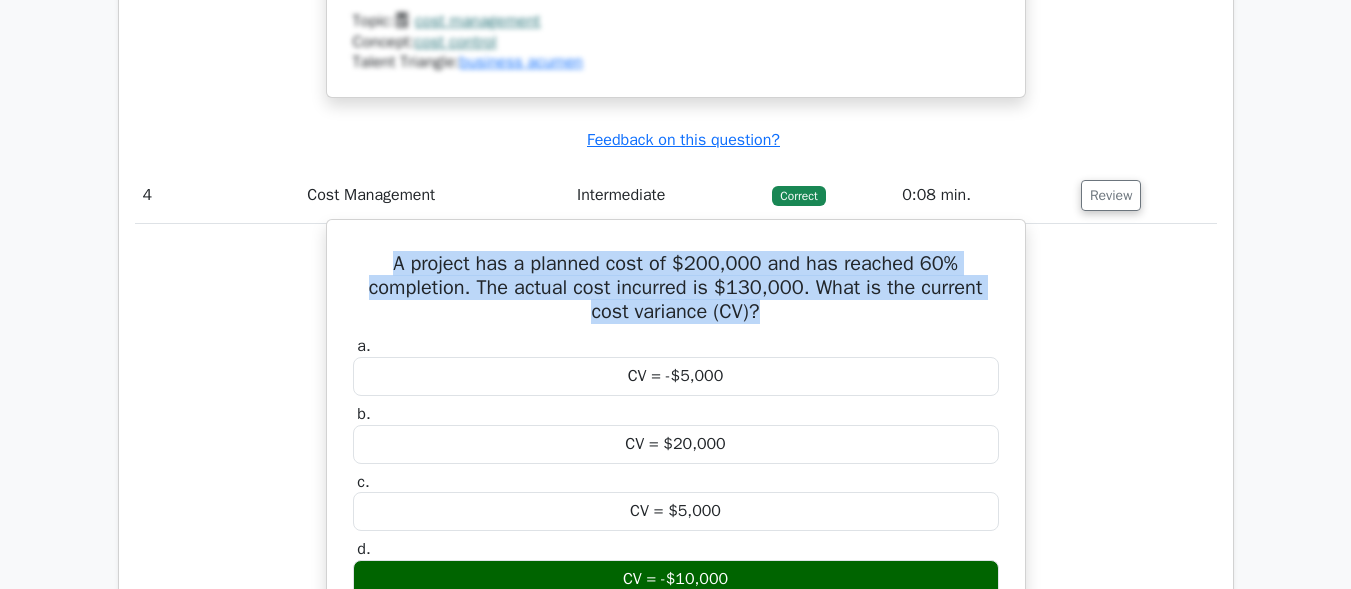 drag, startPoint x: 391, startPoint y: 285, endPoint x: 777, endPoint y: 334, distance: 389.0977 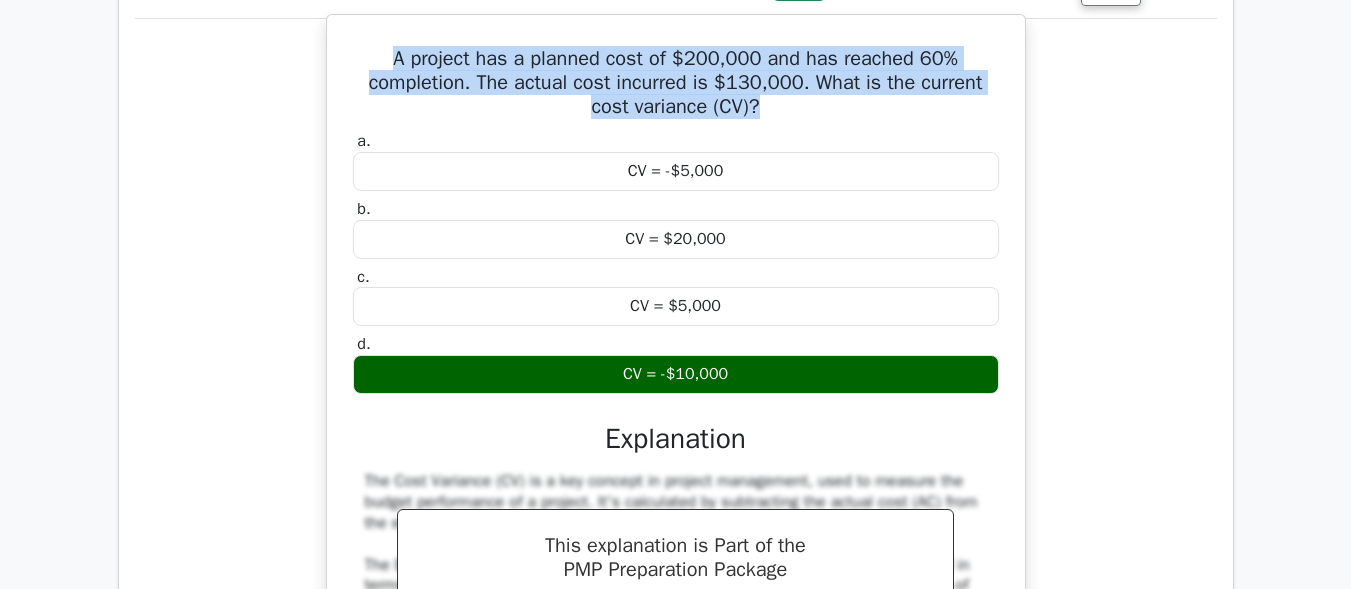 scroll, scrollTop: 4981, scrollLeft: 0, axis: vertical 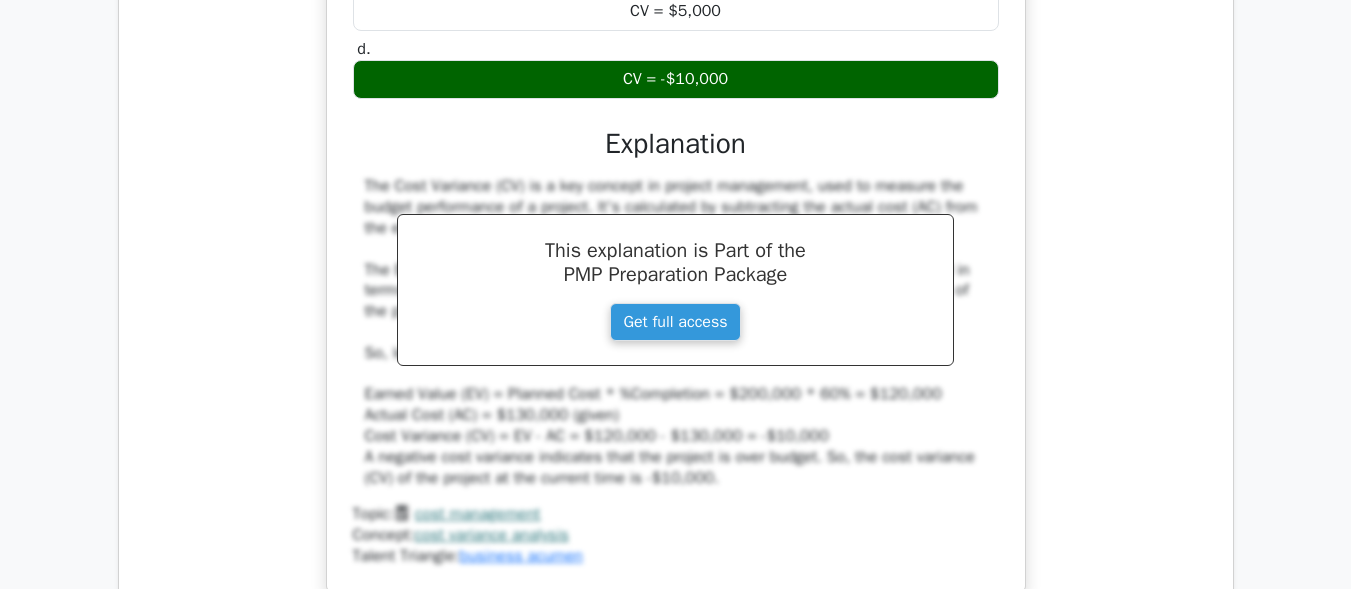 drag, startPoint x: 601, startPoint y: 99, endPoint x: 764, endPoint y: 96, distance: 163.0276 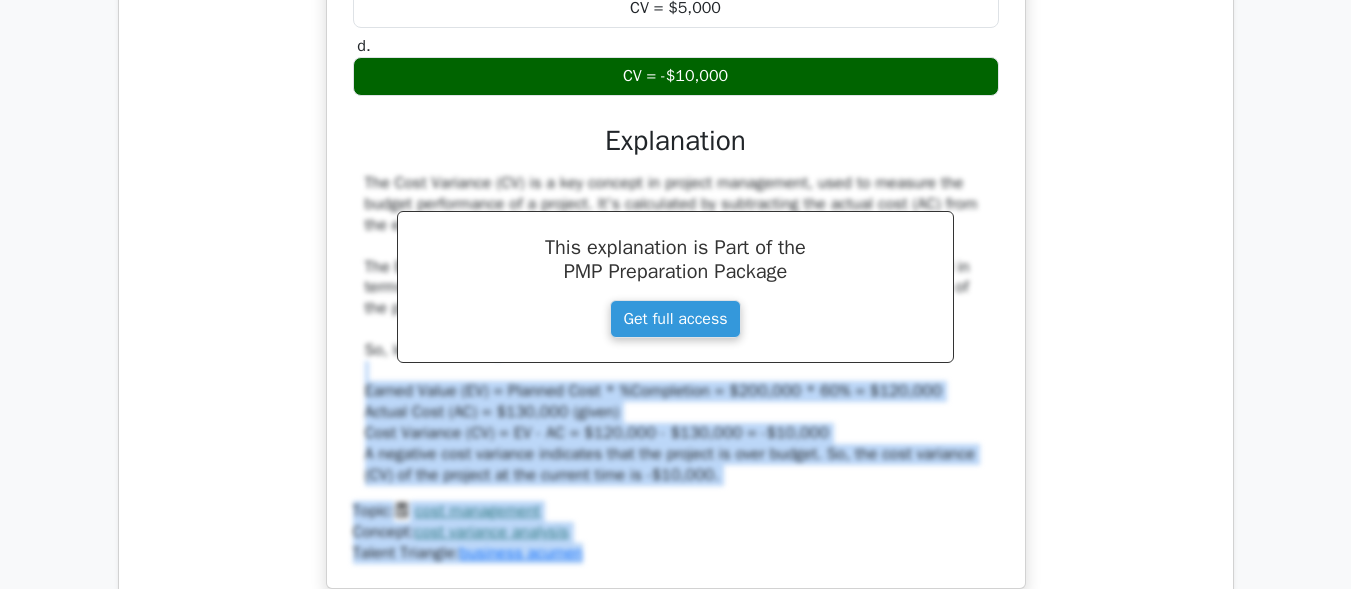 drag, startPoint x: 709, startPoint y: 402, endPoint x: 676, endPoint y: 621, distance: 221.47235 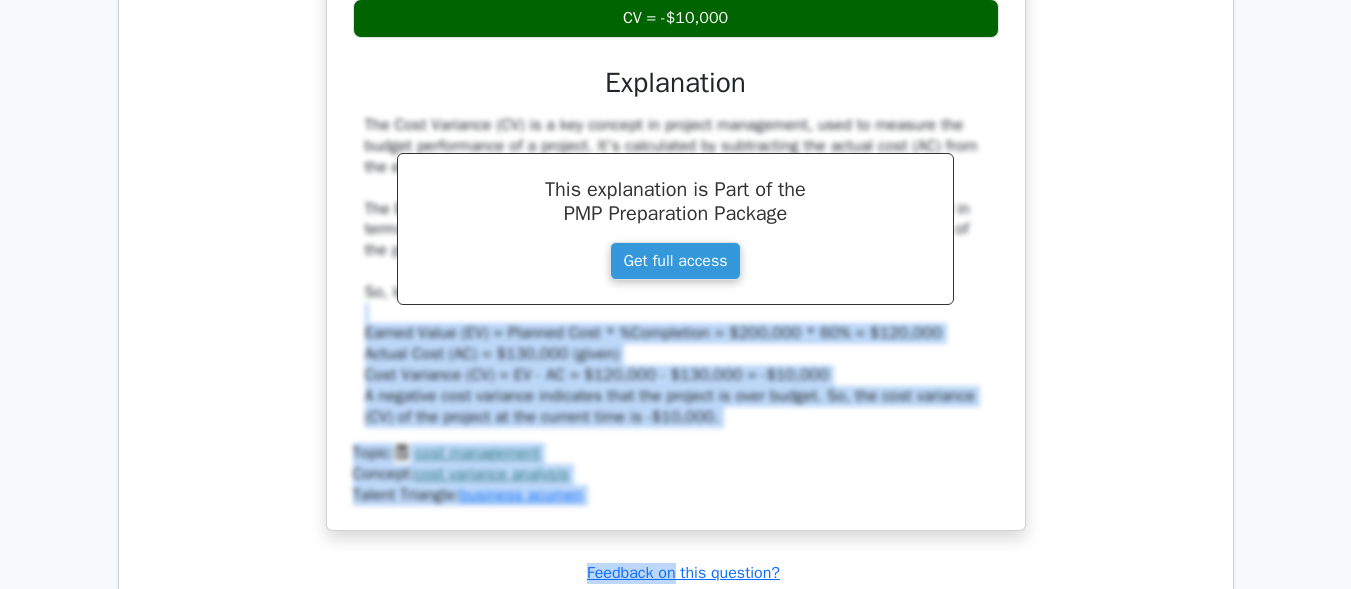 click on "A project has a planned cost of $200,000 and has reached 60% completion. The actual cost incurred is $130,000. What is the current cost variance (CV)?
a.
CV = -$5,000
b.
c. d." at bounding box center [676, 106] 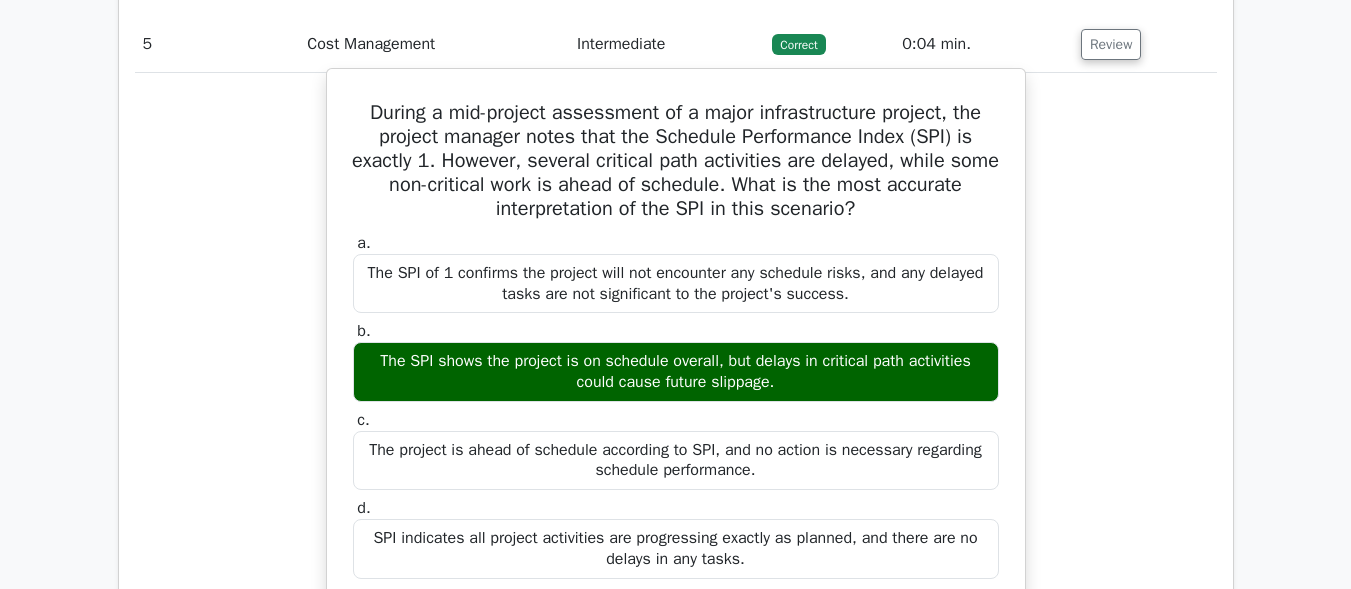 scroll, scrollTop: 5647, scrollLeft: 0, axis: vertical 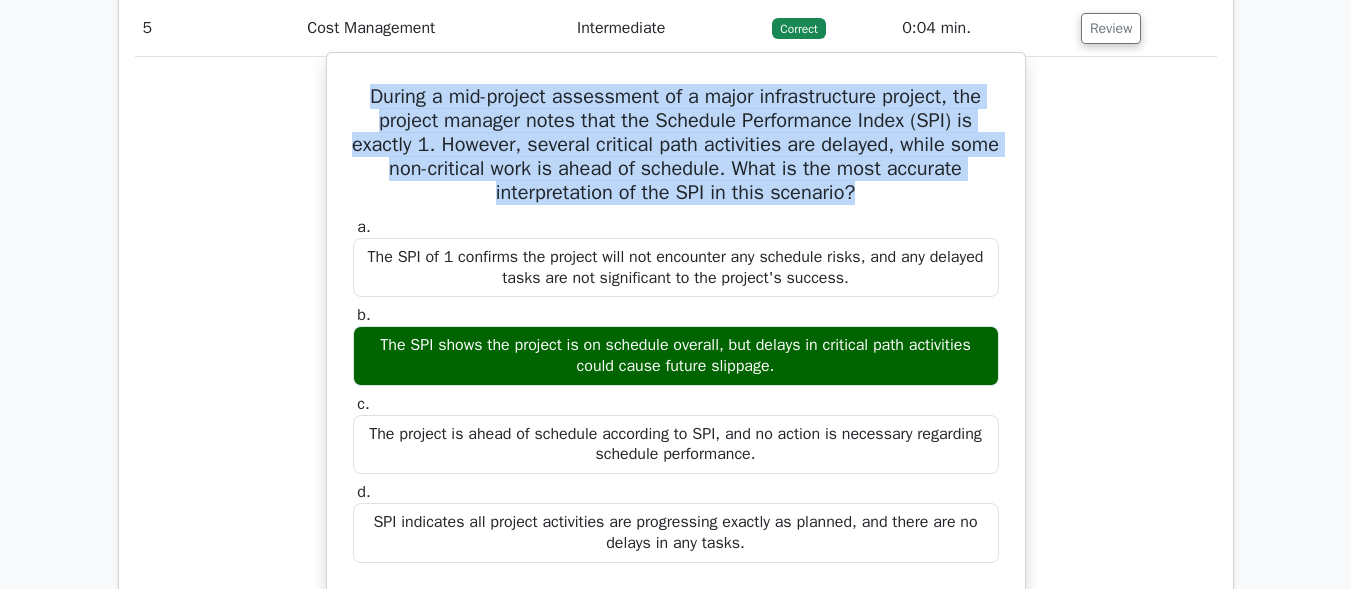 drag, startPoint x: 363, startPoint y: 123, endPoint x: 890, endPoint y: 218, distance: 535.49414 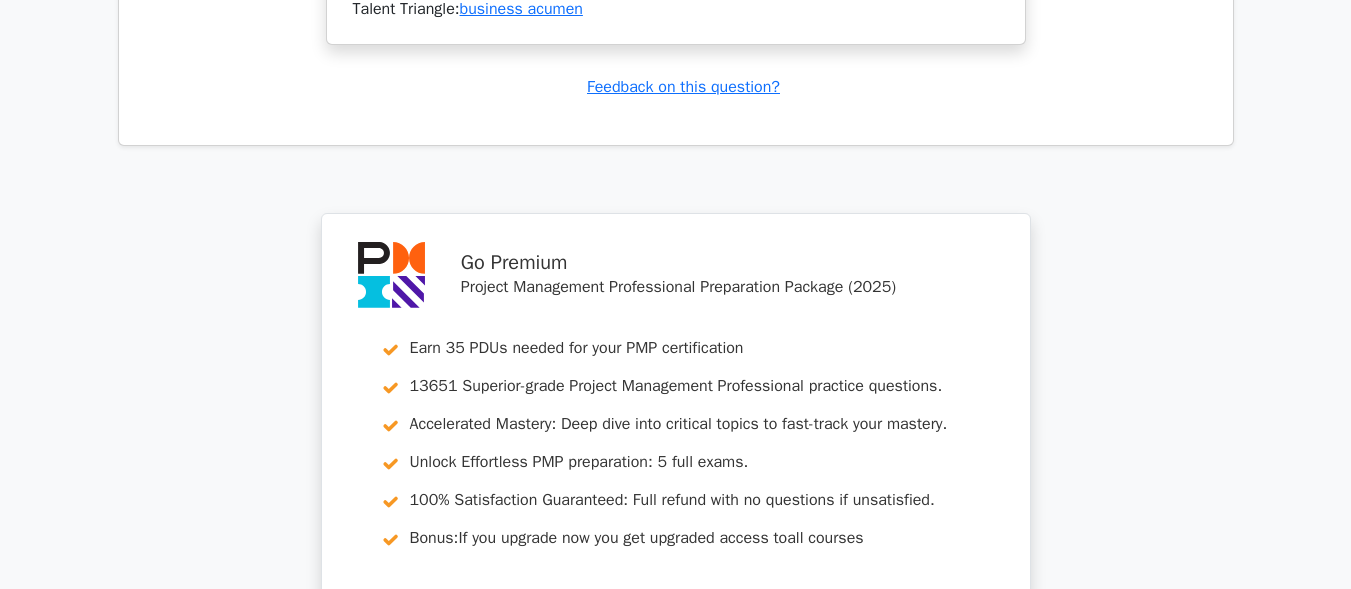 scroll, scrollTop: 7047, scrollLeft: 0, axis: vertical 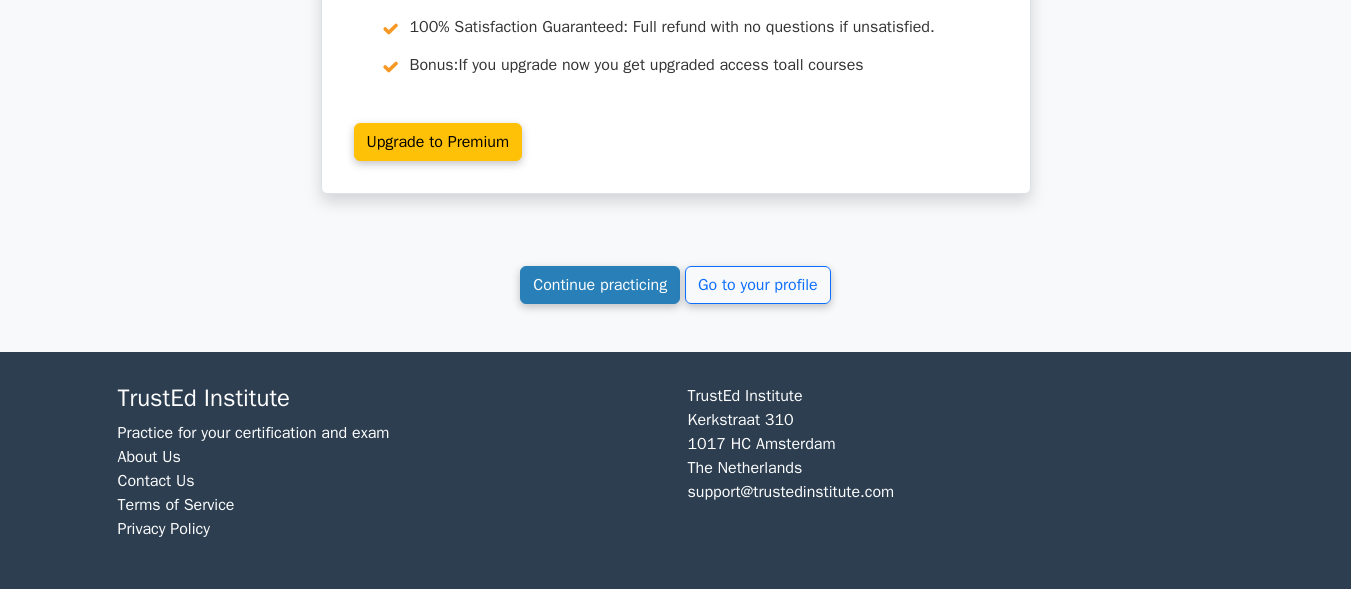 click on "Continue practicing" at bounding box center [600, 285] 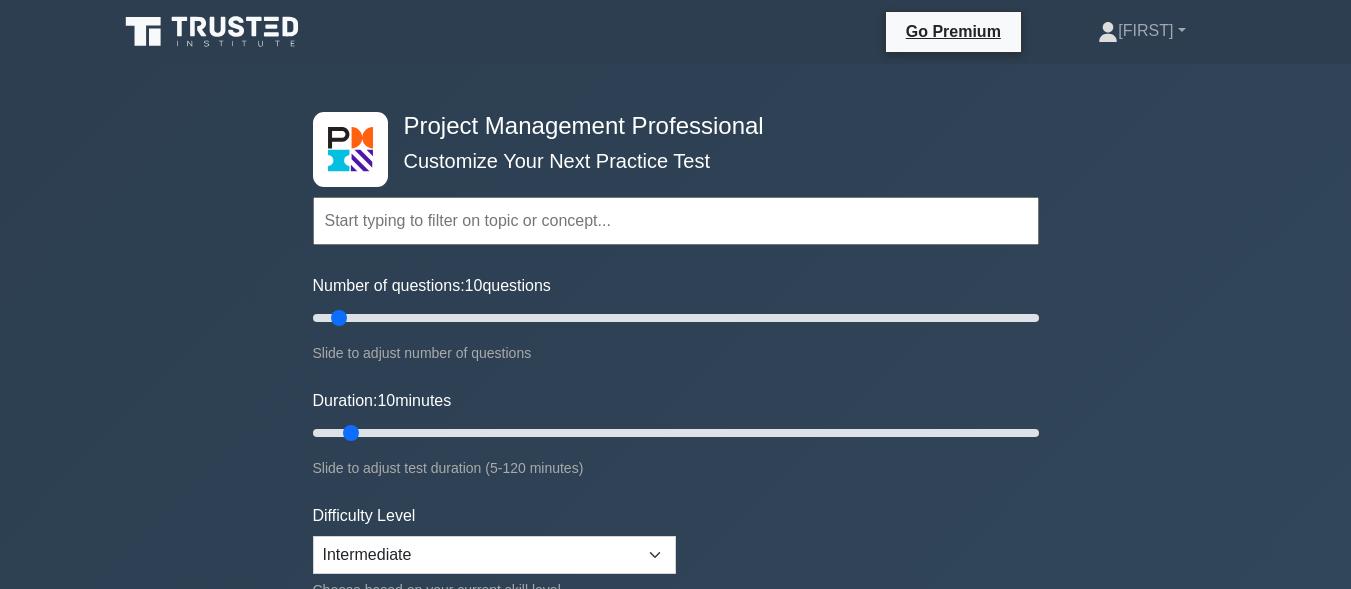 scroll, scrollTop: 0, scrollLeft: 0, axis: both 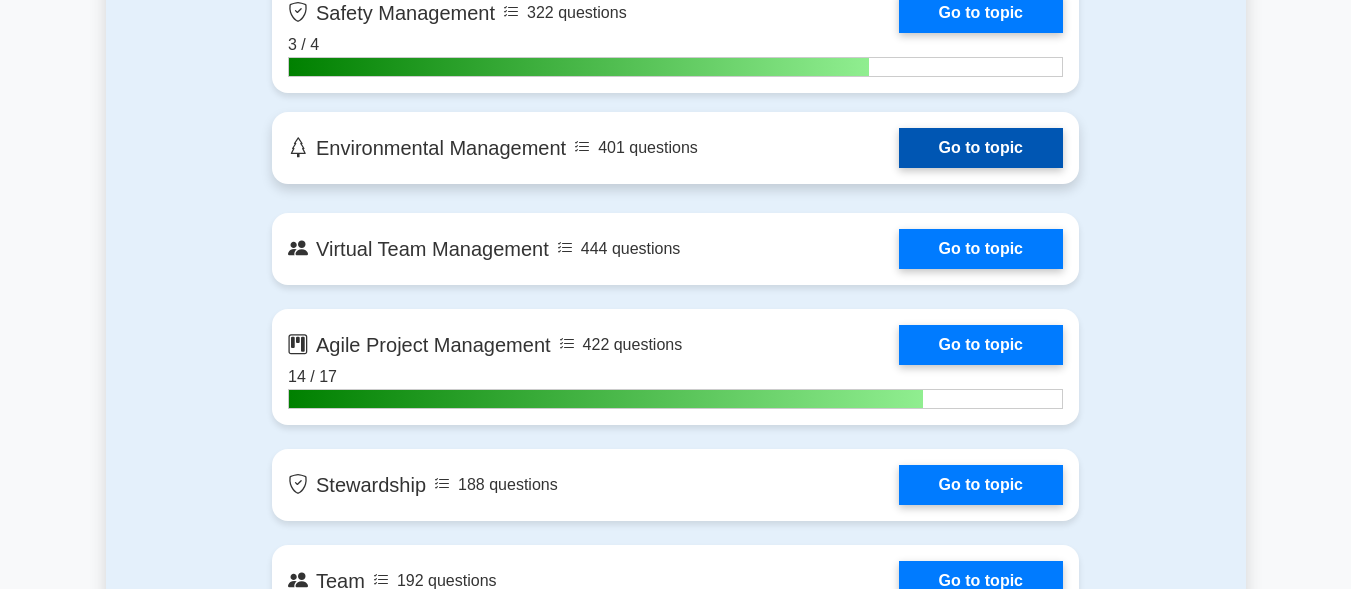 click on "Go to topic" at bounding box center [981, 148] 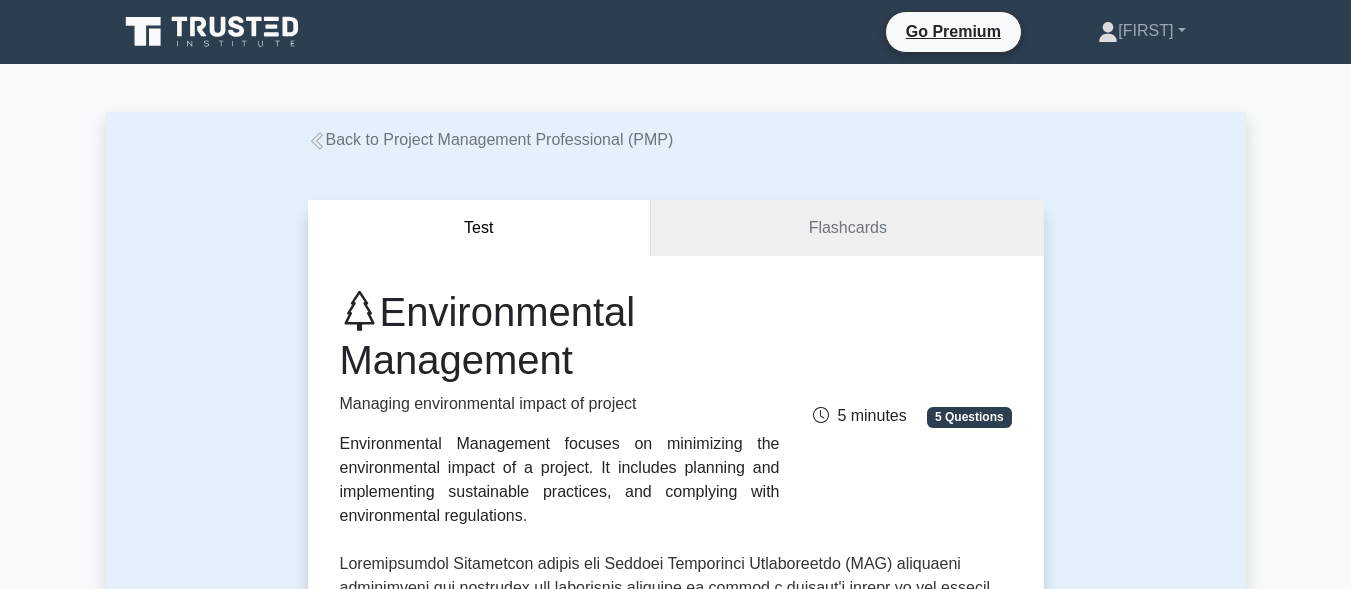 scroll, scrollTop: 0, scrollLeft: 0, axis: both 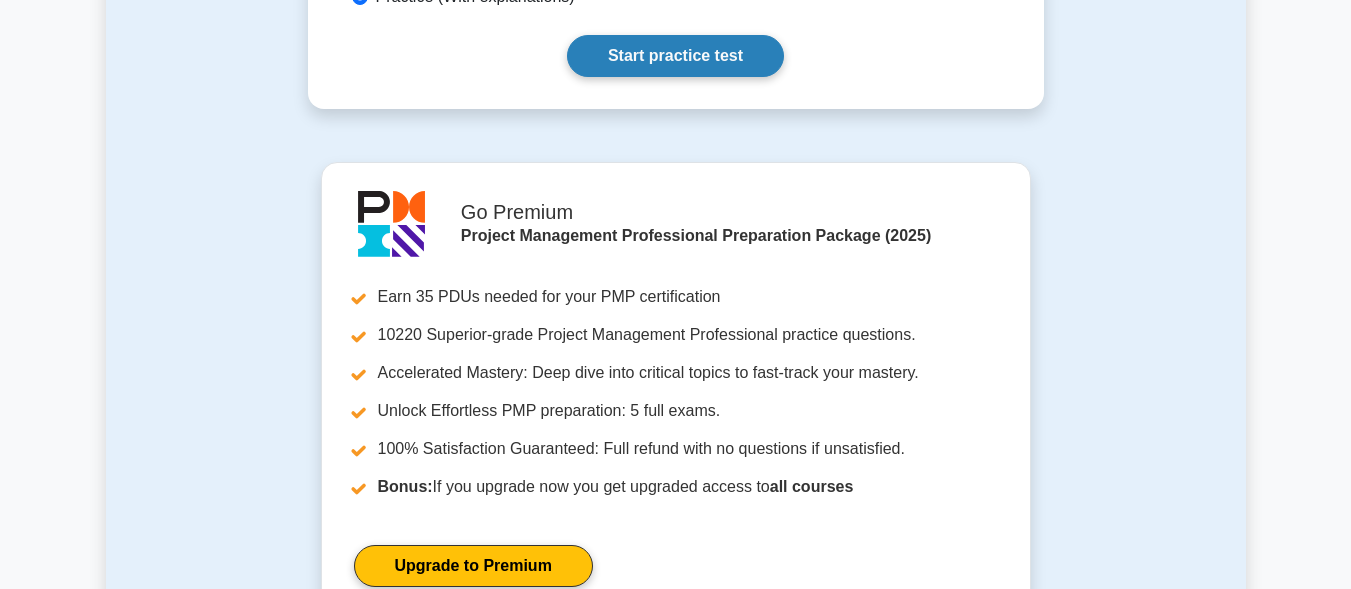 click on "Start practice test" at bounding box center (675, 56) 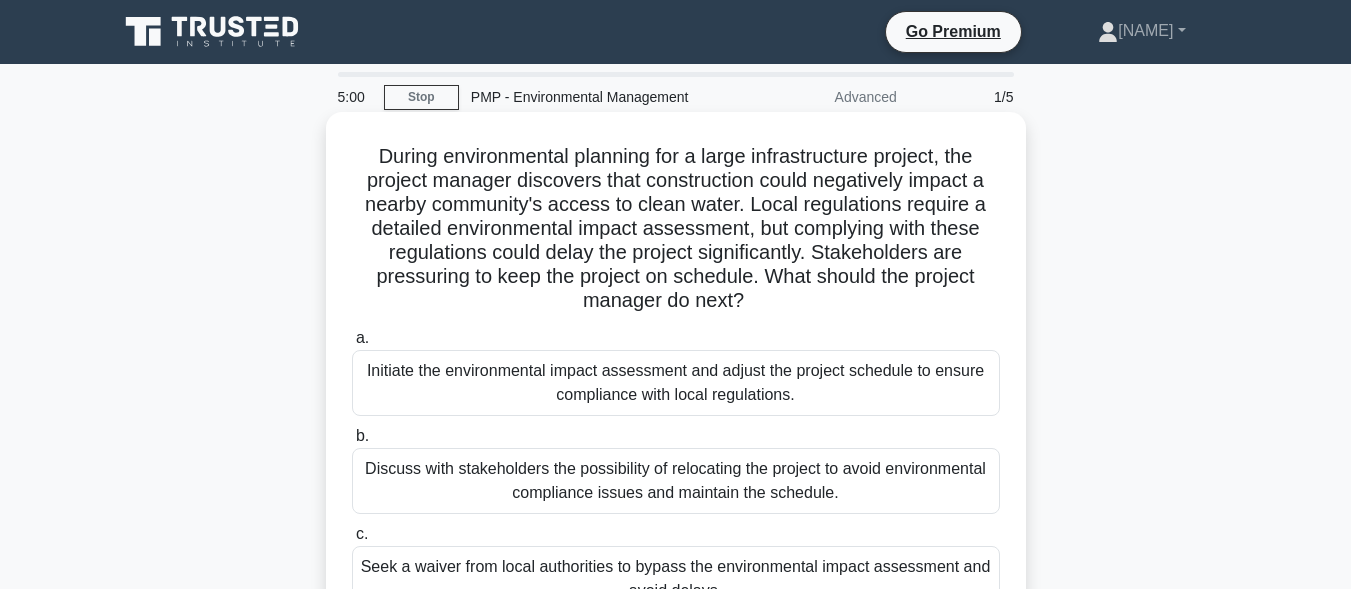 scroll, scrollTop: 0, scrollLeft: 0, axis: both 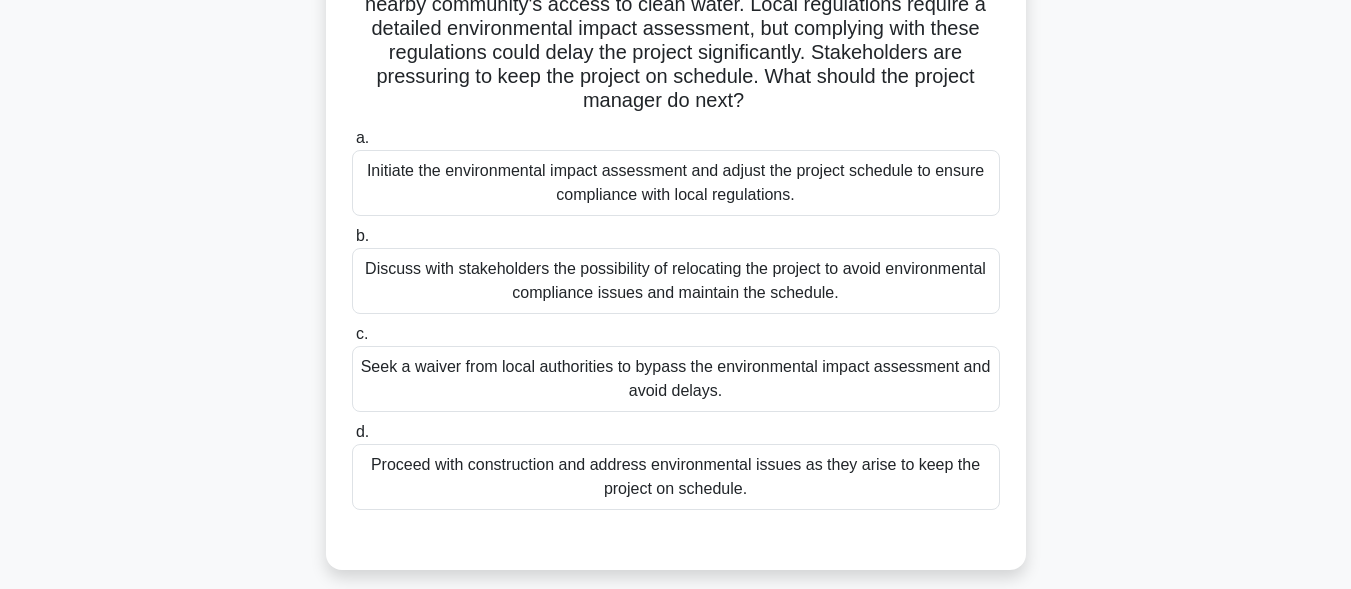 click on "Initiate the environmental impact assessment and adjust the project schedule to ensure compliance with local regulations." at bounding box center [676, 183] 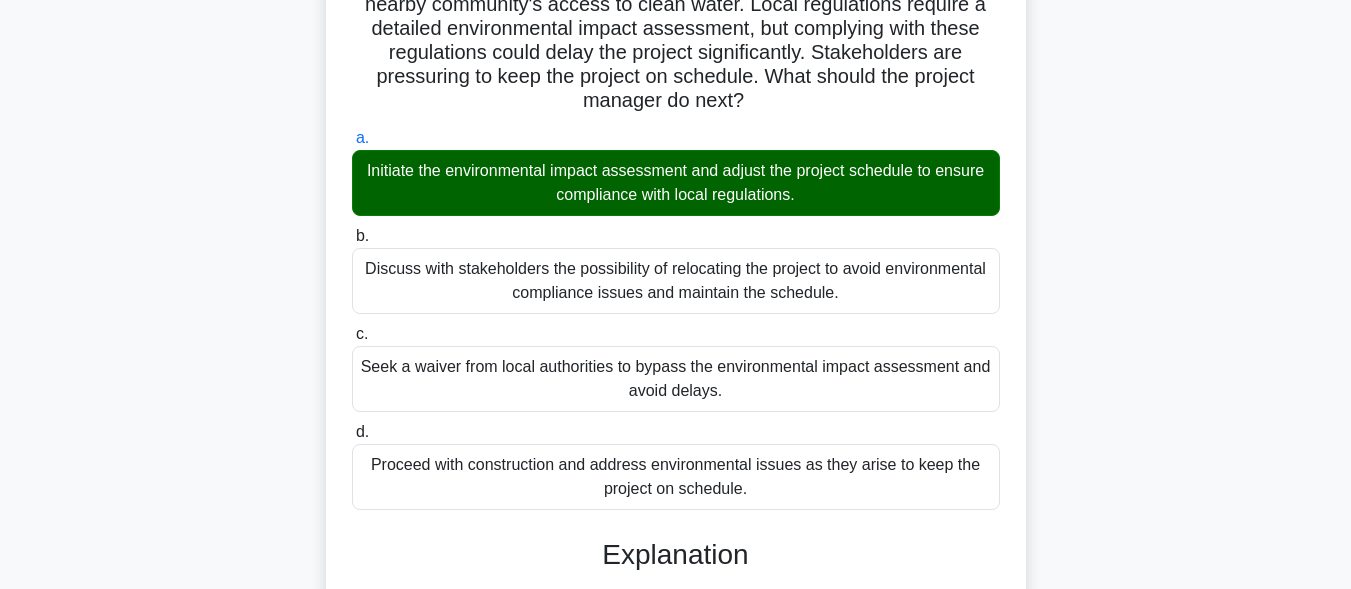 scroll, scrollTop: 549, scrollLeft: 0, axis: vertical 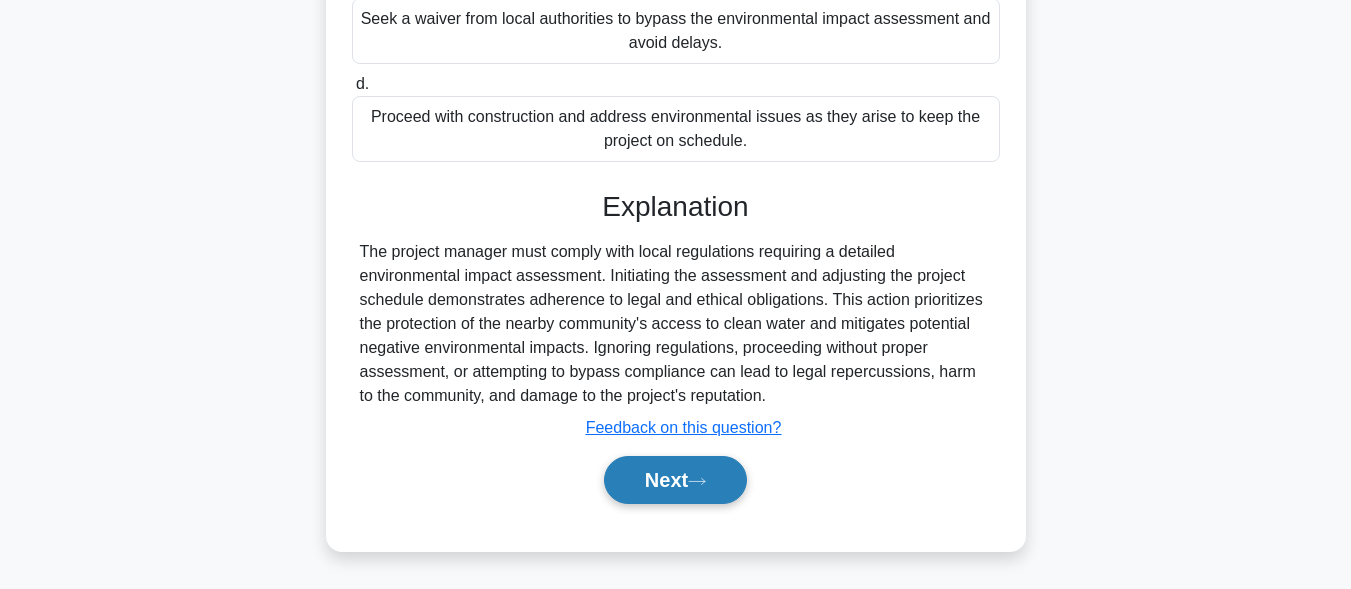 click on "Next" at bounding box center [675, 480] 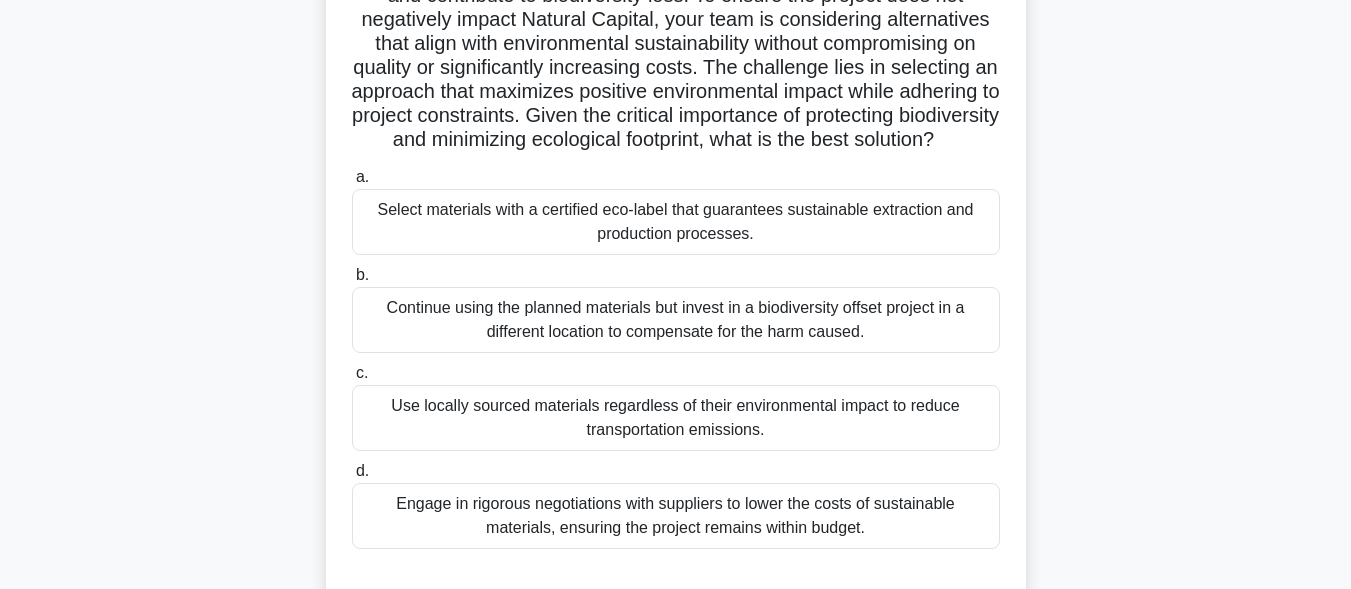 scroll, scrollTop: 291, scrollLeft: 0, axis: vertical 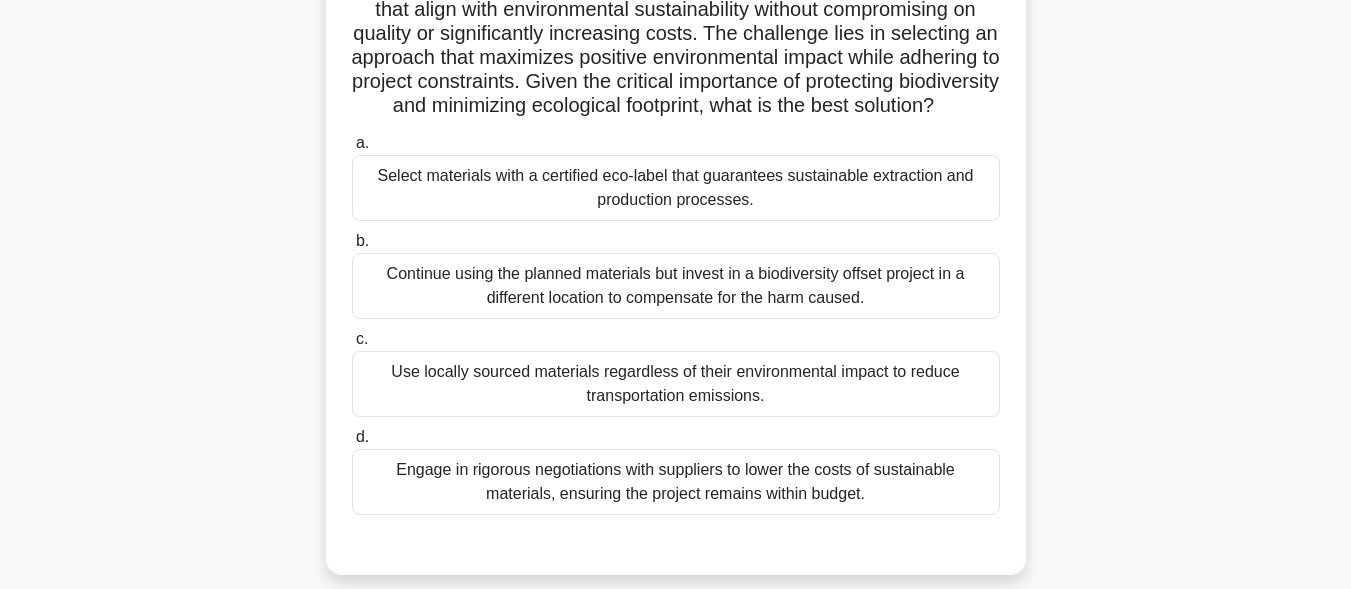 click on "Continue using the planned materials but invest in a biodiversity offset project in a different location to compensate for the harm caused." at bounding box center (676, 286) 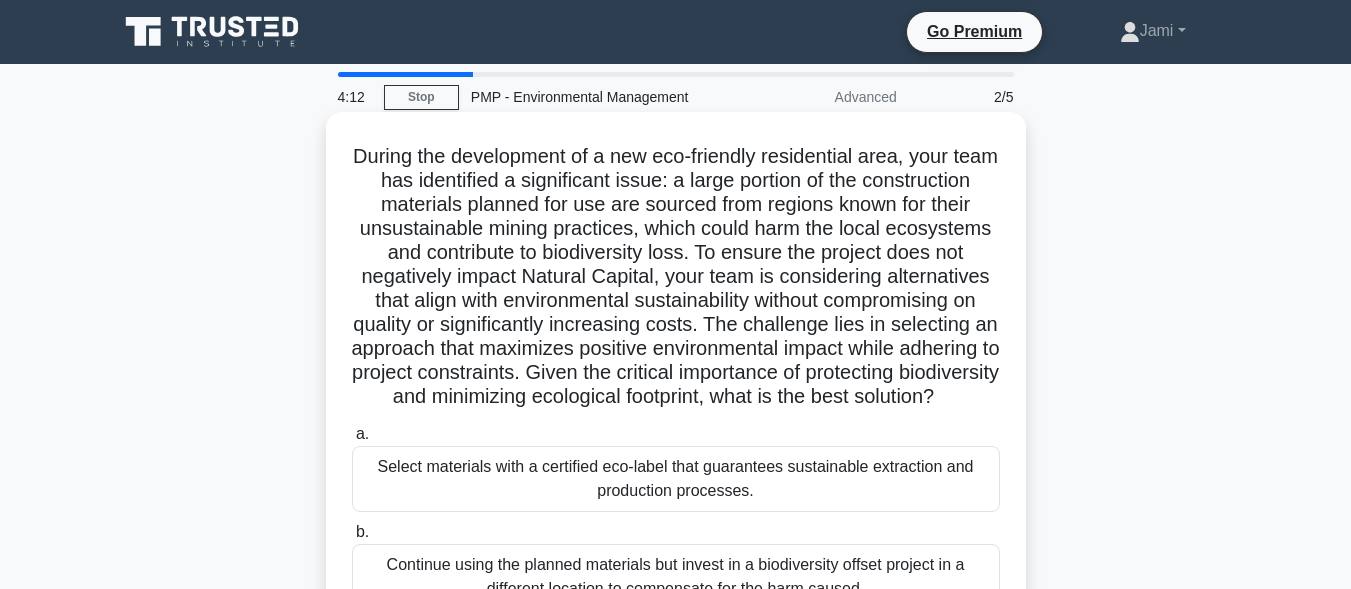 scroll, scrollTop: 291, scrollLeft: 0, axis: vertical 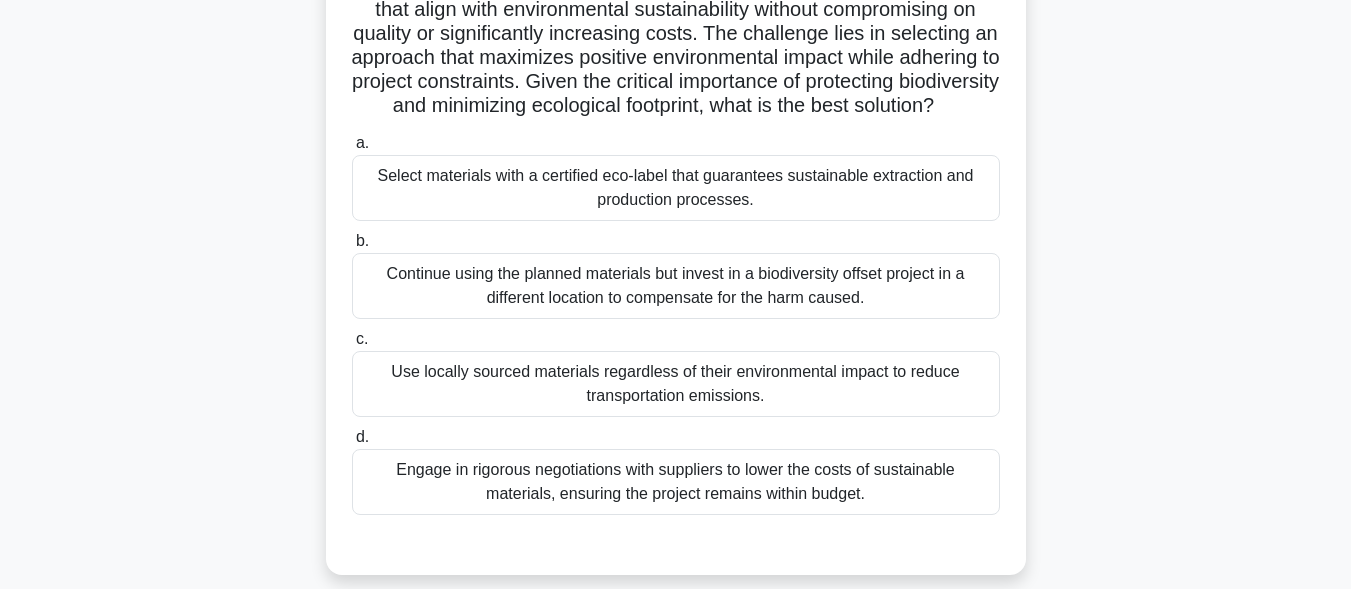 click on "Select materials with a certified eco-label that guarantees sustainable extraction and production processes." at bounding box center (676, 188) 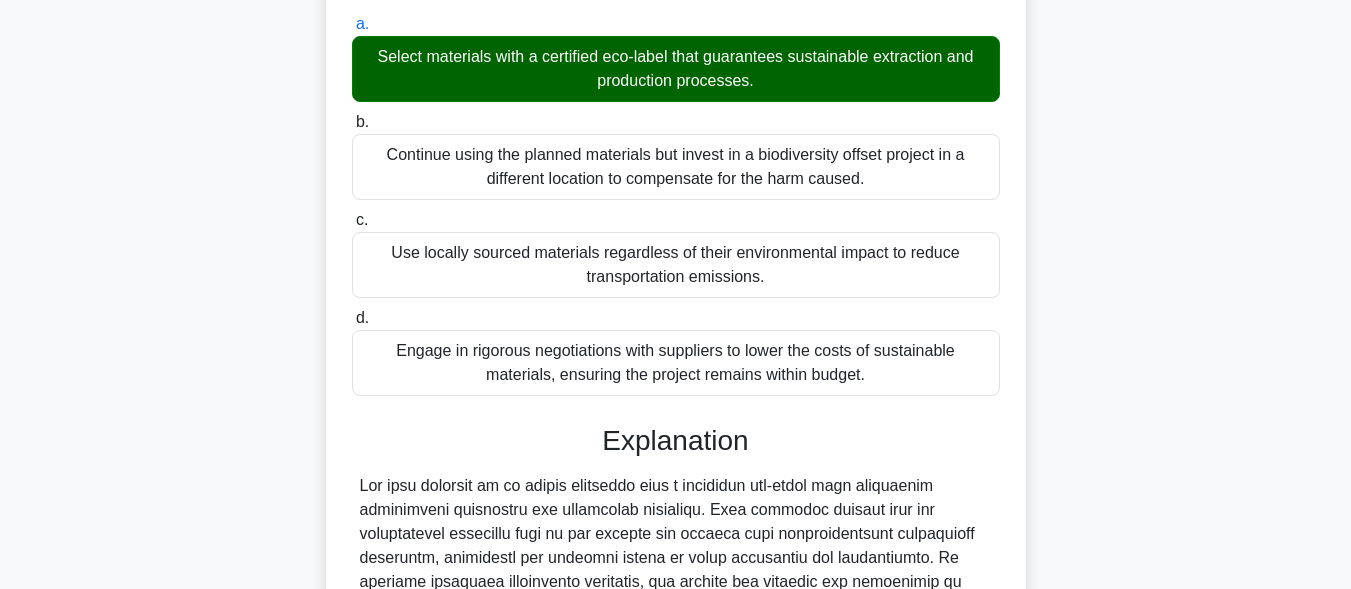 scroll, scrollTop: 837, scrollLeft: 0, axis: vertical 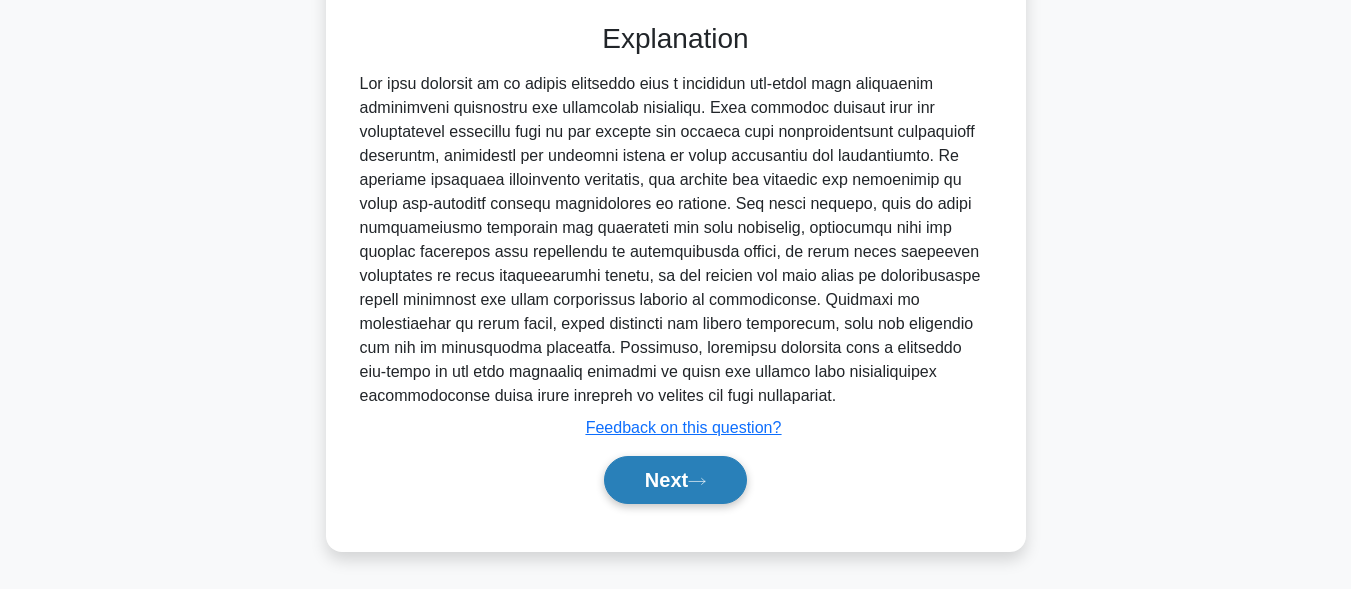 click on "Next" at bounding box center [675, 480] 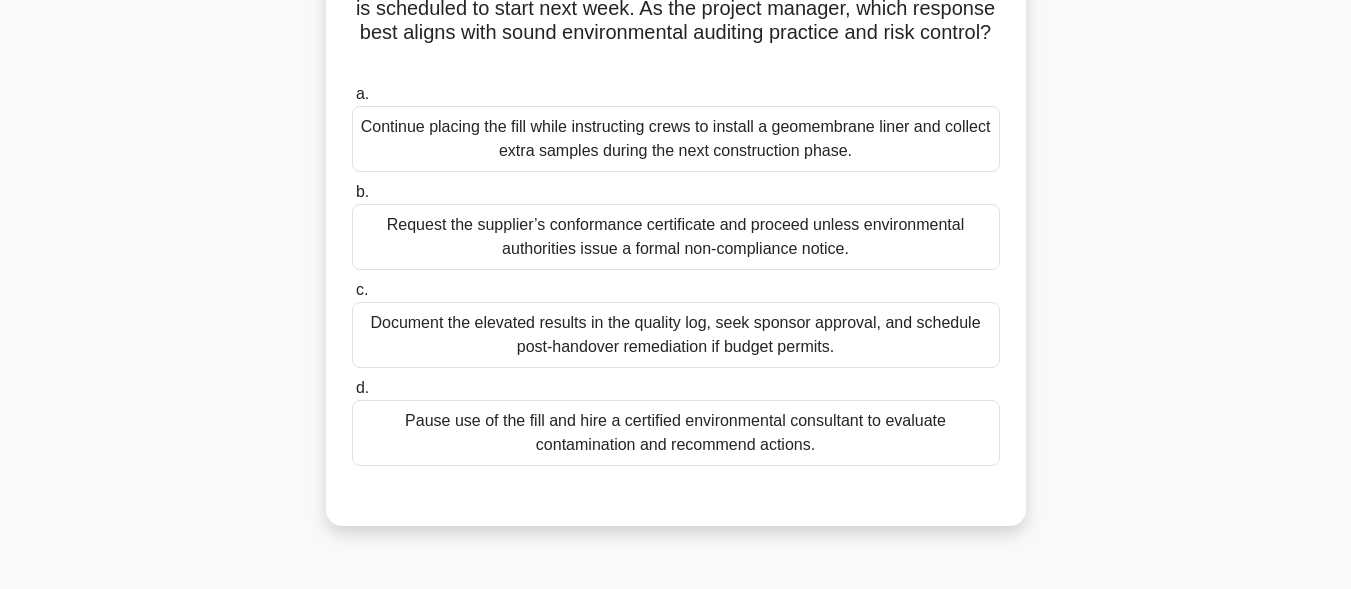 scroll, scrollTop: 191, scrollLeft: 0, axis: vertical 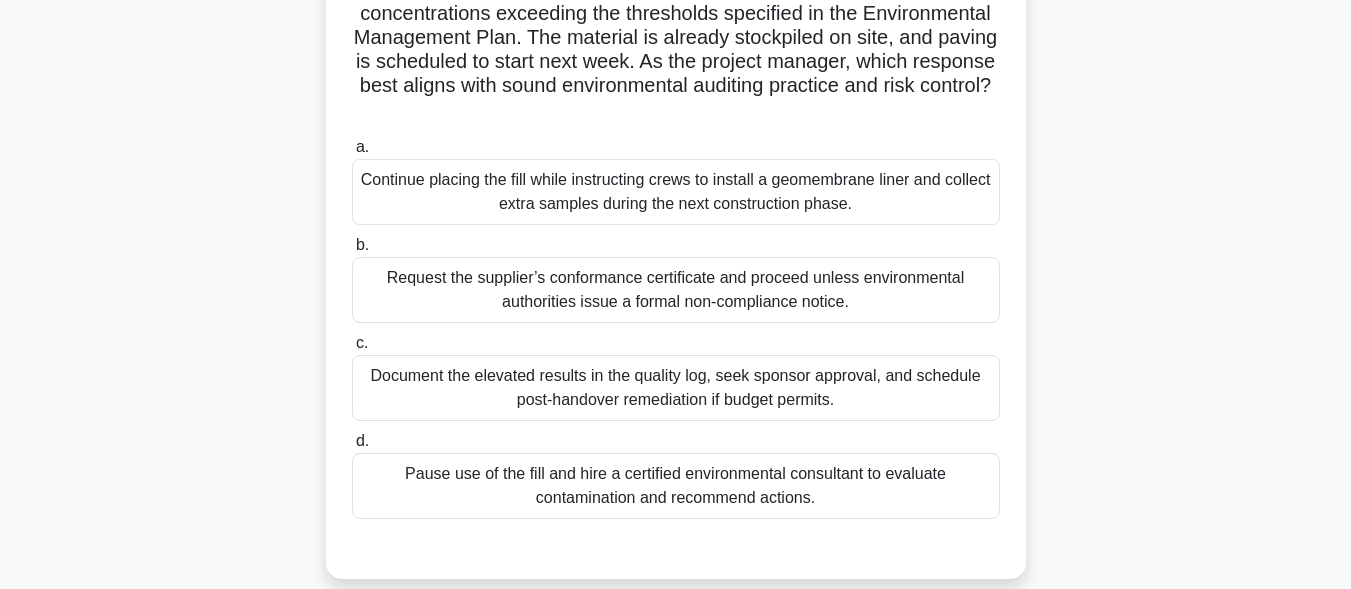 click on "Document the elevated results in the quality log, seek sponsor approval, and schedule post-handover remediation if budget permits." at bounding box center [676, 388] 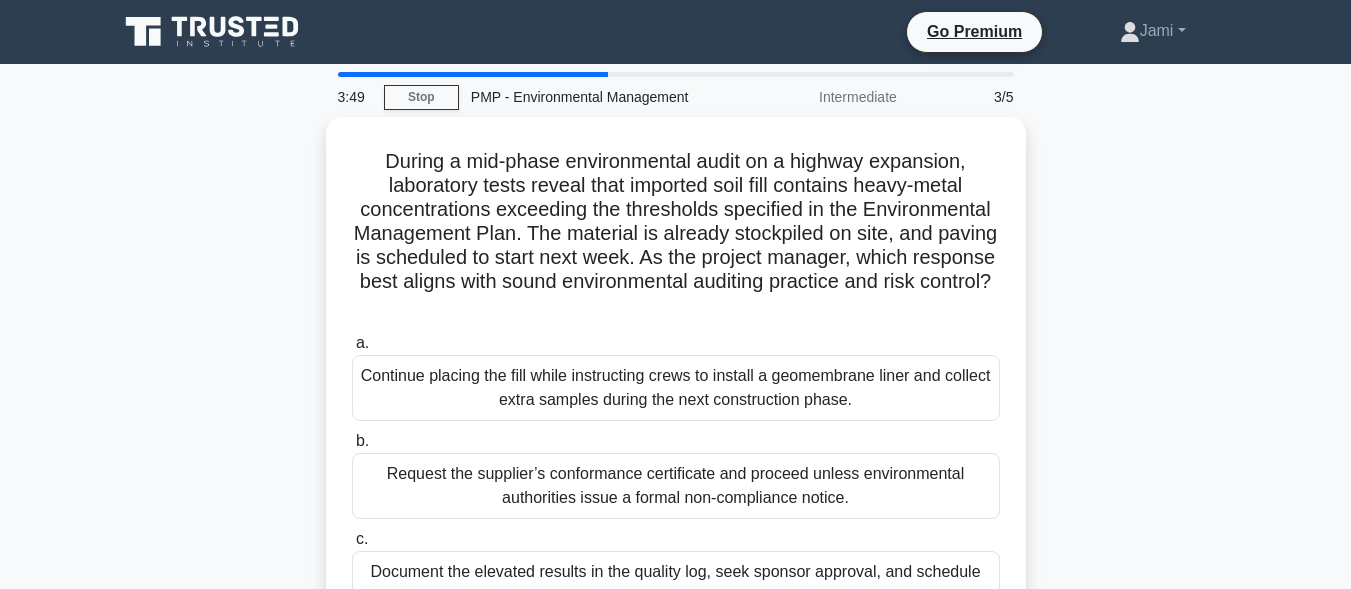 scroll, scrollTop: 256, scrollLeft: 0, axis: vertical 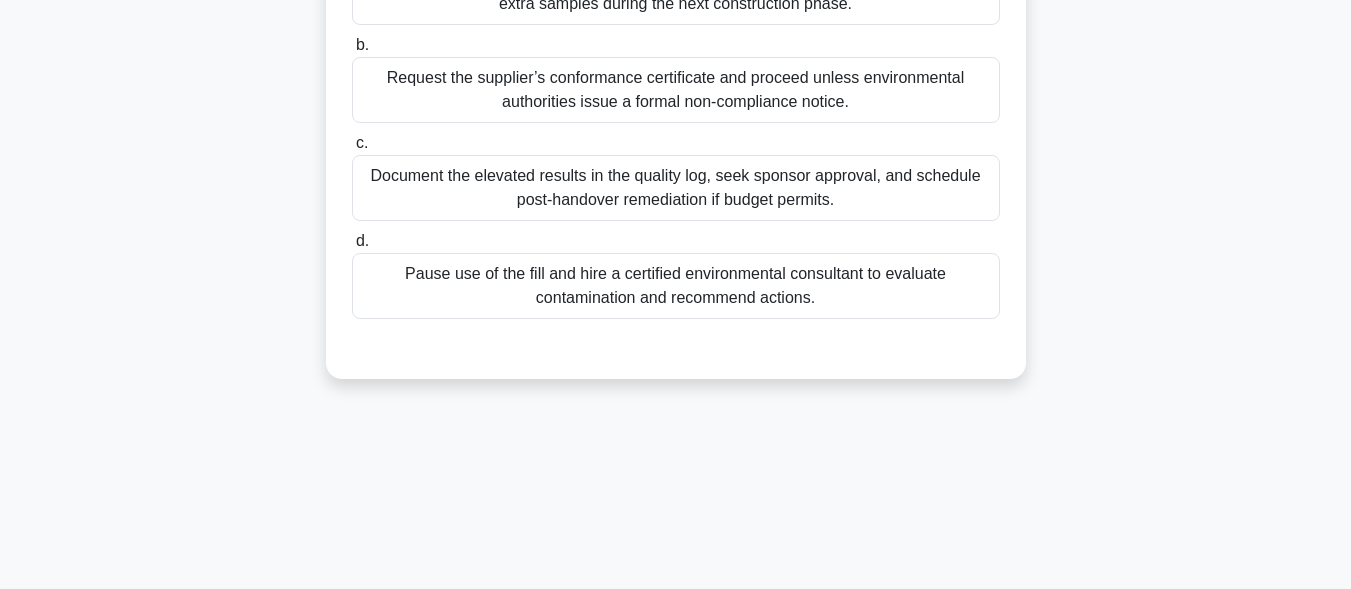 click on "Pause use of the fill and hire a certified environmental consultant to evaluate contamination and recommend actions." at bounding box center [676, 286] 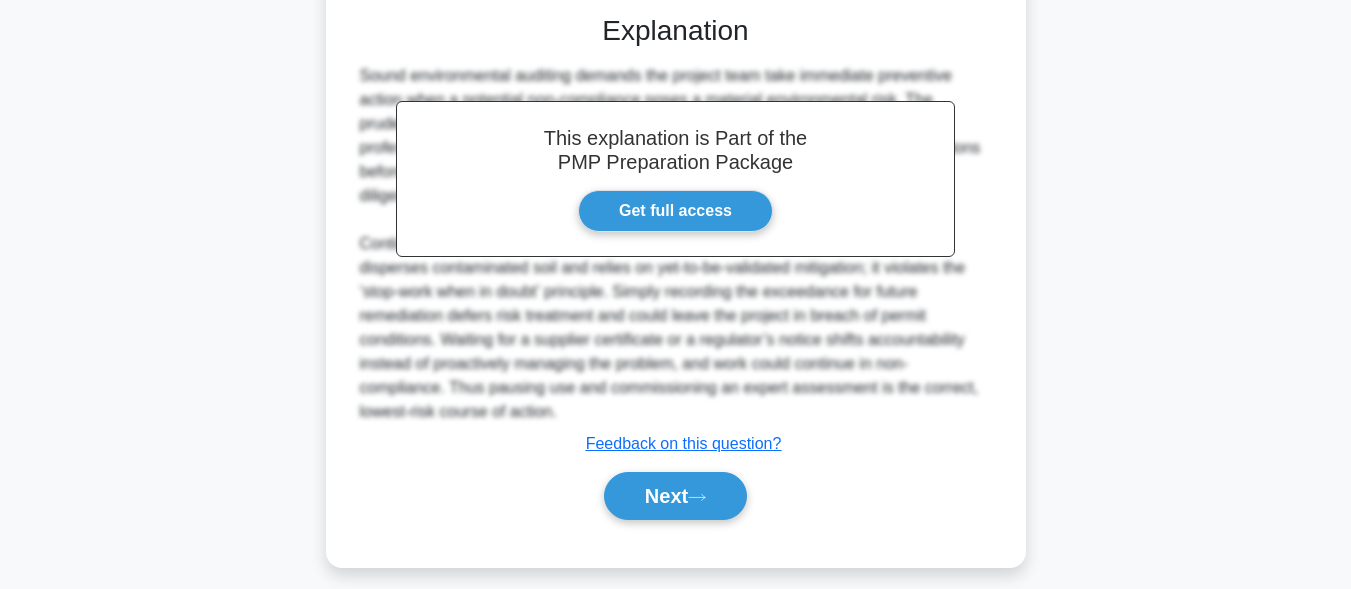scroll, scrollTop: 741, scrollLeft: 0, axis: vertical 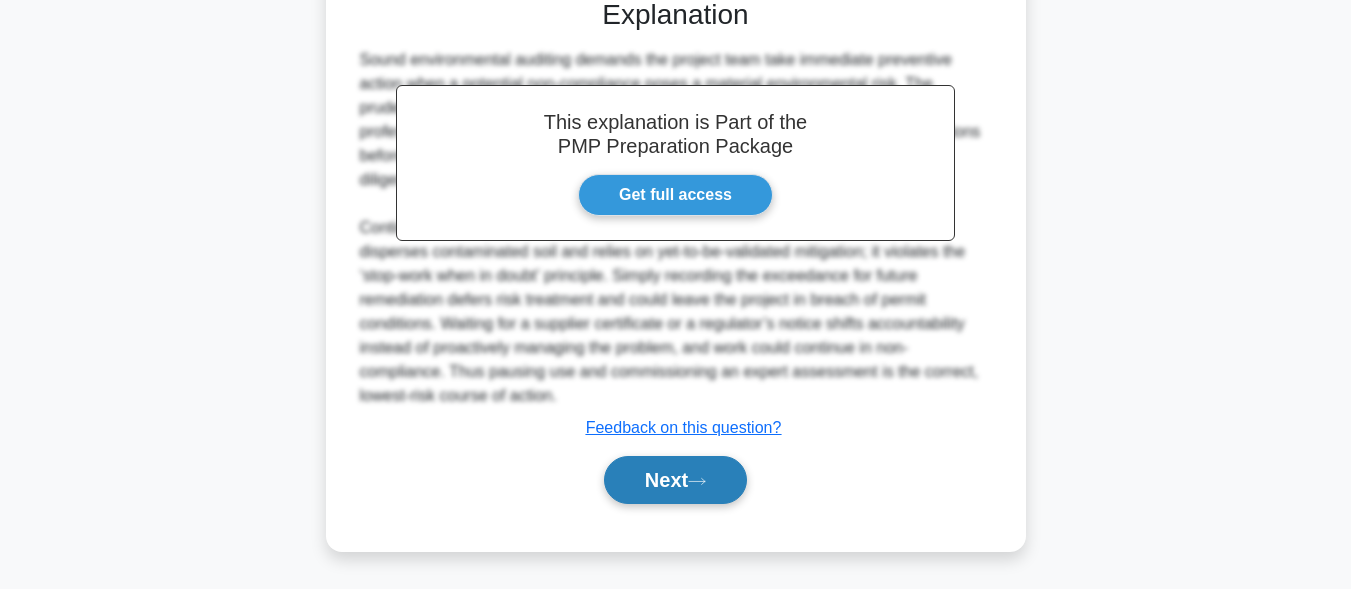 click on "Next" at bounding box center [675, 480] 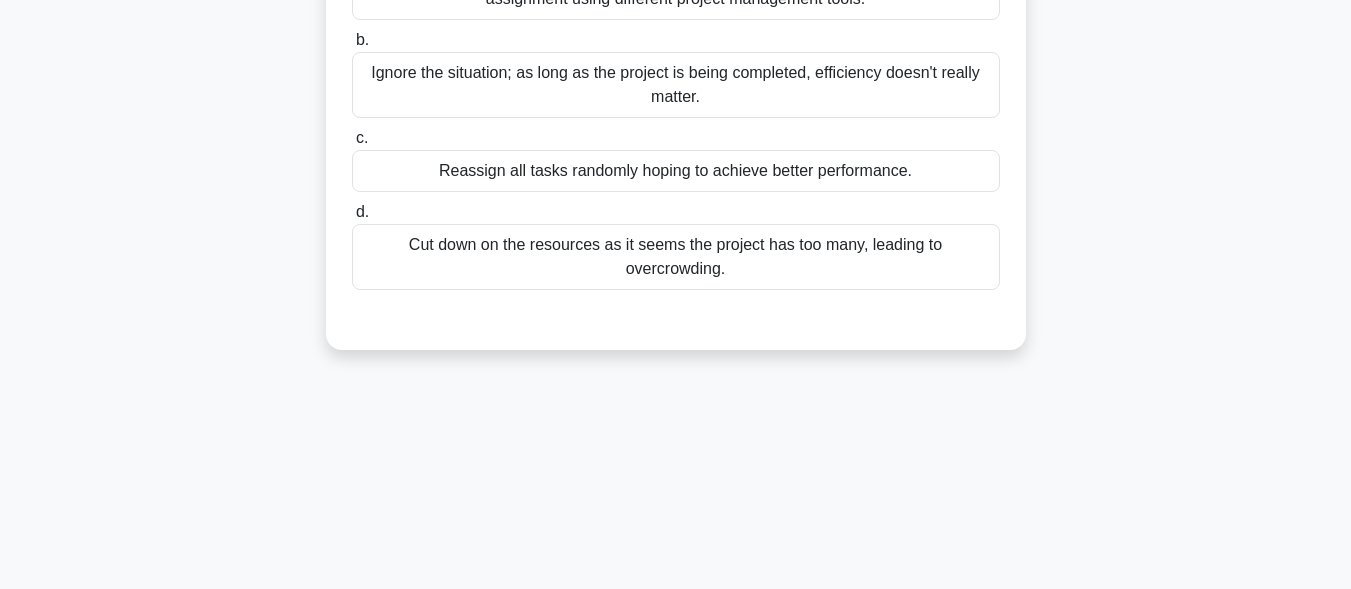 scroll, scrollTop: 191, scrollLeft: 0, axis: vertical 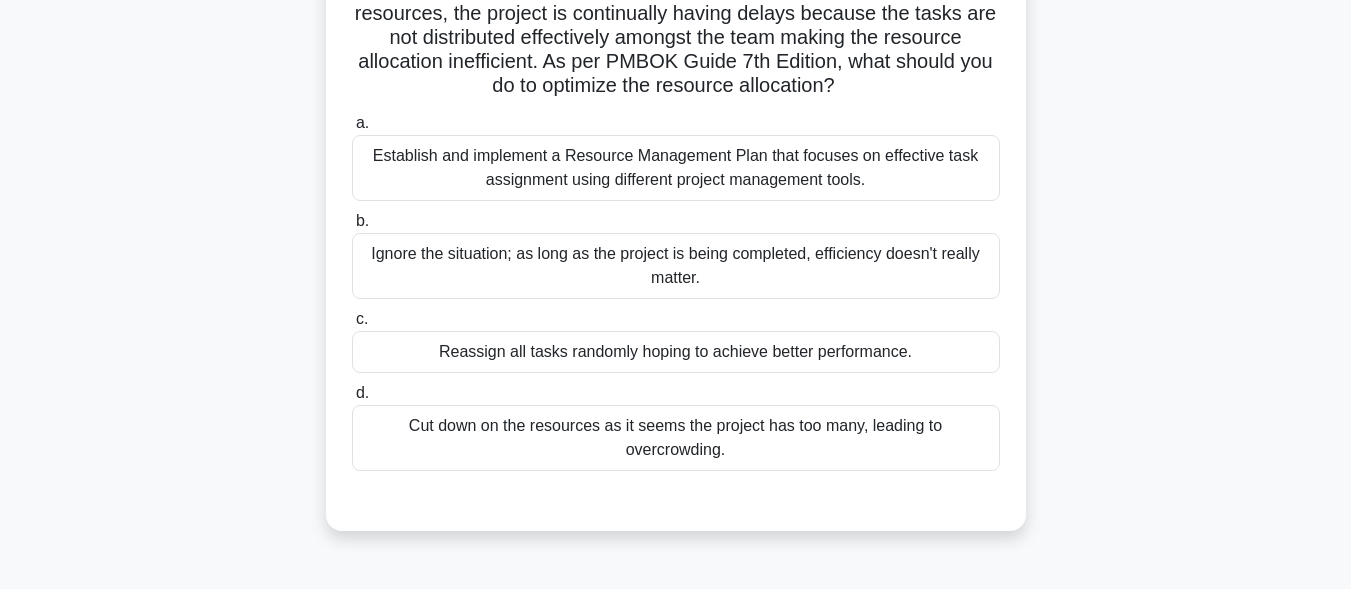 click on "Establish and implement a Resource Management Plan that focuses on effective task assignment using different project management tools." at bounding box center (676, 168) 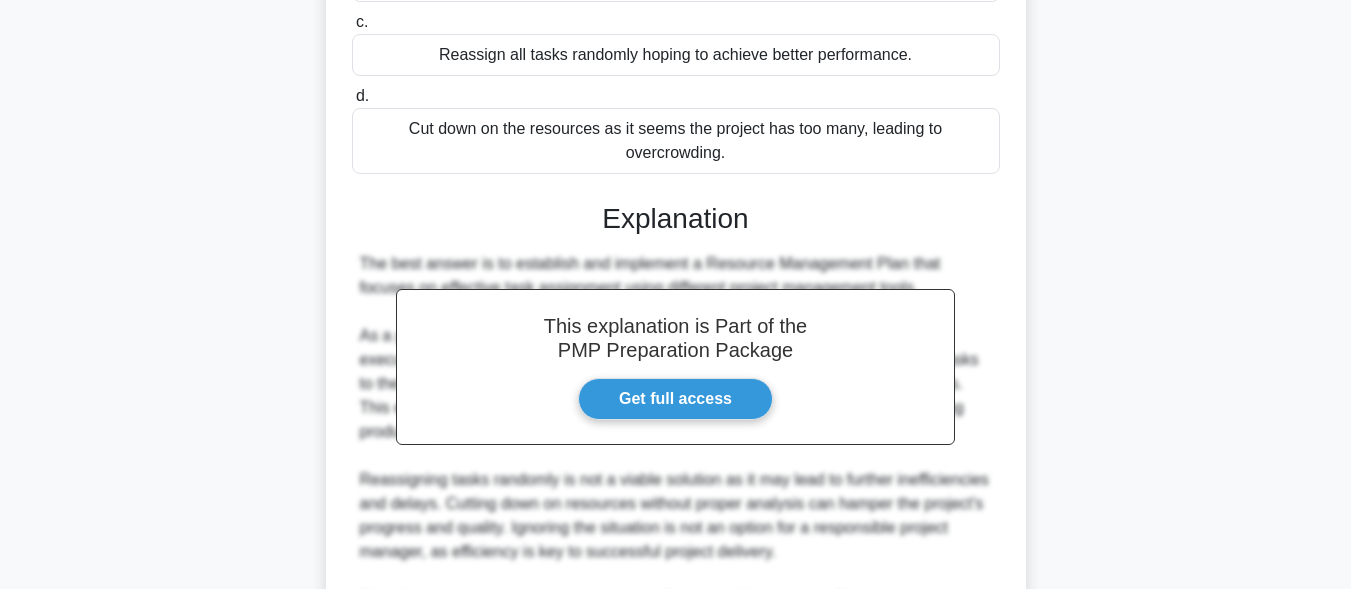 scroll, scrollTop: 741, scrollLeft: 0, axis: vertical 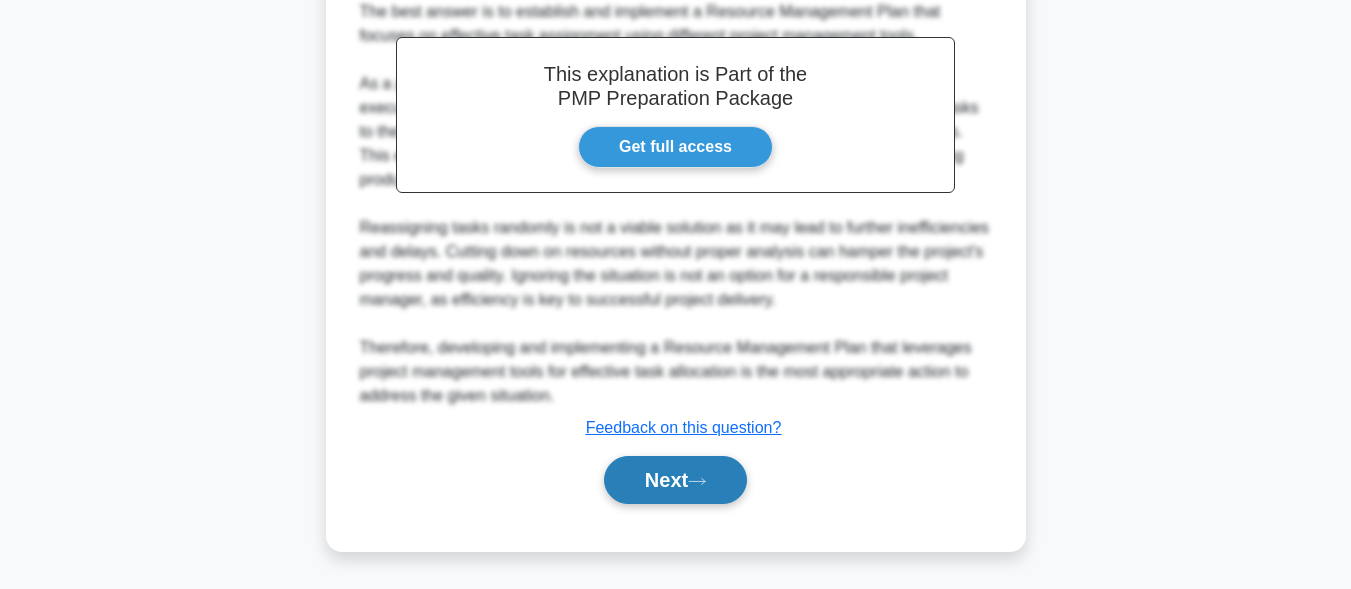 click on "Next" at bounding box center [675, 480] 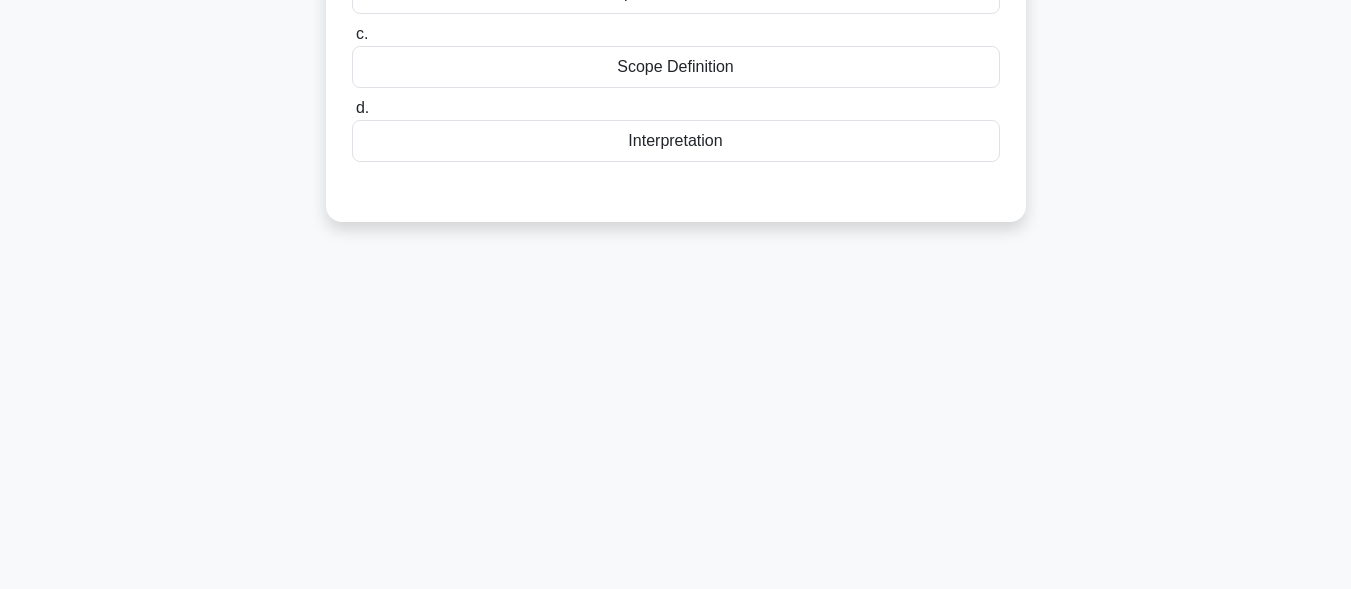 scroll, scrollTop: 91, scrollLeft: 0, axis: vertical 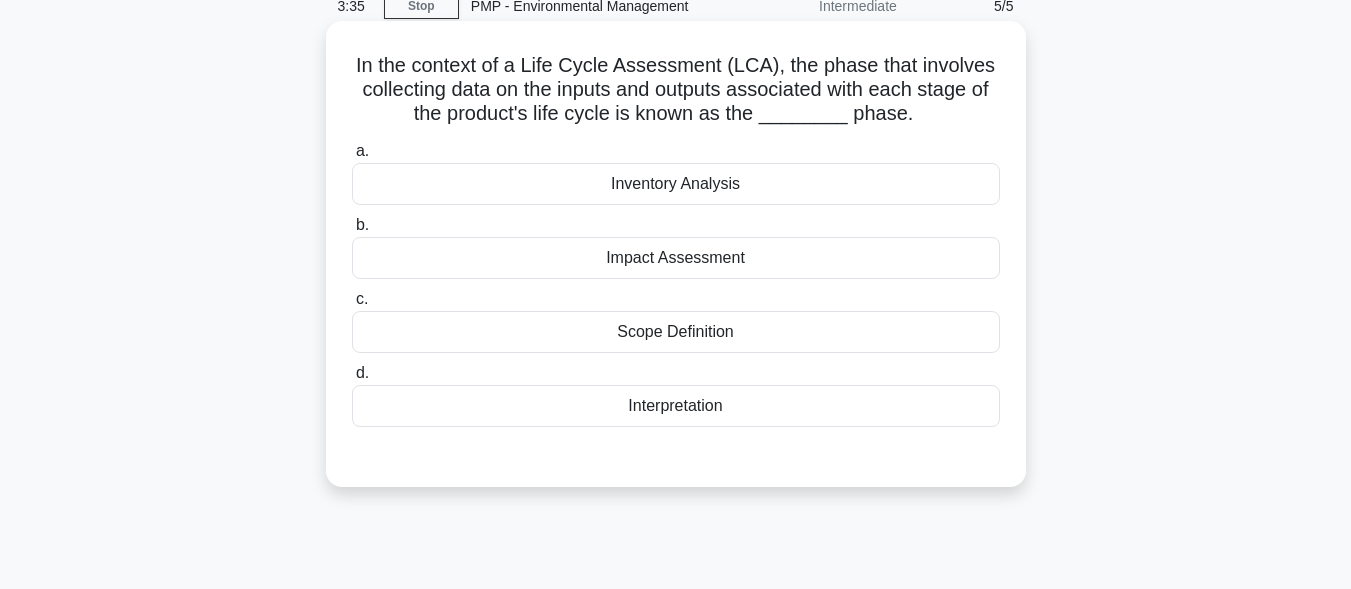 click on "Impact Assessment" at bounding box center [676, 258] 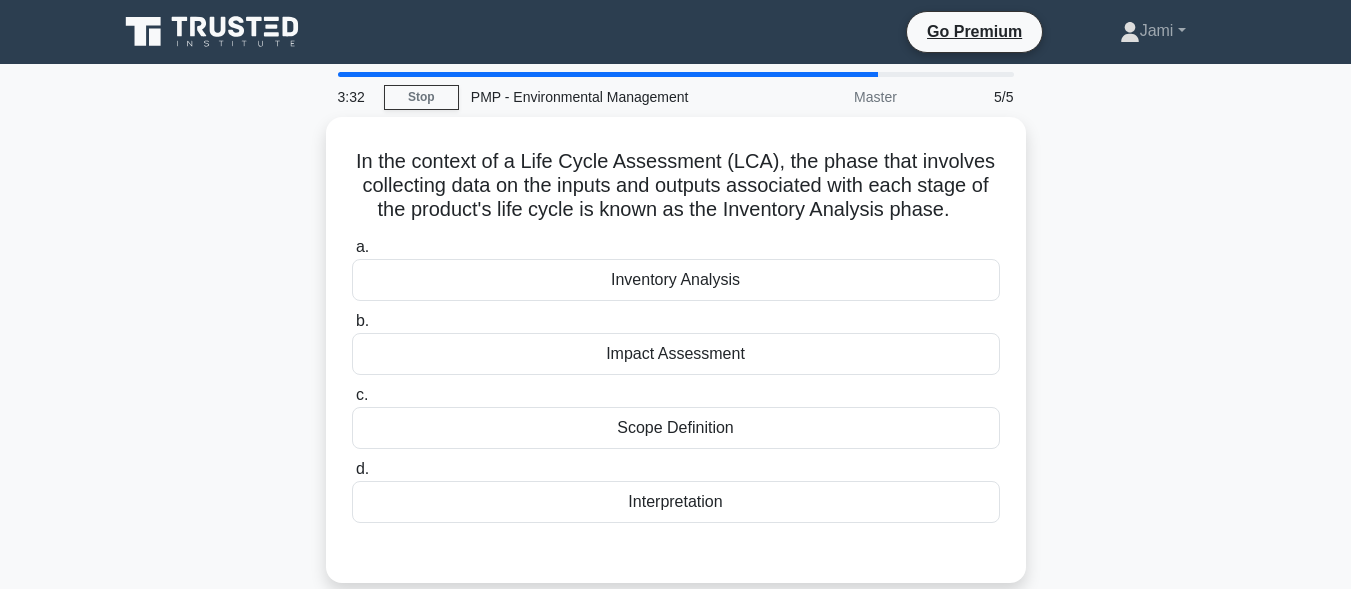 scroll, scrollTop: 91, scrollLeft: 0, axis: vertical 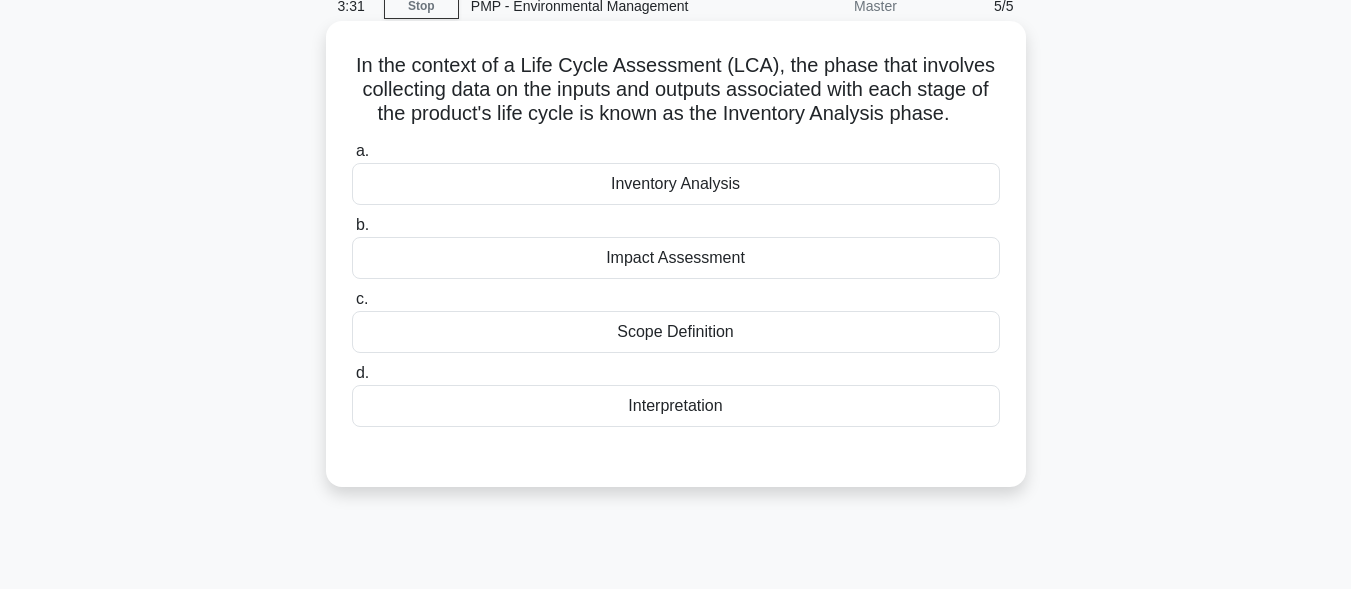 click on "Inventory Analysis" at bounding box center [676, 184] 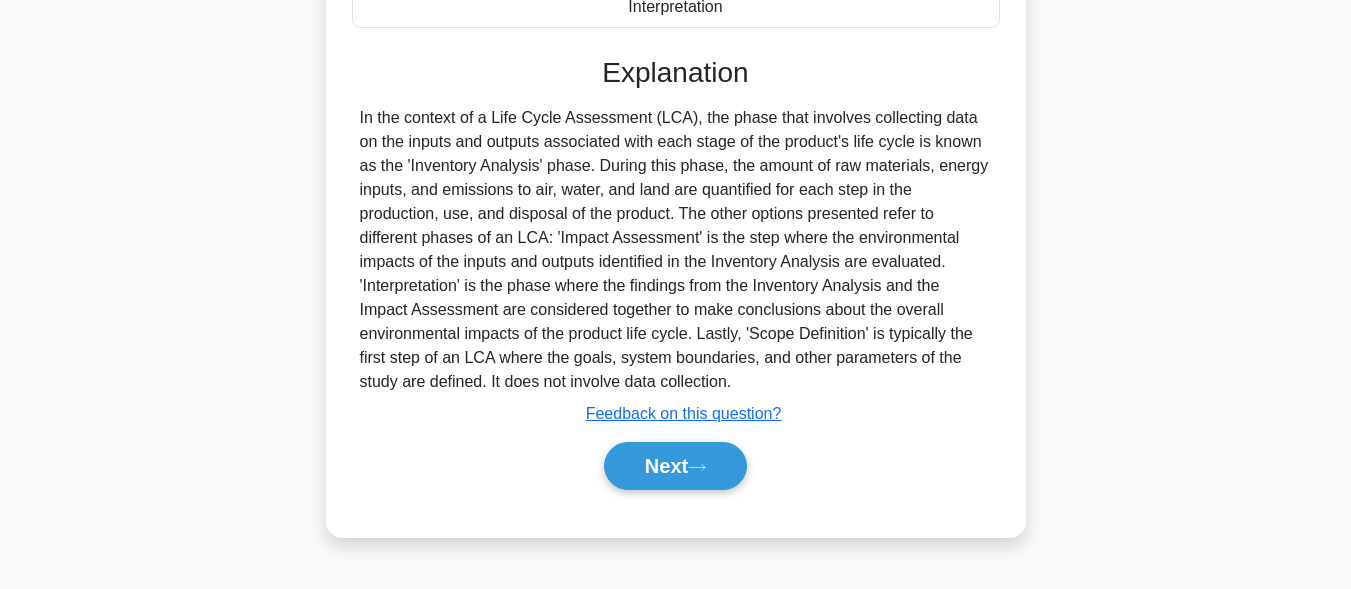 scroll, scrollTop: 491, scrollLeft: 0, axis: vertical 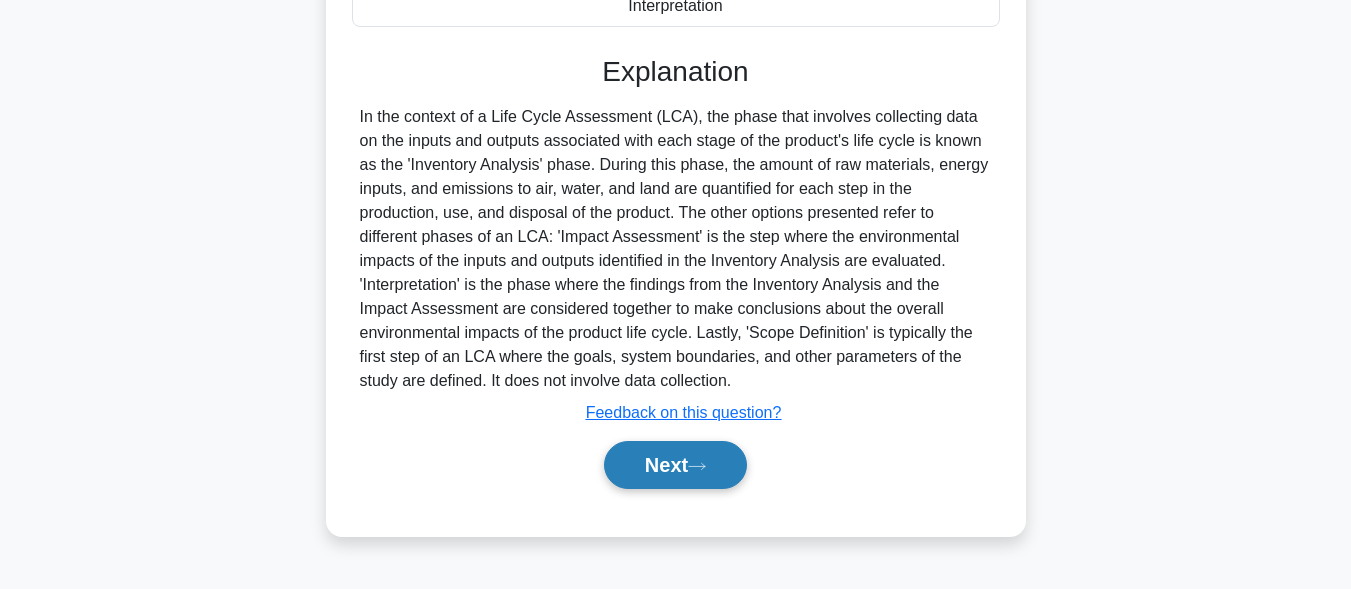 click on "Next" at bounding box center (675, 465) 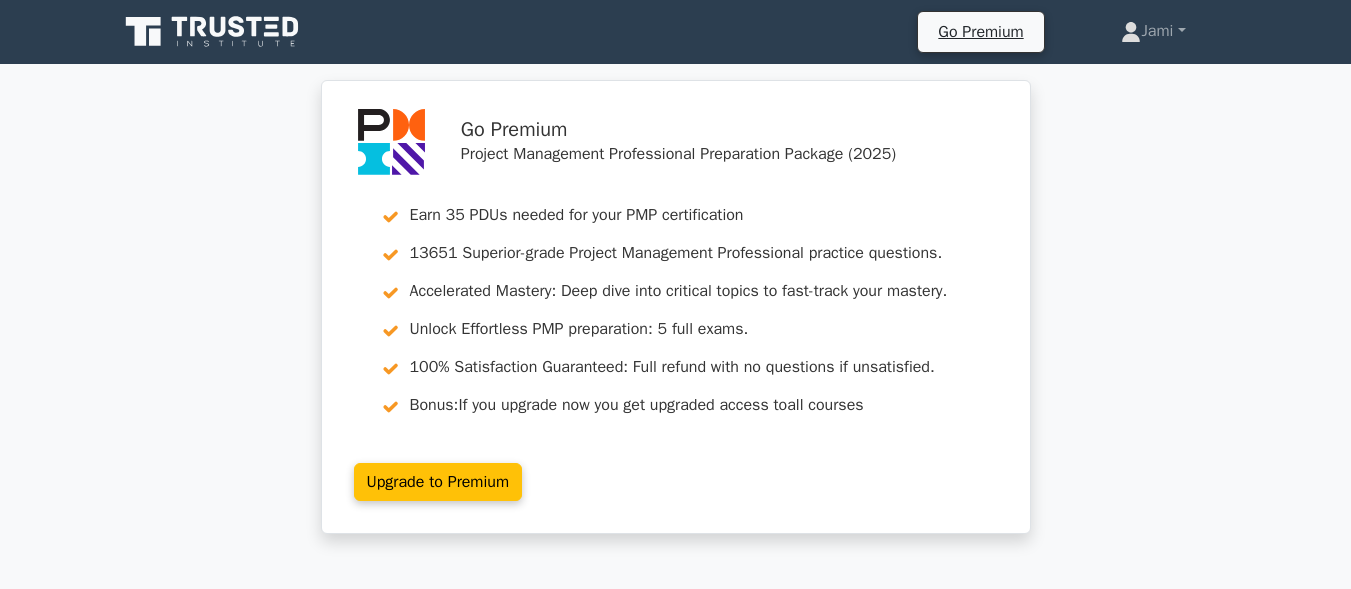 scroll, scrollTop: 0, scrollLeft: 0, axis: both 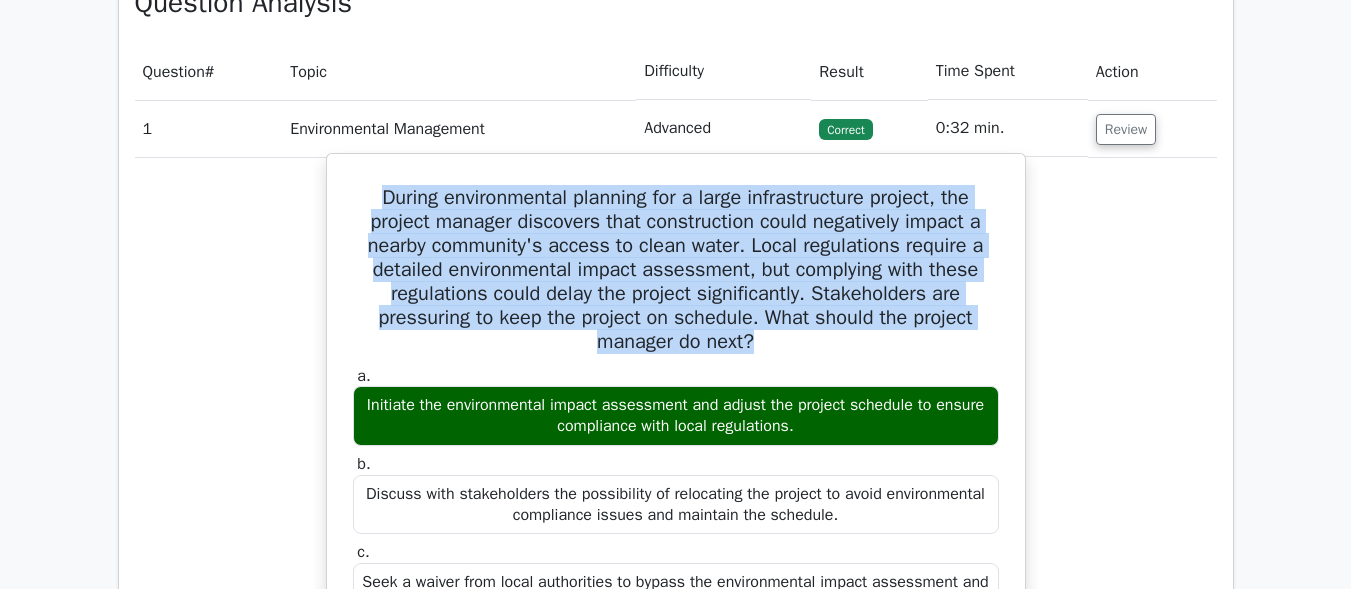 drag, startPoint x: 359, startPoint y: 192, endPoint x: 770, endPoint y: 355, distance: 442.14252 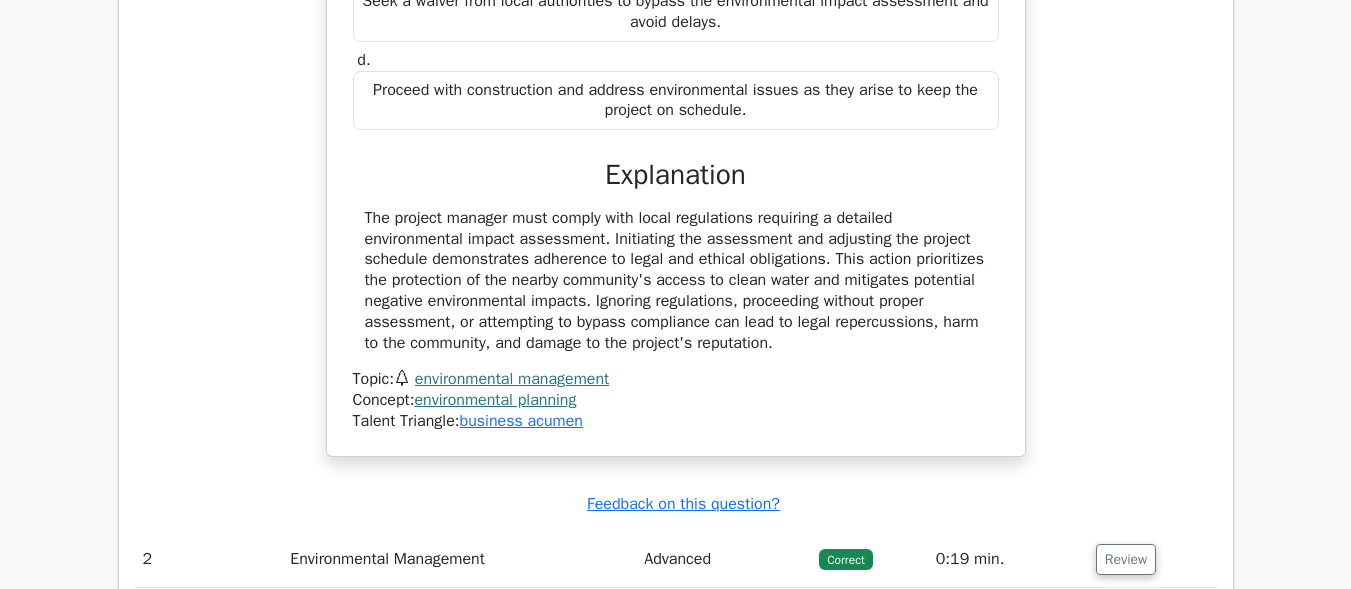 scroll, scrollTop: 2200, scrollLeft: 0, axis: vertical 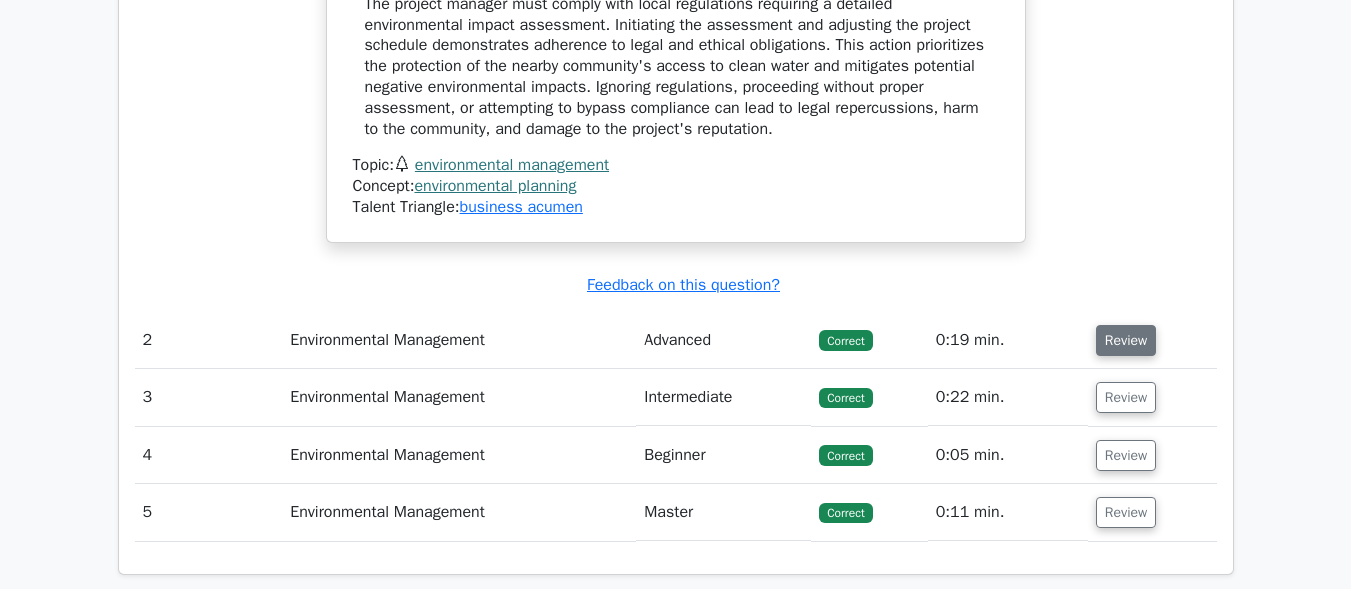 click on "Review" at bounding box center (1126, 340) 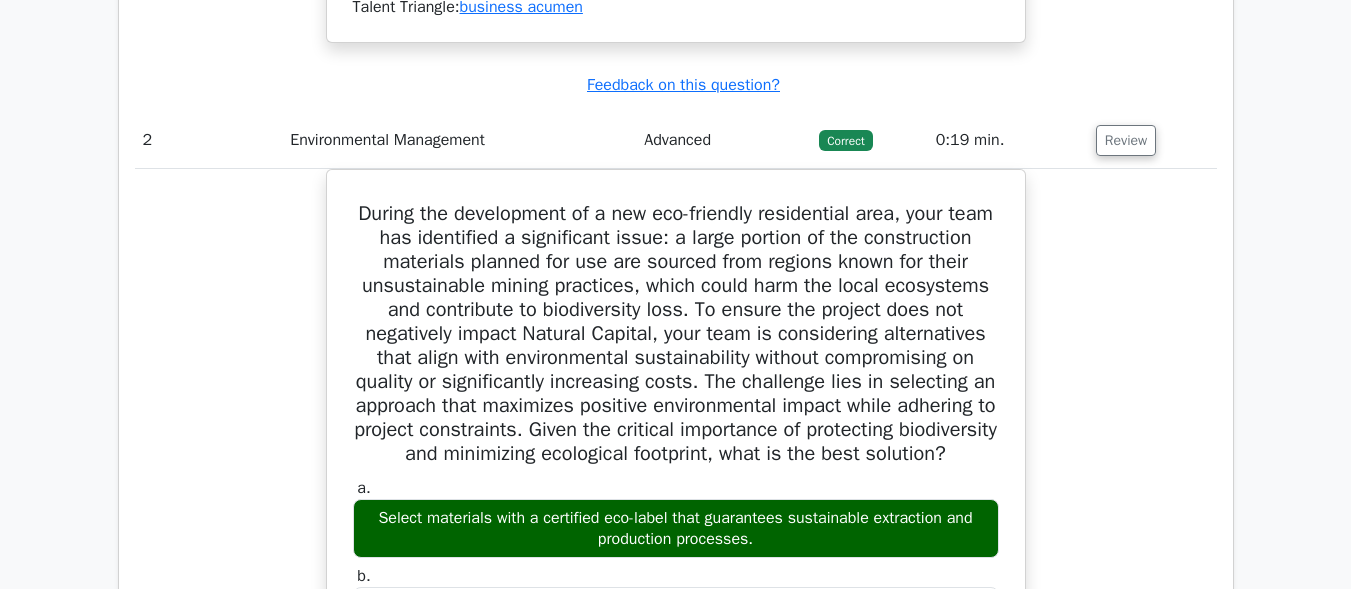 scroll, scrollTop: 2500, scrollLeft: 0, axis: vertical 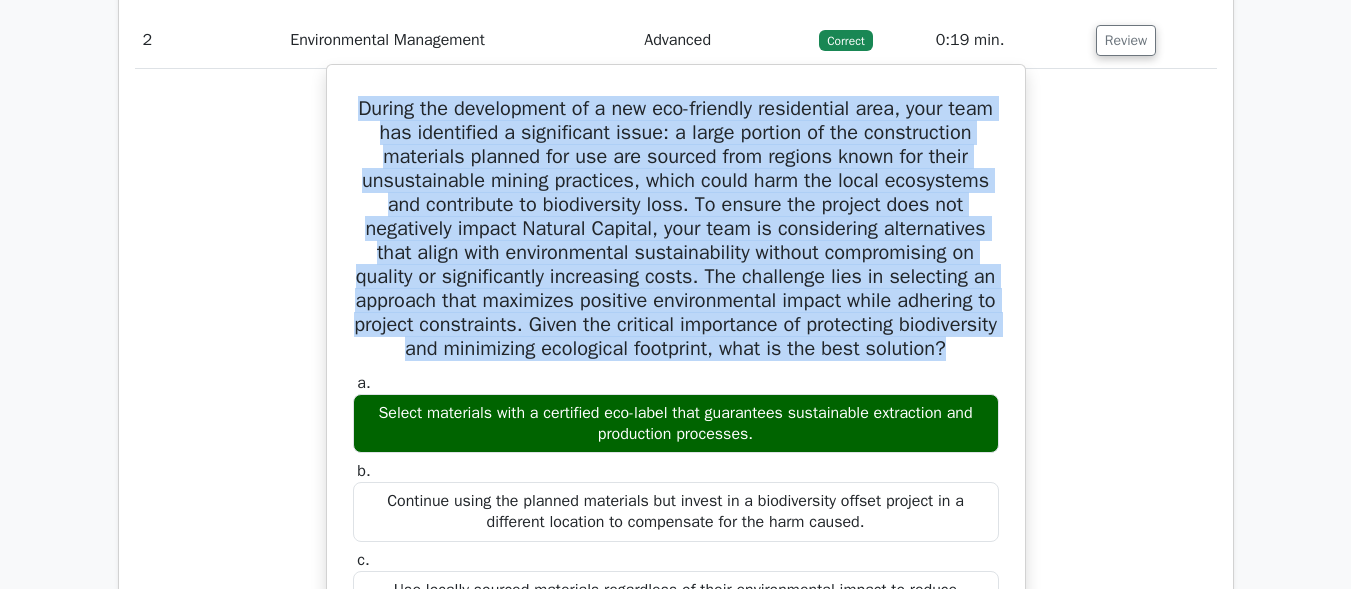 drag, startPoint x: 842, startPoint y: 375, endPoint x: 360, endPoint y: 111, distance: 549.5635 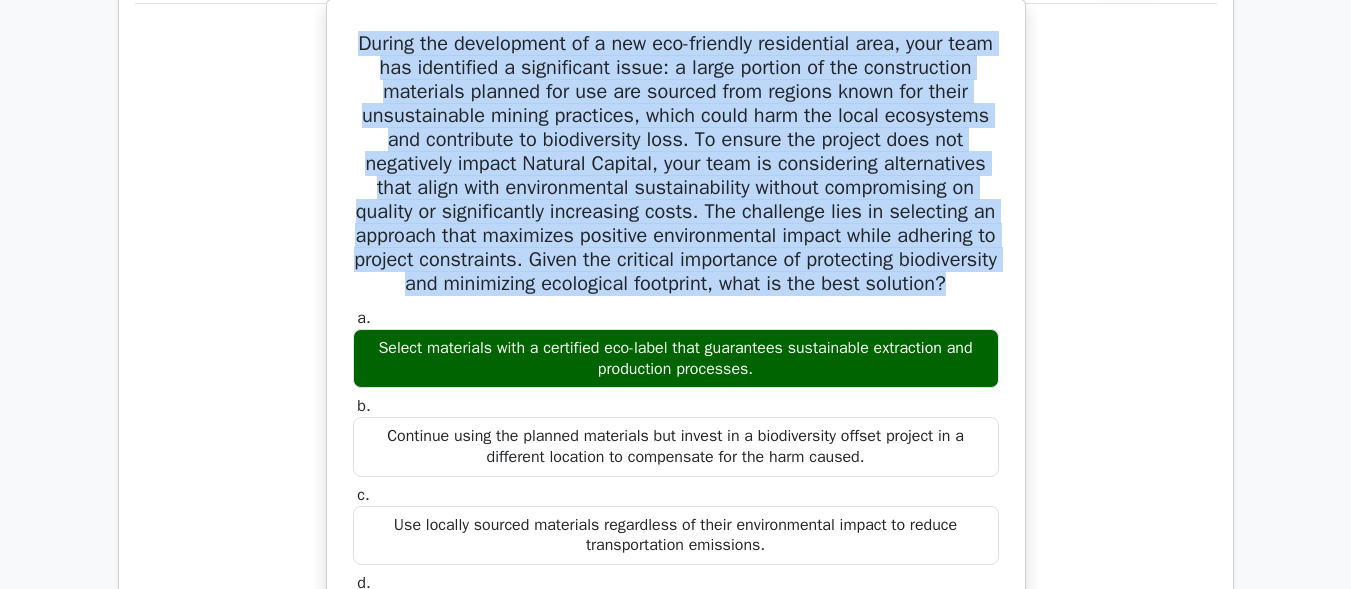 scroll, scrollTop: 2600, scrollLeft: 0, axis: vertical 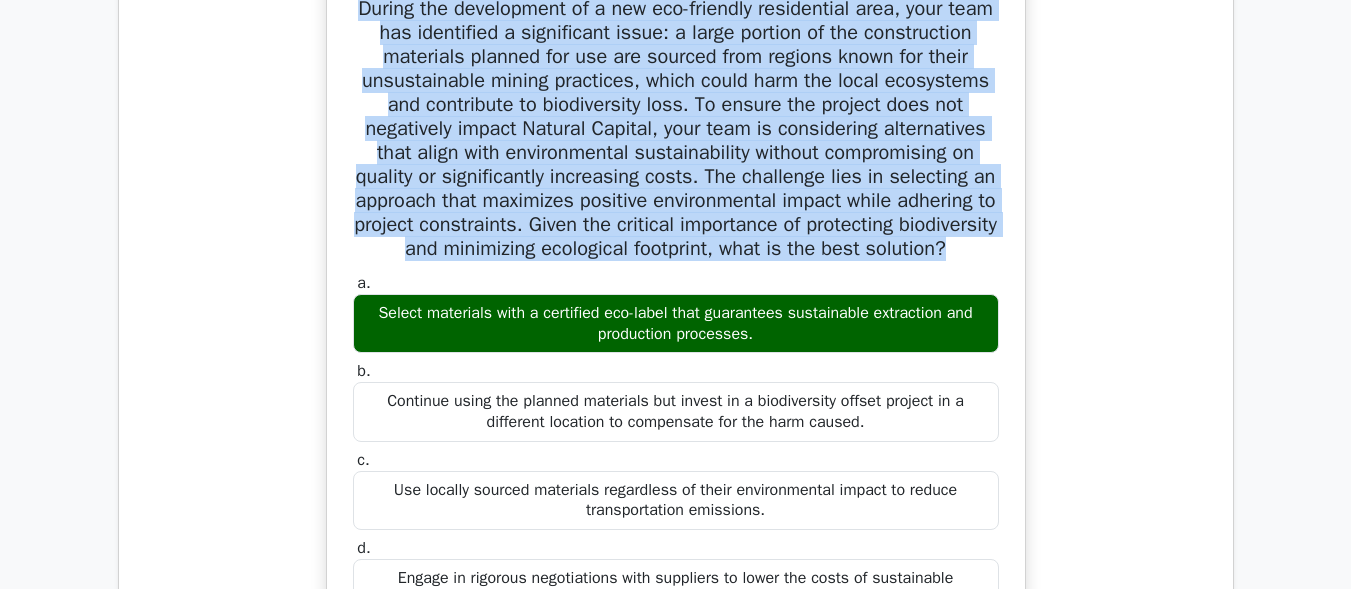 drag, startPoint x: 763, startPoint y: 355, endPoint x: 369, endPoint y: 344, distance: 394.15353 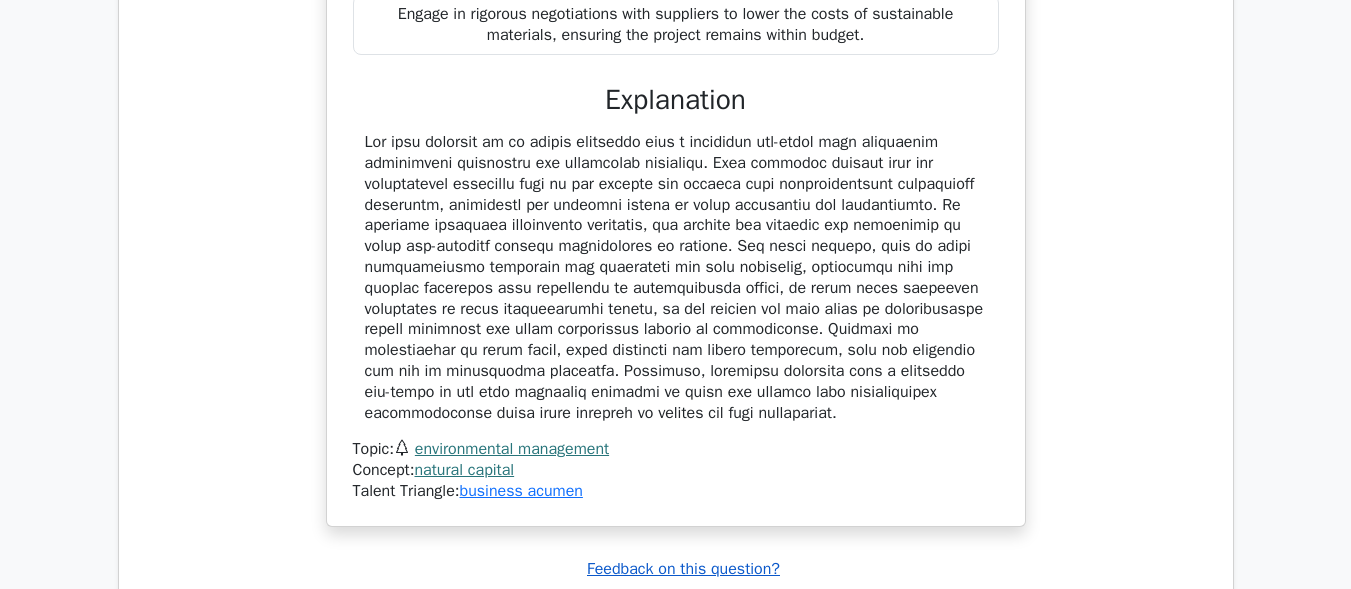 scroll, scrollTop: 3400, scrollLeft: 0, axis: vertical 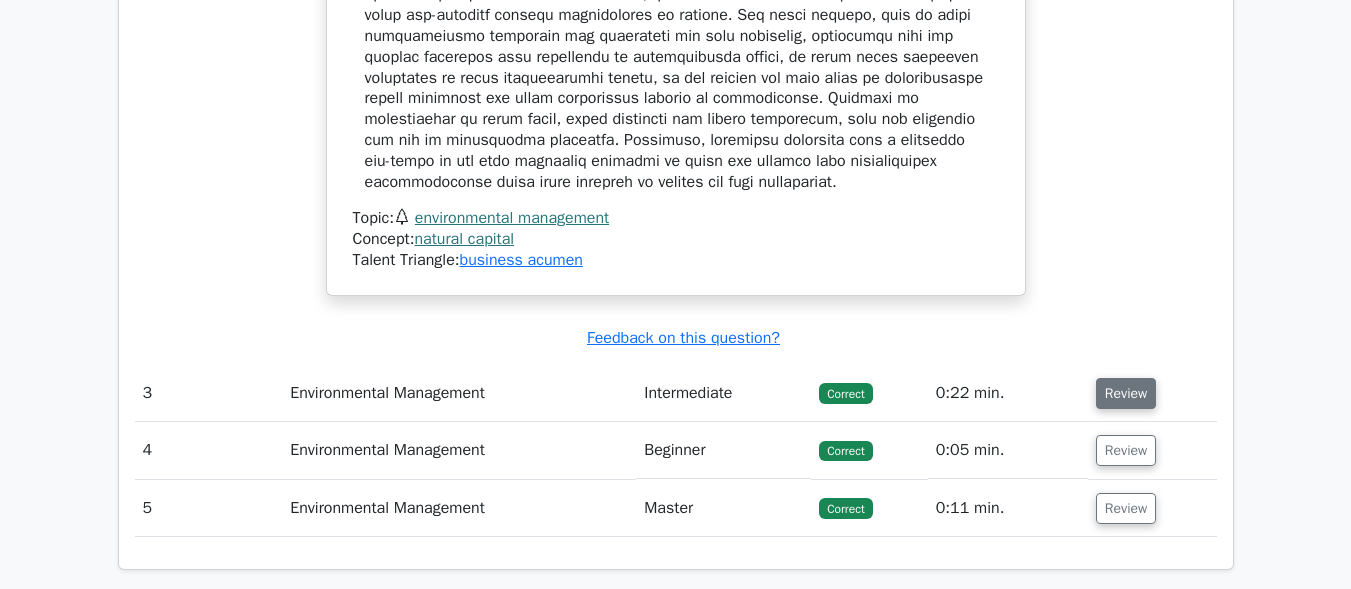 click on "Review" at bounding box center (1126, 393) 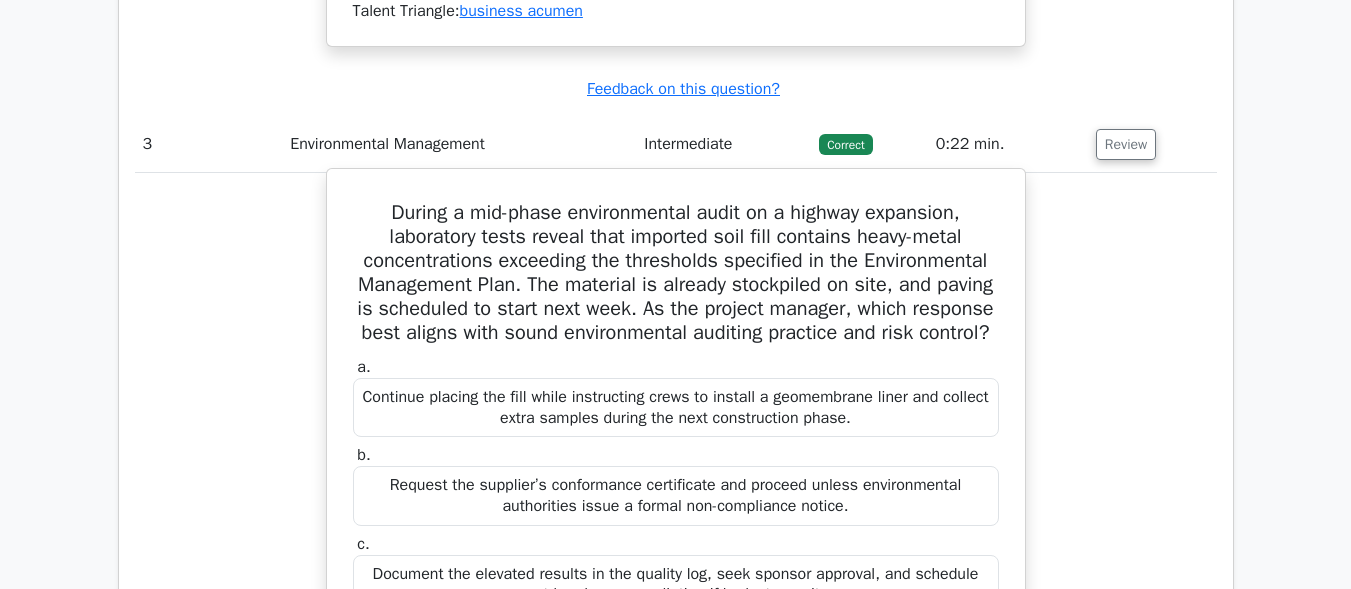 scroll, scrollTop: 3700, scrollLeft: 0, axis: vertical 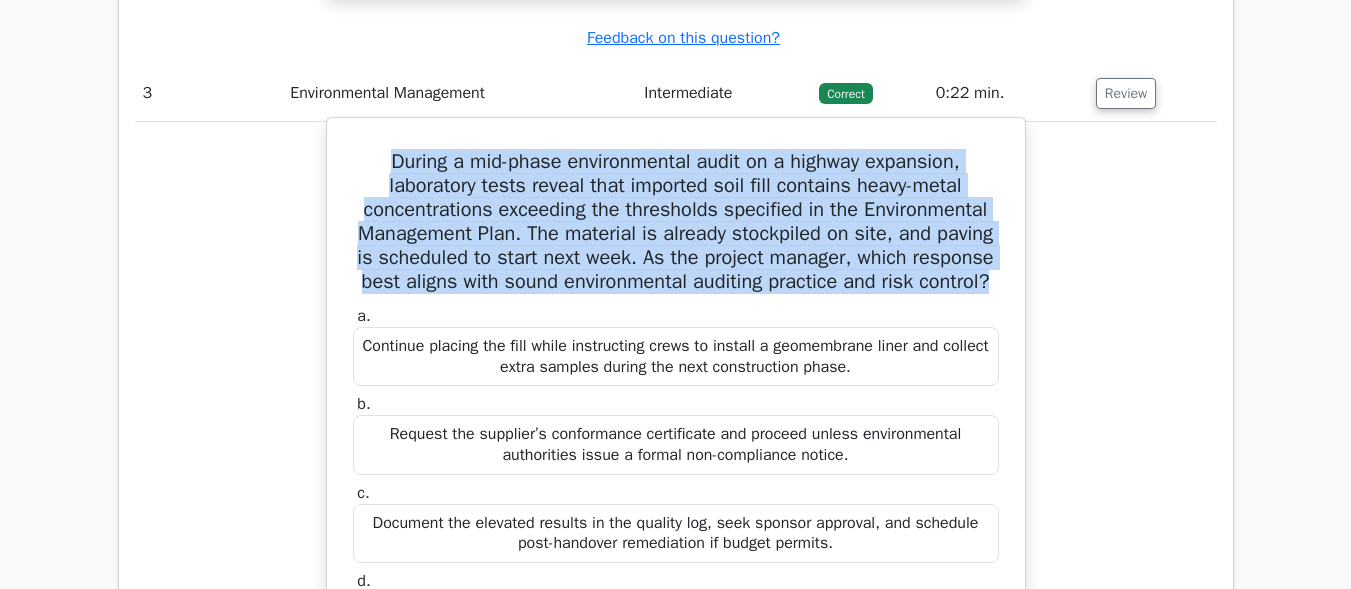 drag, startPoint x: 373, startPoint y: 183, endPoint x: 750, endPoint y: 332, distance: 405.37637 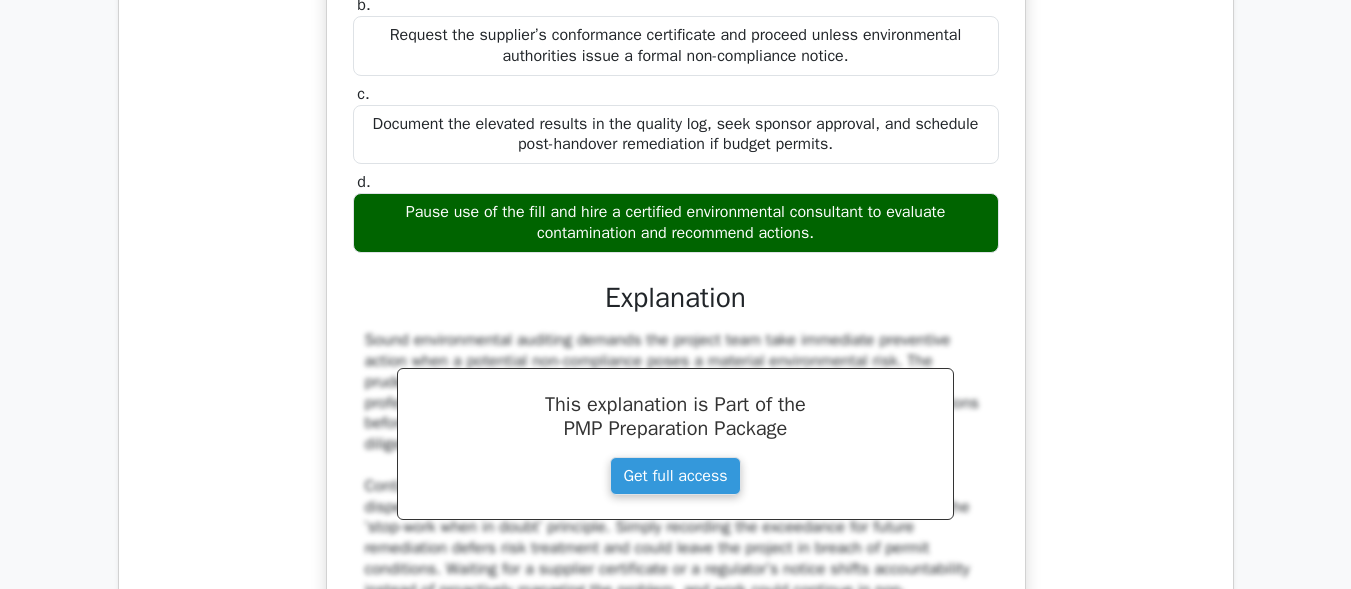 scroll, scrollTop: 4100, scrollLeft: 0, axis: vertical 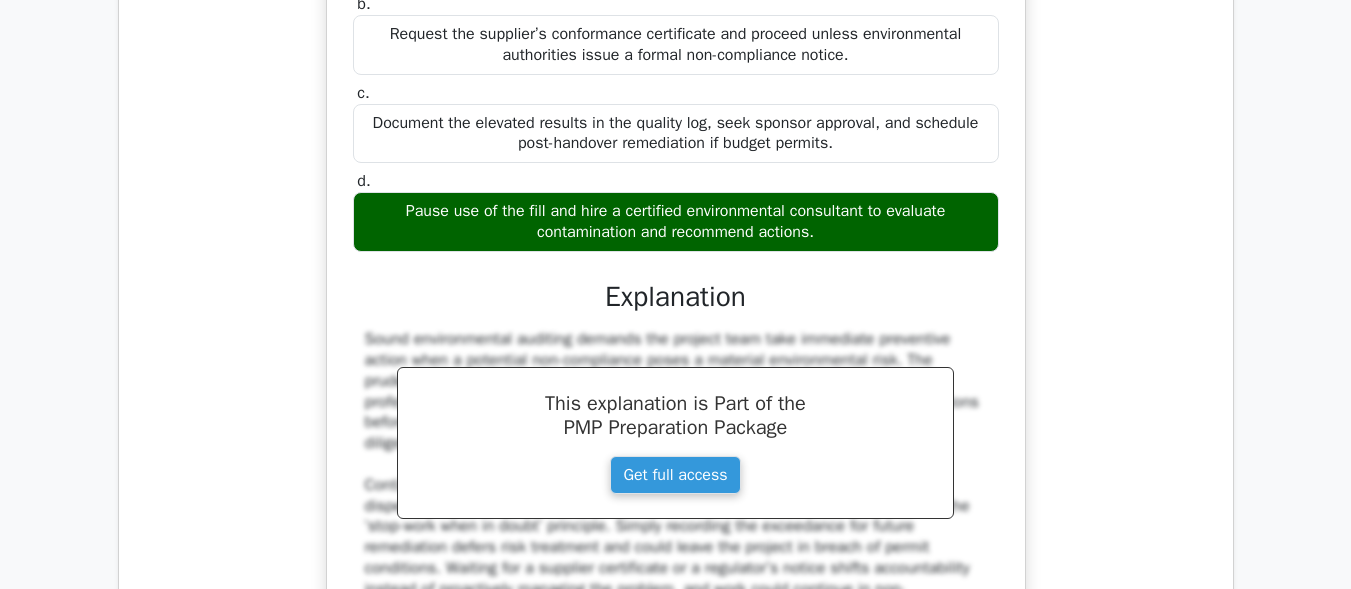 drag, startPoint x: 393, startPoint y: 259, endPoint x: 827, endPoint y: 277, distance: 434.3731 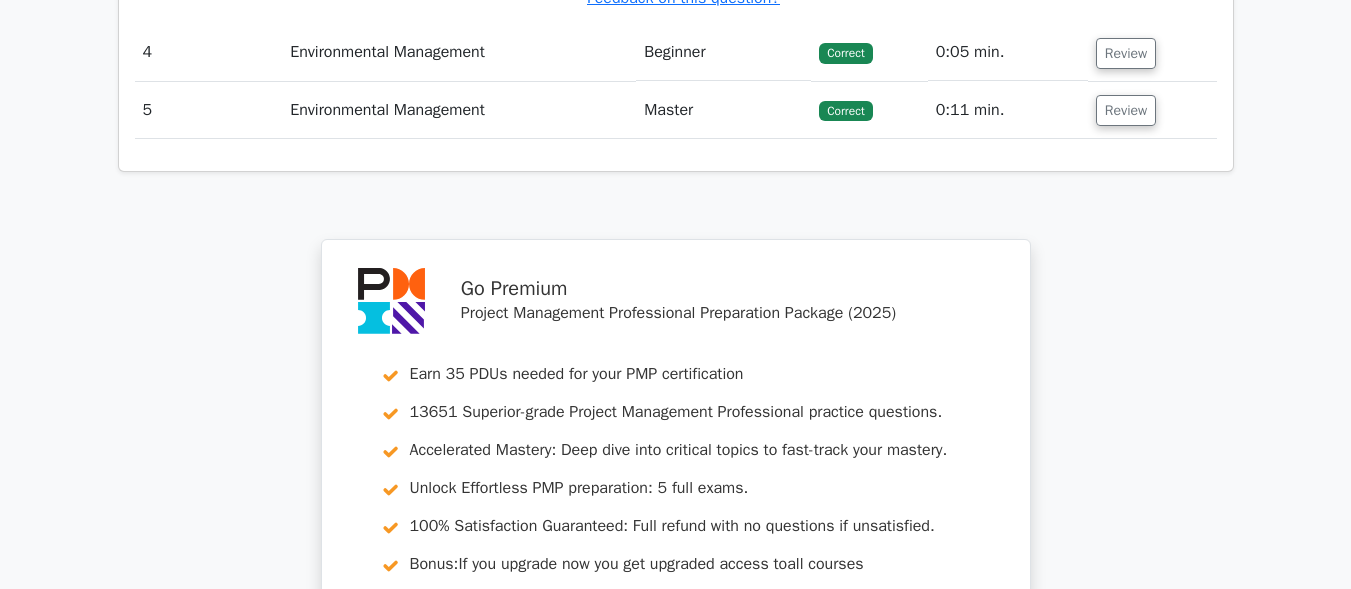 scroll, scrollTop: 4900, scrollLeft: 0, axis: vertical 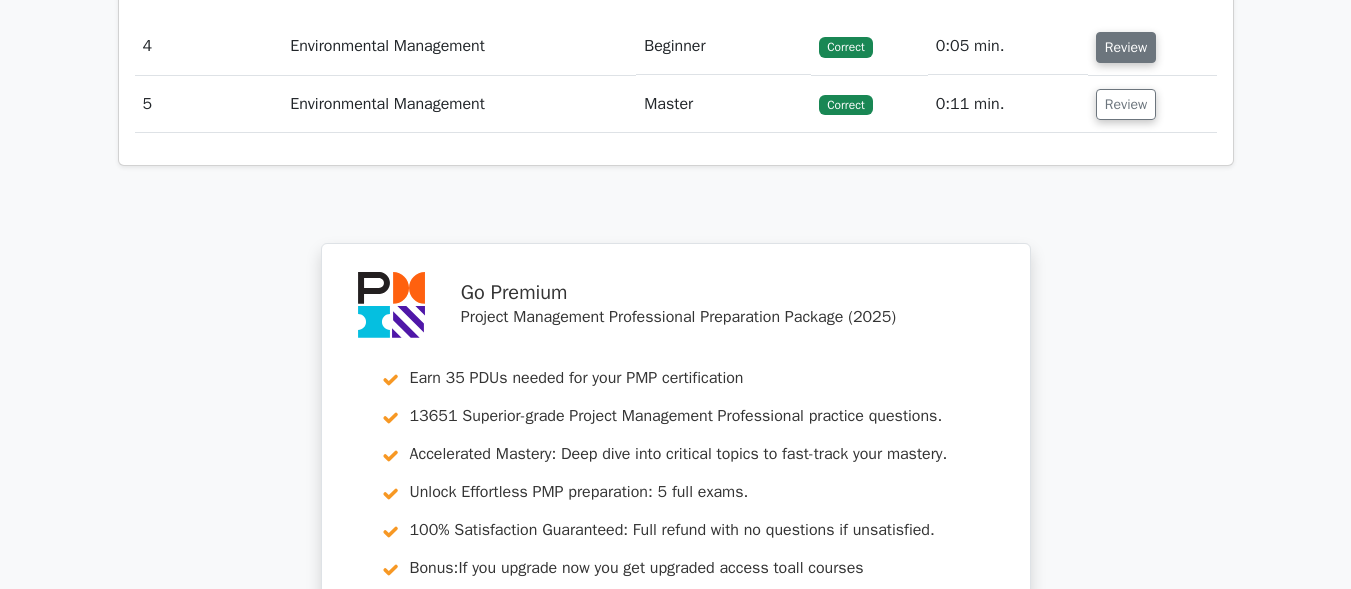 click on "Review" at bounding box center (1126, 47) 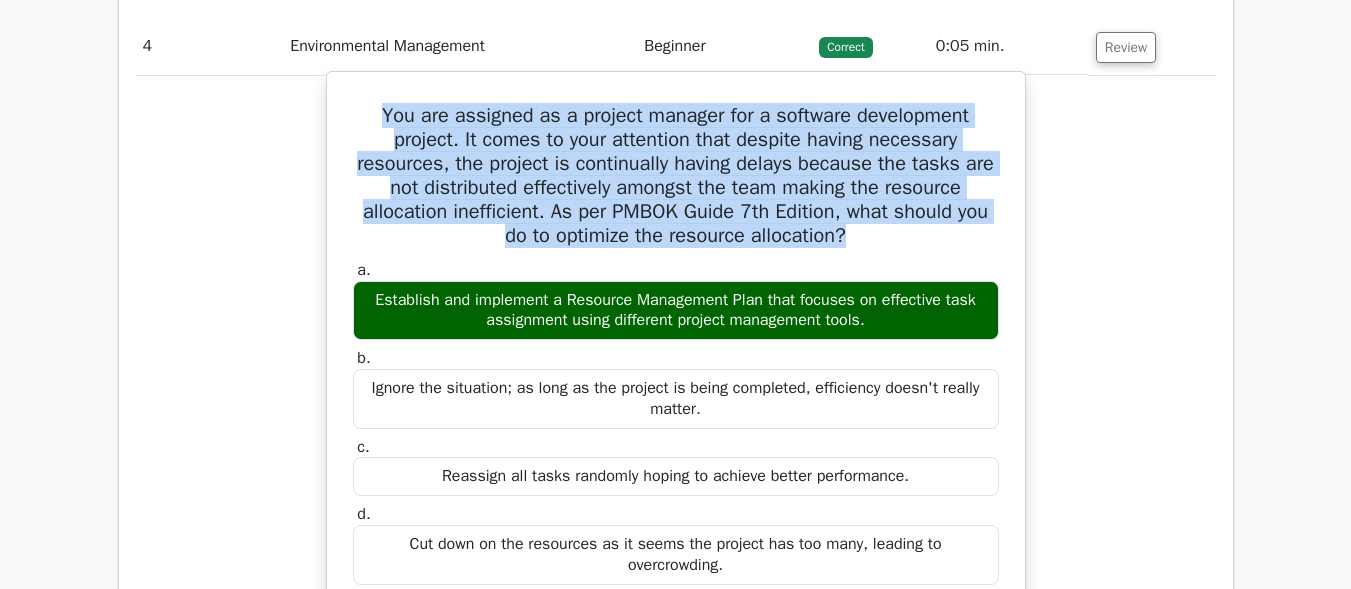 drag, startPoint x: 371, startPoint y: 158, endPoint x: 886, endPoint y: 284, distance: 530.1896 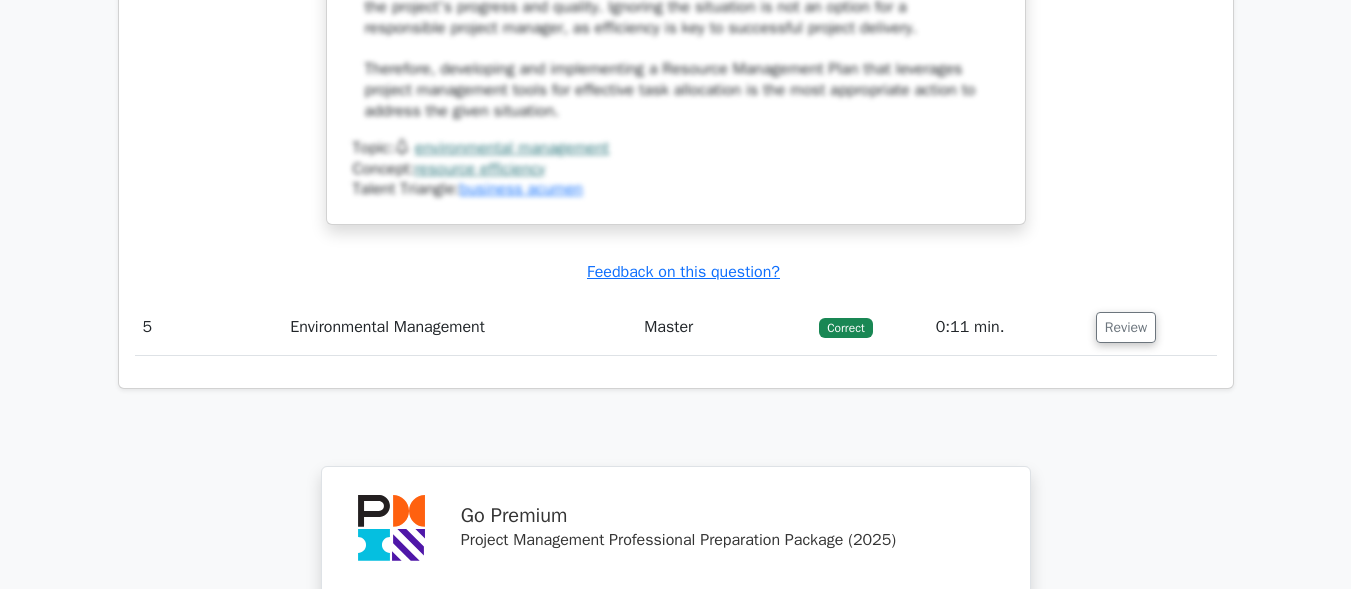 scroll, scrollTop: 5800, scrollLeft: 0, axis: vertical 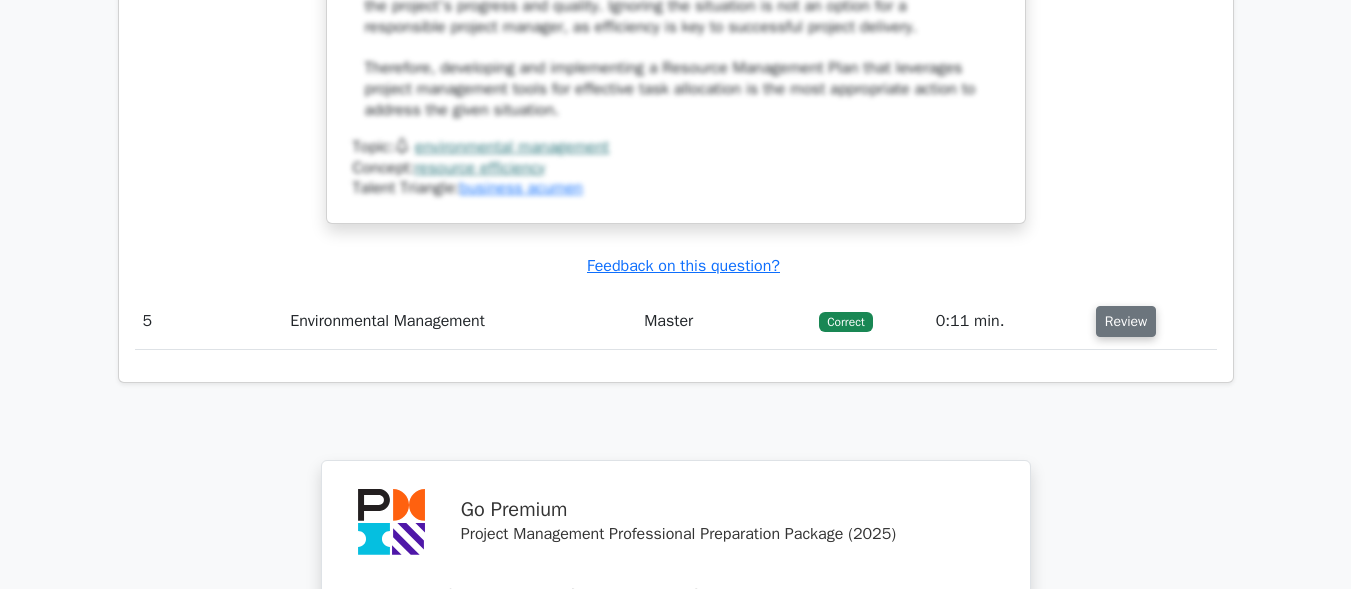 click on "Review" at bounding box center (1126, 321) 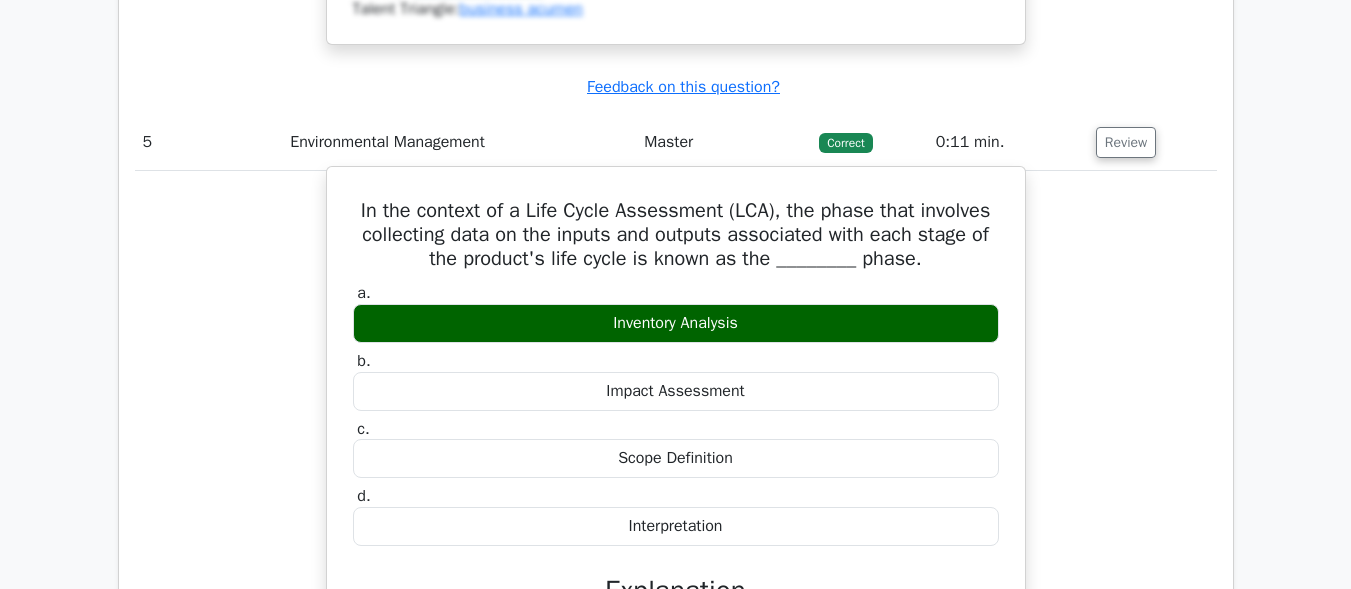 scroll, scrollTop: 6000, scrollLeft: 0, axis: vertical 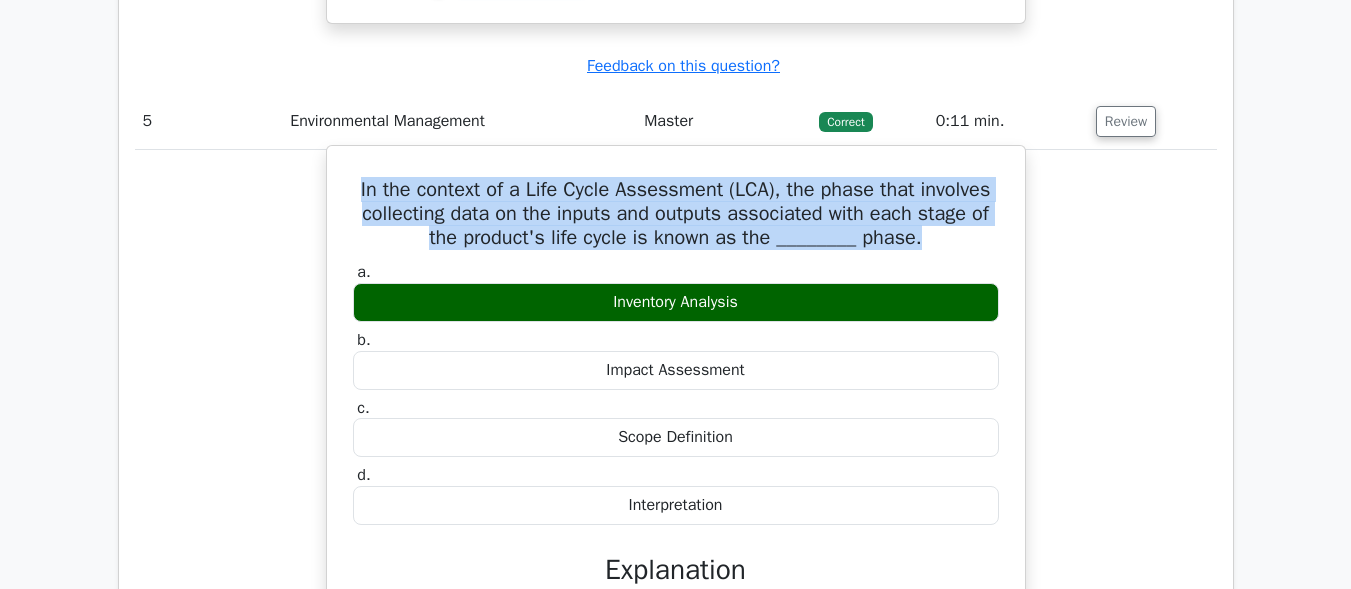 drag, startPoint x: 345, startPoint y: 234, endPoint x: 948, endPoint y: 297, distance: 606.2821 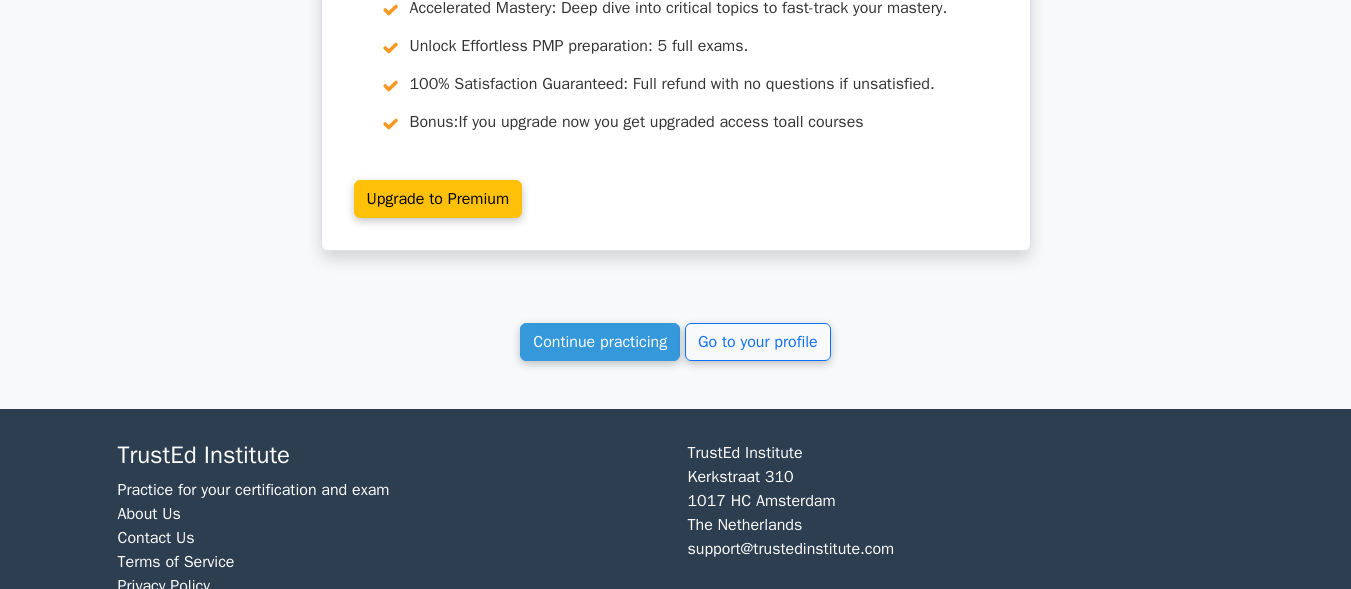 scroll, scrollTop: 7400, scrollLeft: 0, axis: vertical 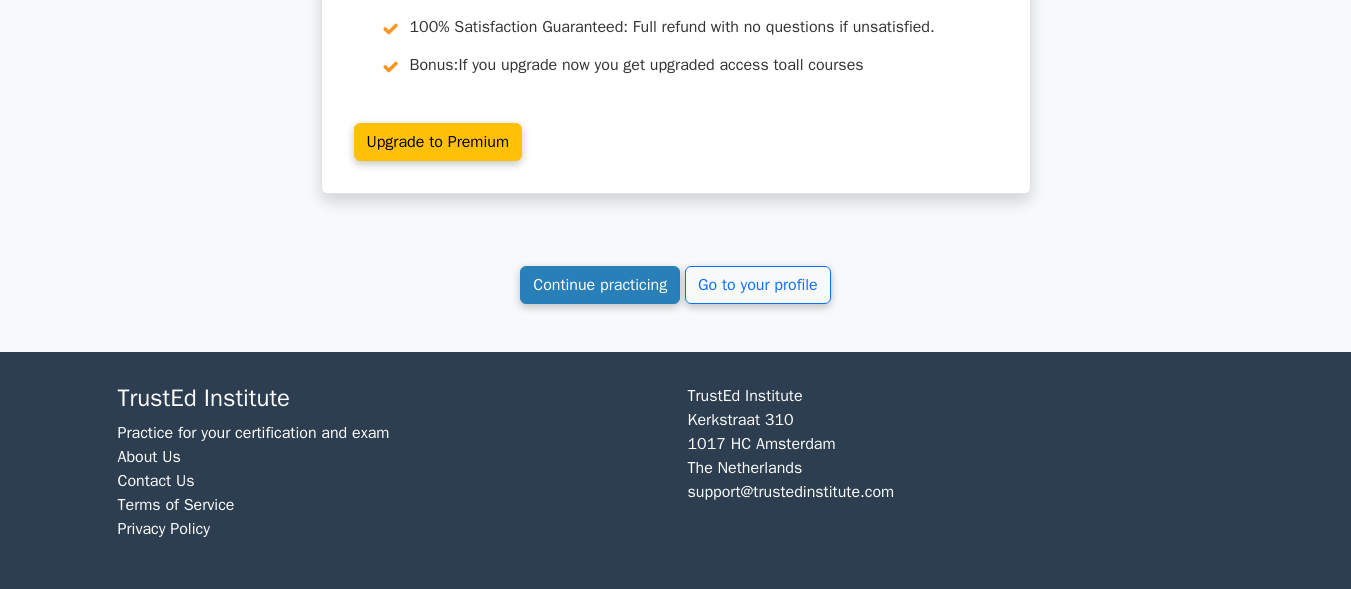 click on "Continue practicing" at bounding box center (600, 285) 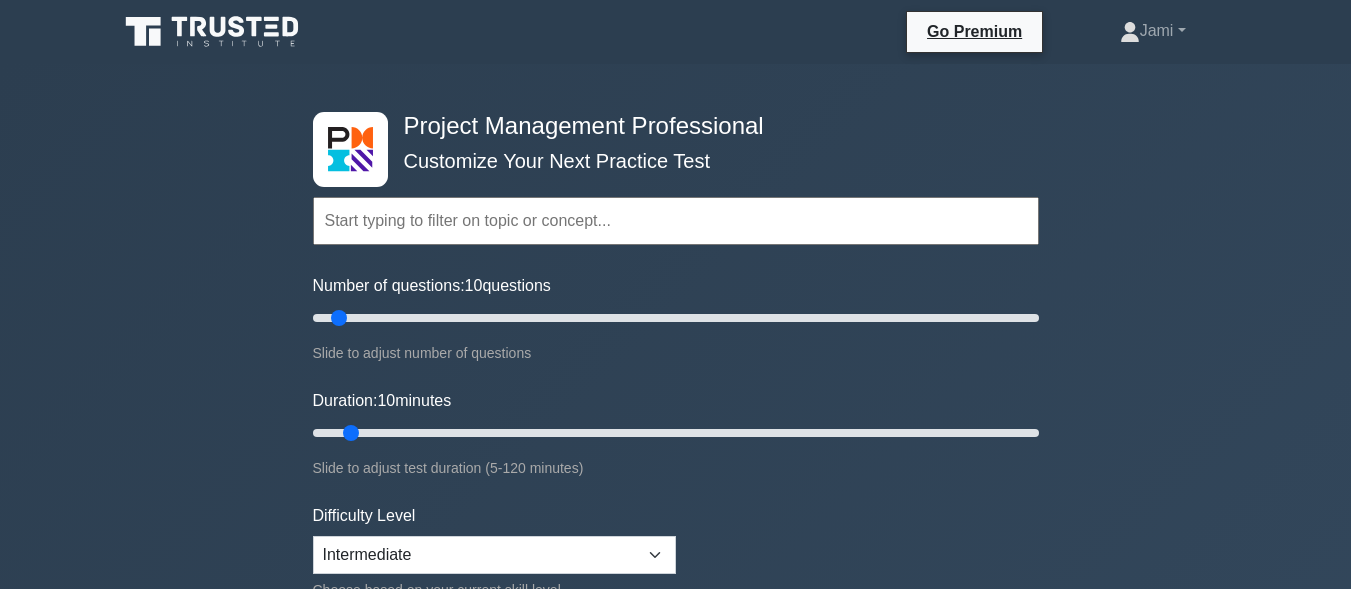 scroll, scrollTop: 500, scrollLeft: 0, axis: vertical 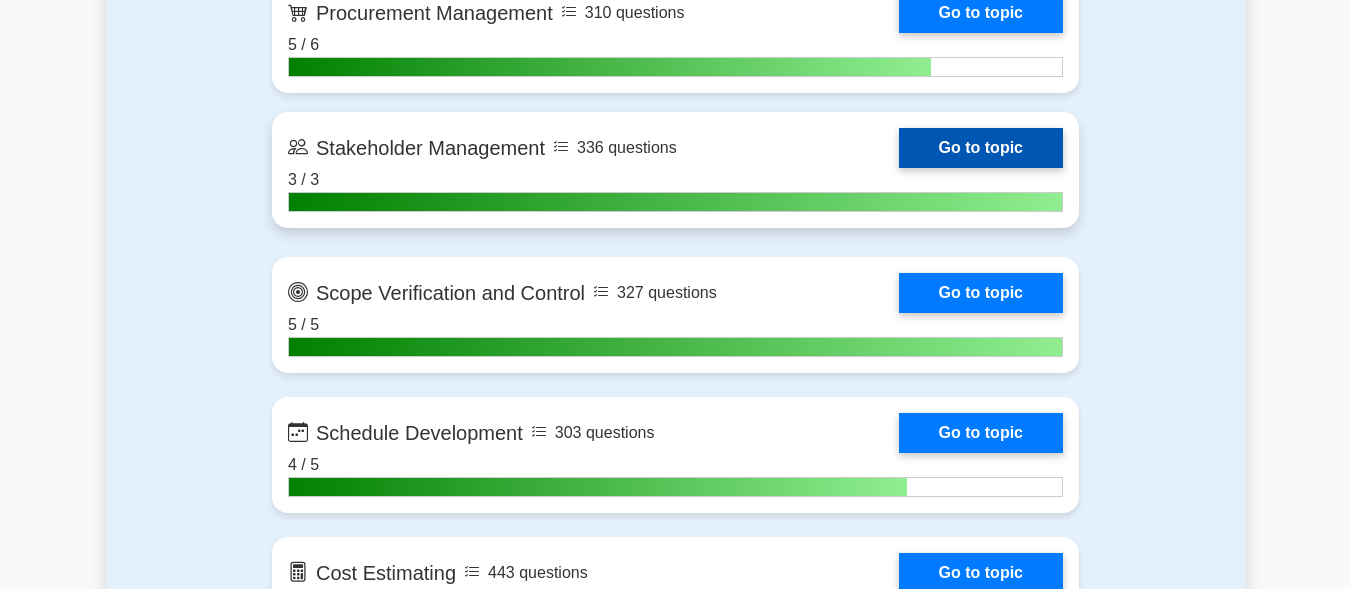 click on "Go to topic" at bounding box center (981, 148) 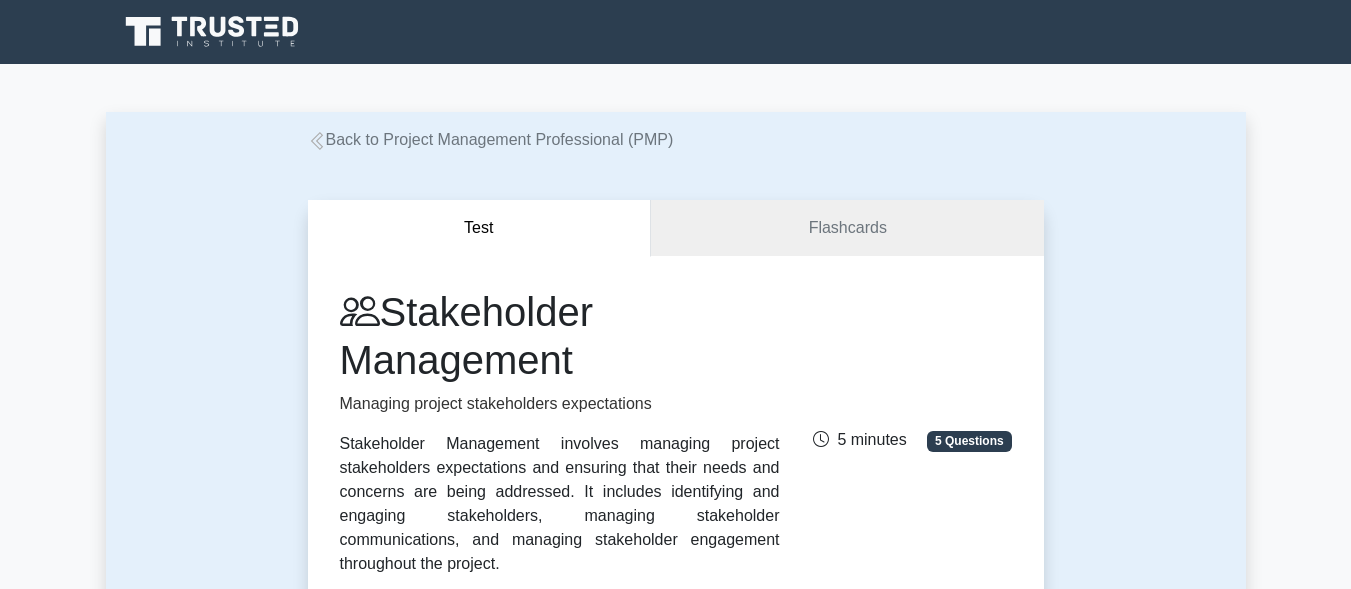 scroll, scrollTop: 0, scrollLeft: 0, axis: both 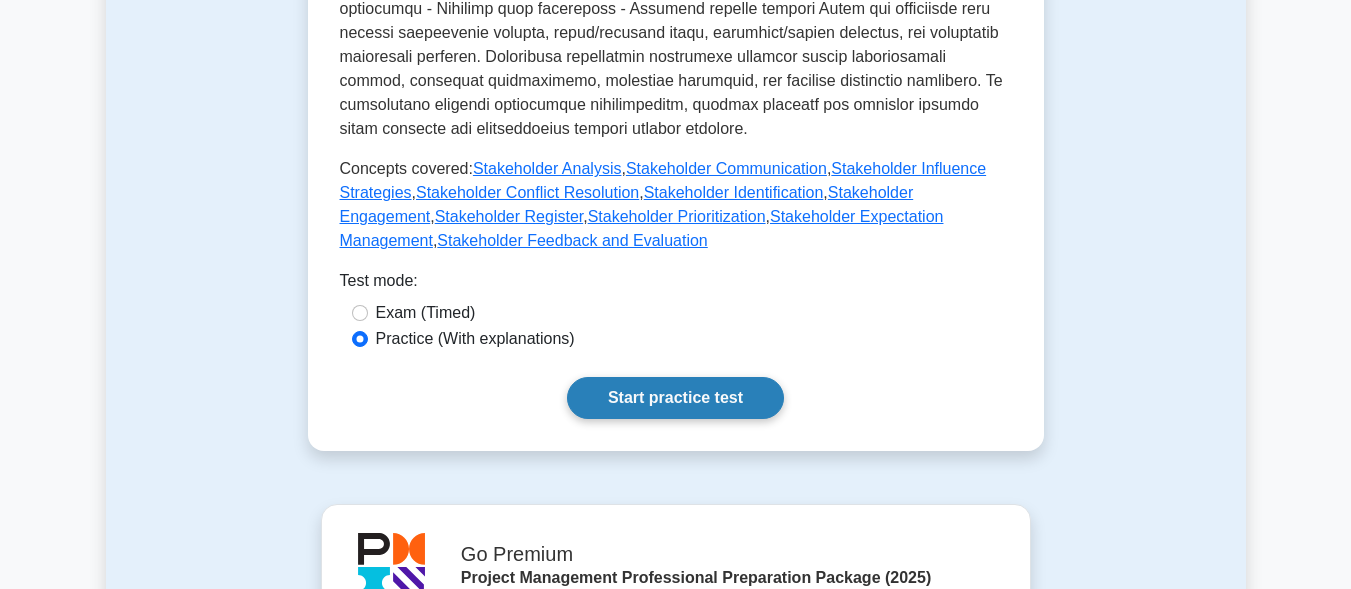 click on "Start practice test" at bounding box center [675, 398] 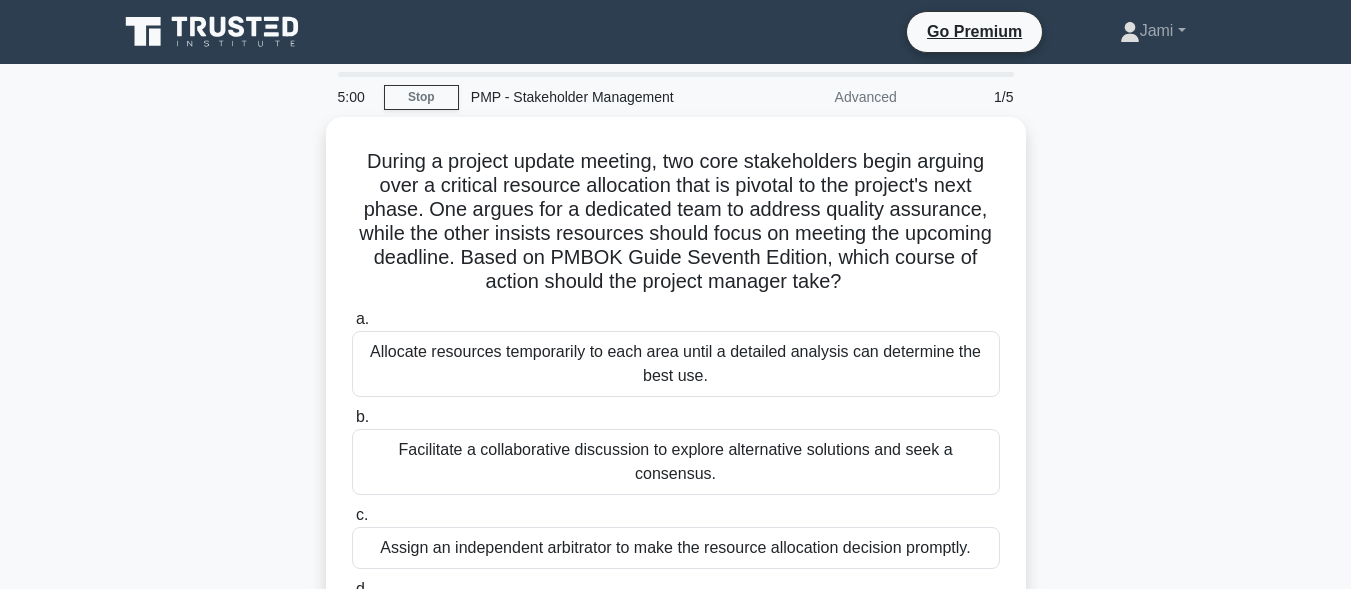 scroll, scrollTop: 0, scrollLeft: 0, axis: both 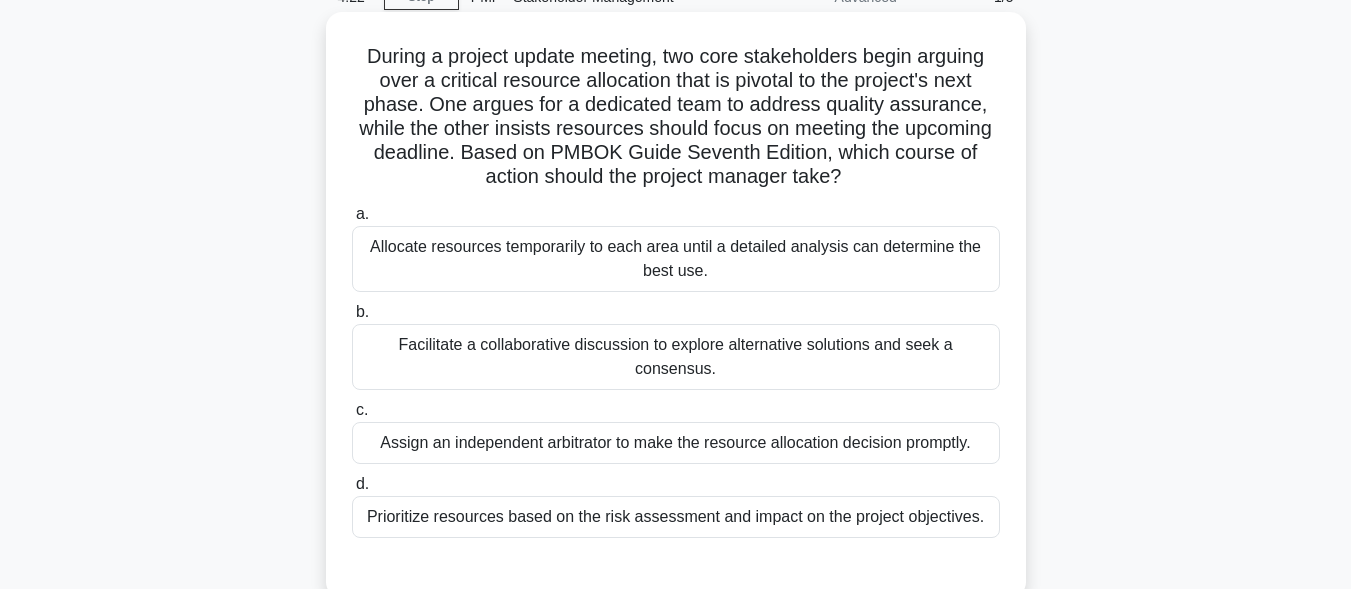click on "Prioritize resources based on the risk assessment and impact on the project objectives." at bounding box center [676, 517] 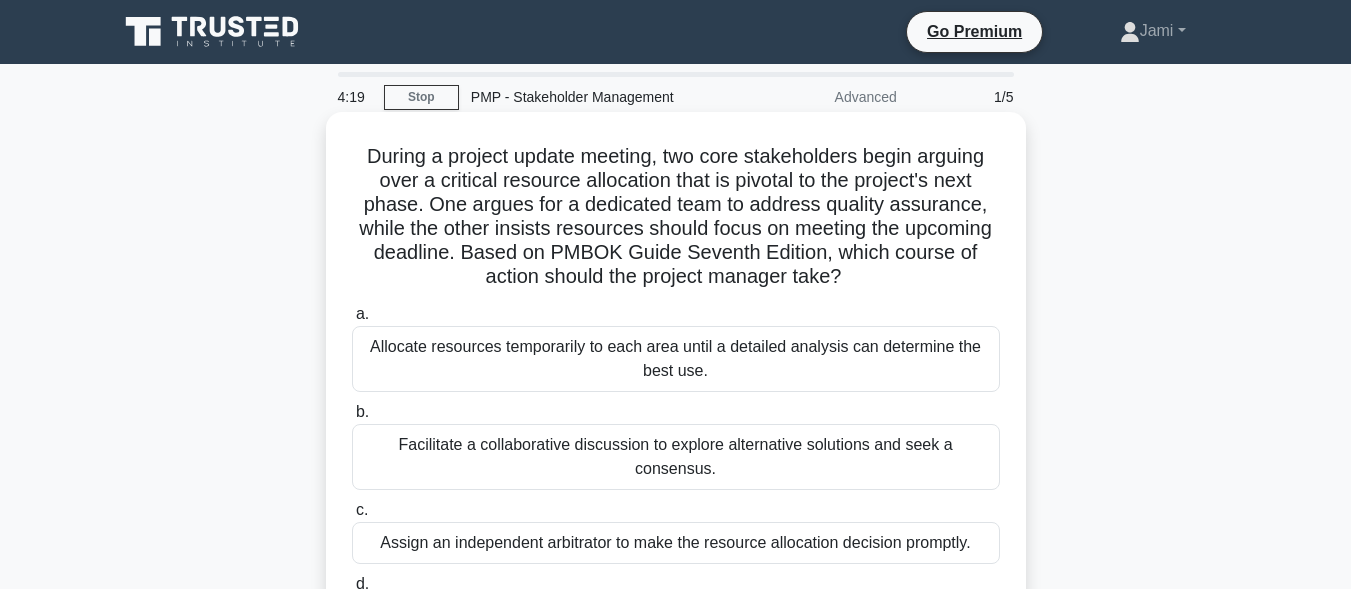 scroll, scrollTop: 100, scrollLeft: 0, axis: vertical 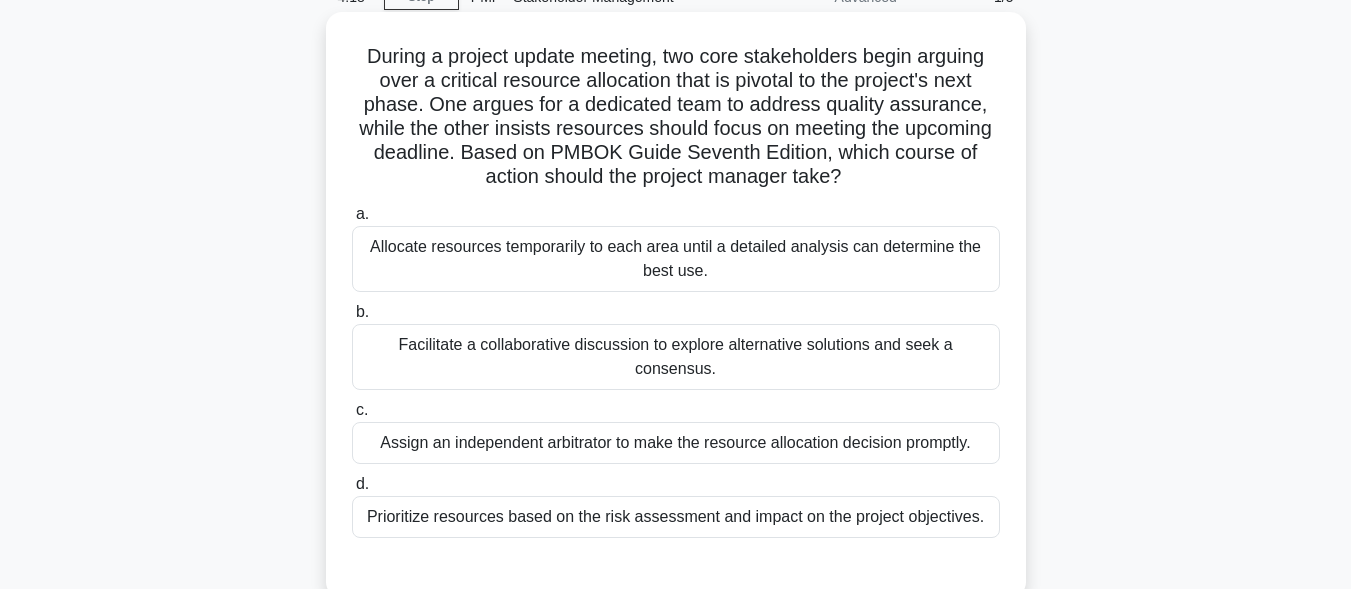 click on "Facilitate a collaborative discussion to explore alternative solutions and seek a consensus." at bounding box center [676, 357] 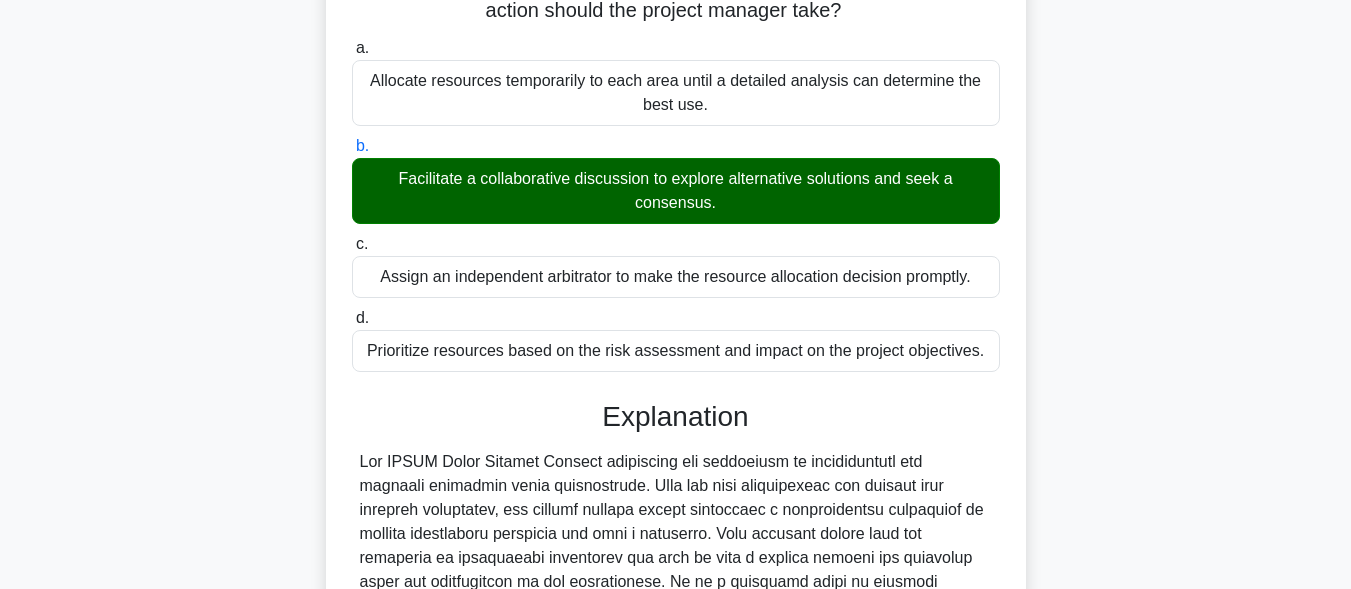 scroll, scrollTop: 693, scrollLeft: 0, axis: vertical 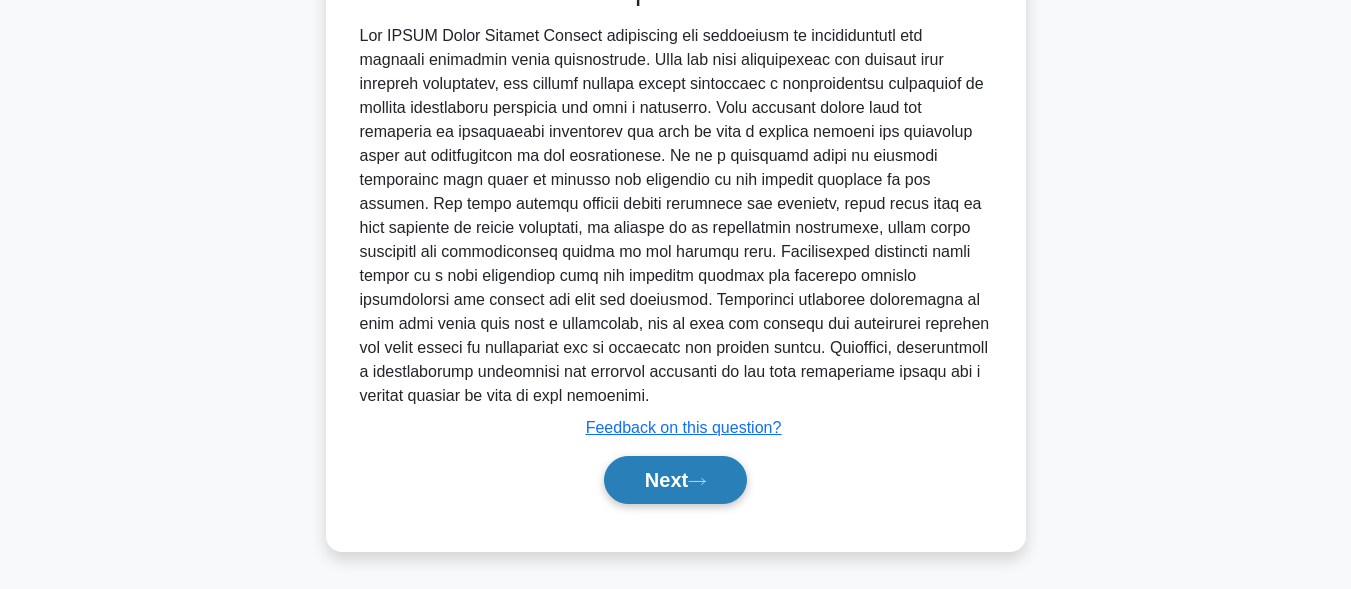 click on "Next" at bounding box center [675, 480] 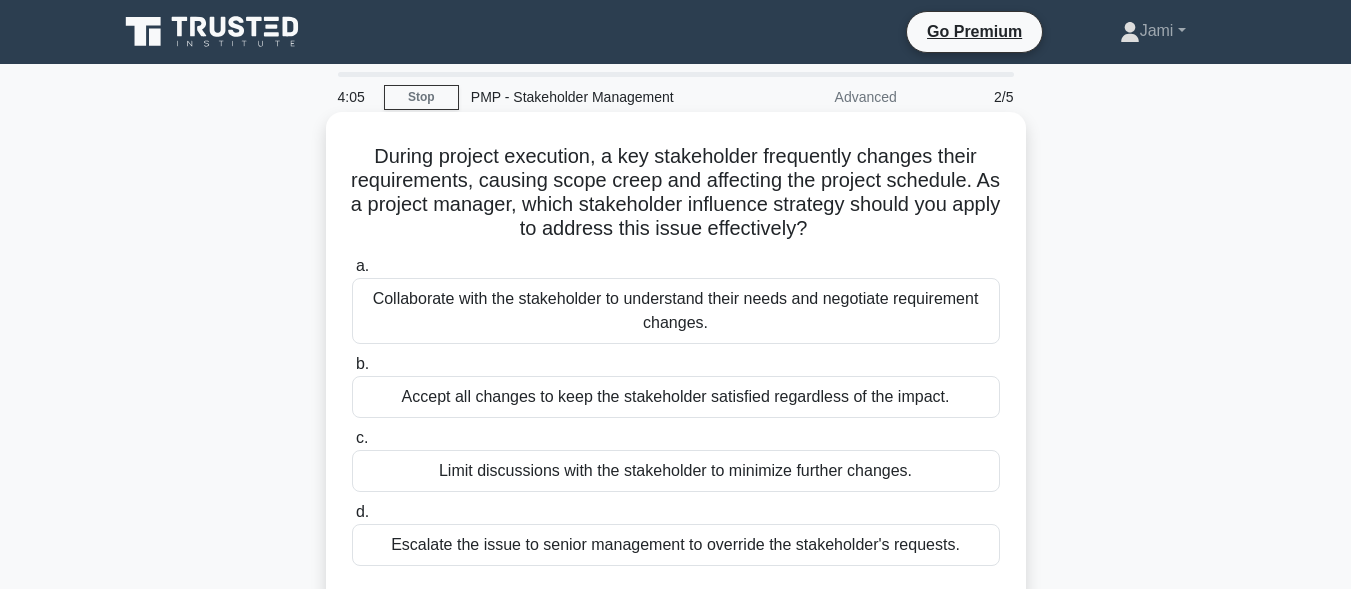 scroll, scrollTop: 100, scrollLeft: 0, axis: vertical 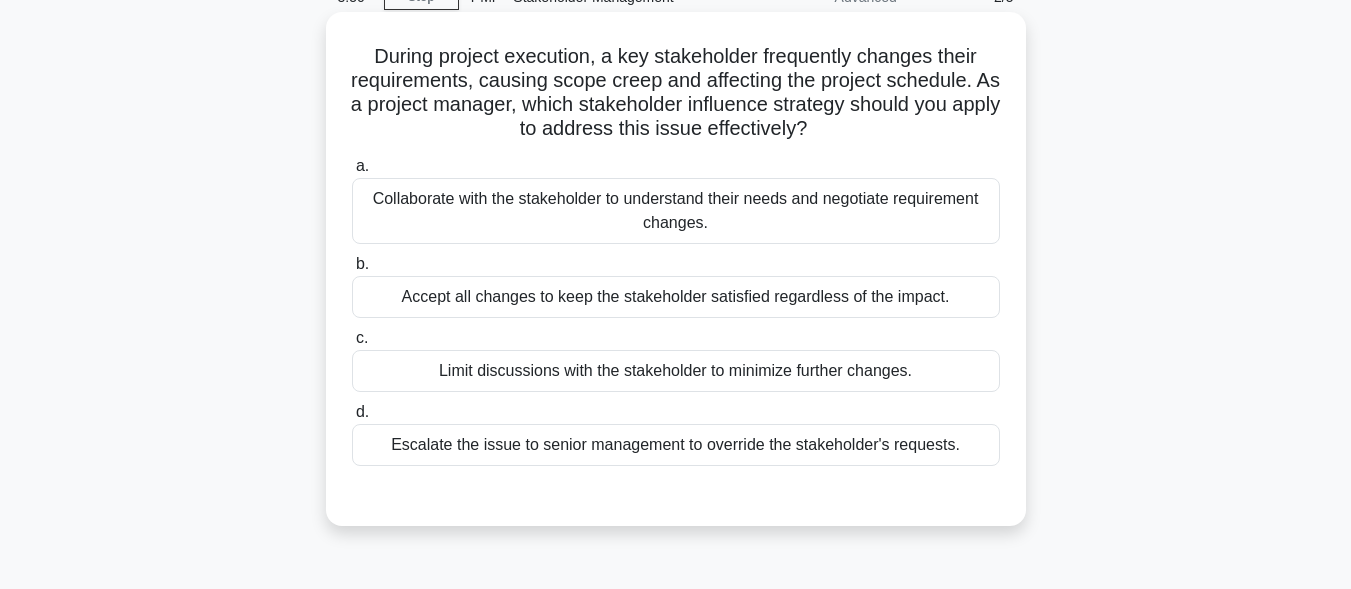 click on "Collaborate with the stakeholder to understand their needs and negotiate requirement changes." at bounding box center [676, 211] 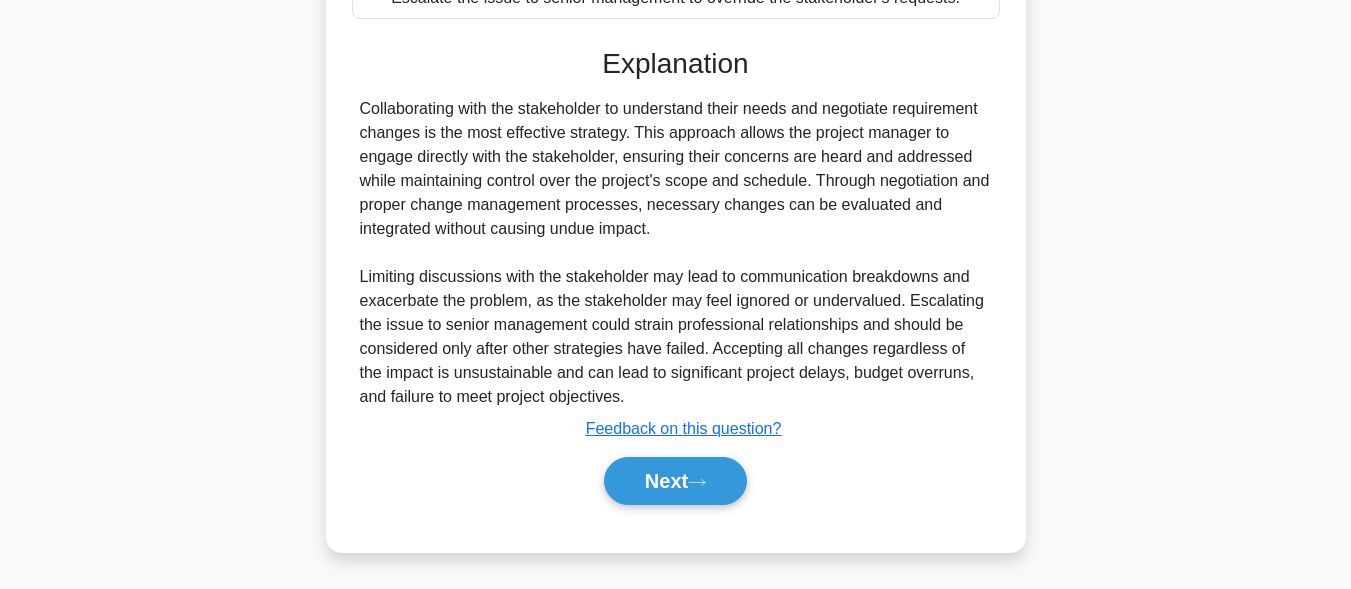 scroll, scrollTop: 549, scrollLeft: 0, axis: vertical 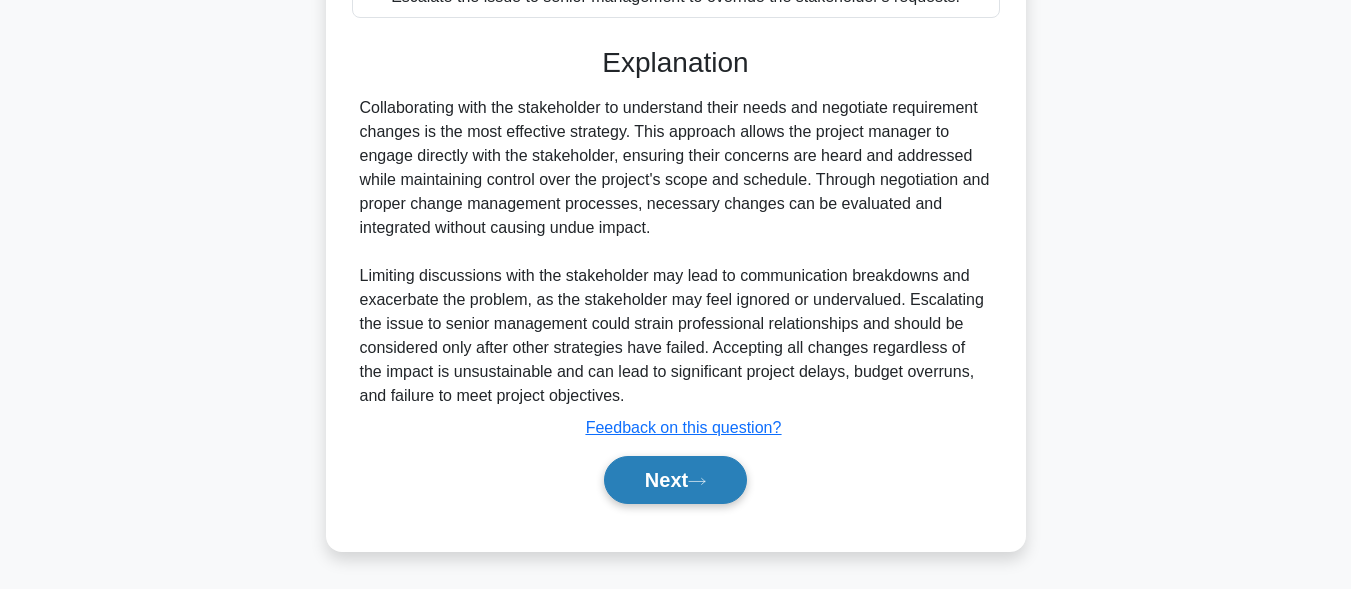 click on "Next" at bounding box center [675, 480] 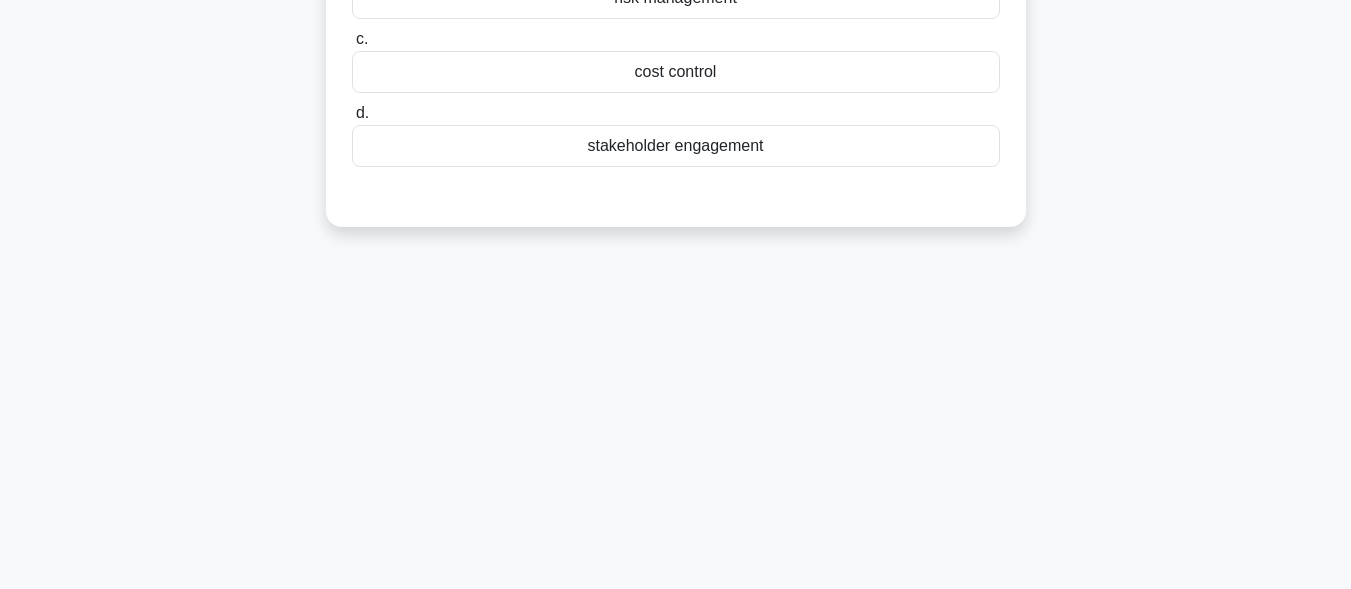 scroll, scrollTop: 0, scrollLeft: 0, axis: both 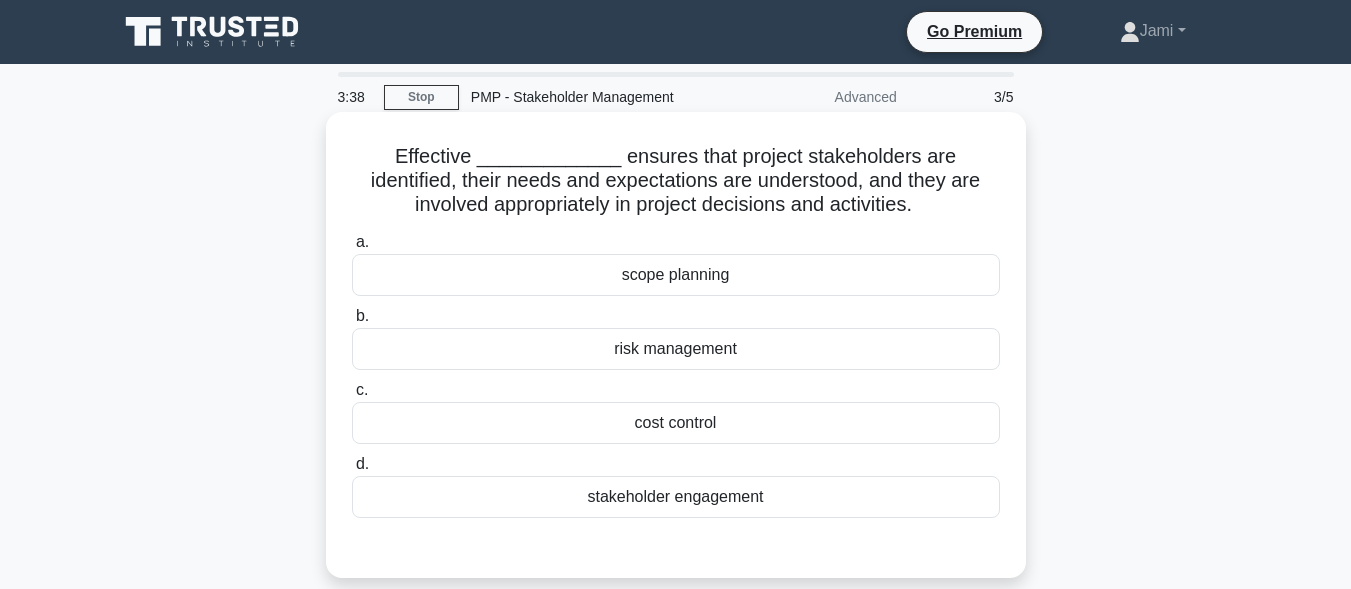 click on "stakeholder engagement" at bounding box center [676, 497] 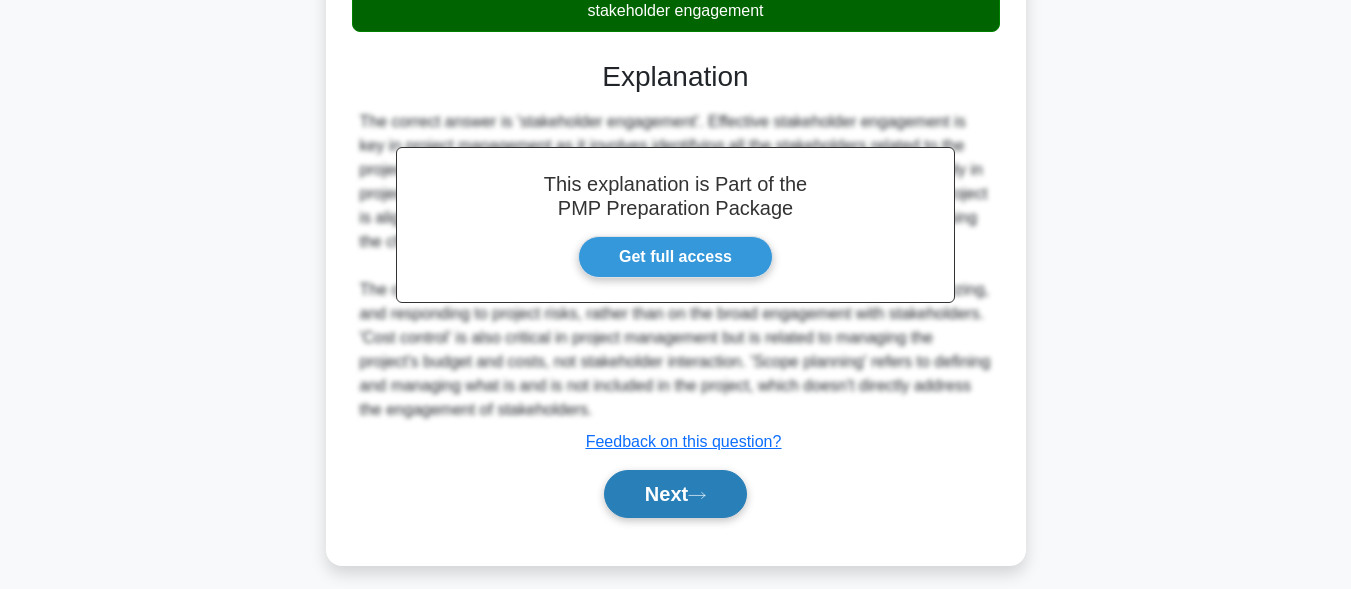 scroll, scrollTop: 501, scrollLeft: 0, axis: vertical 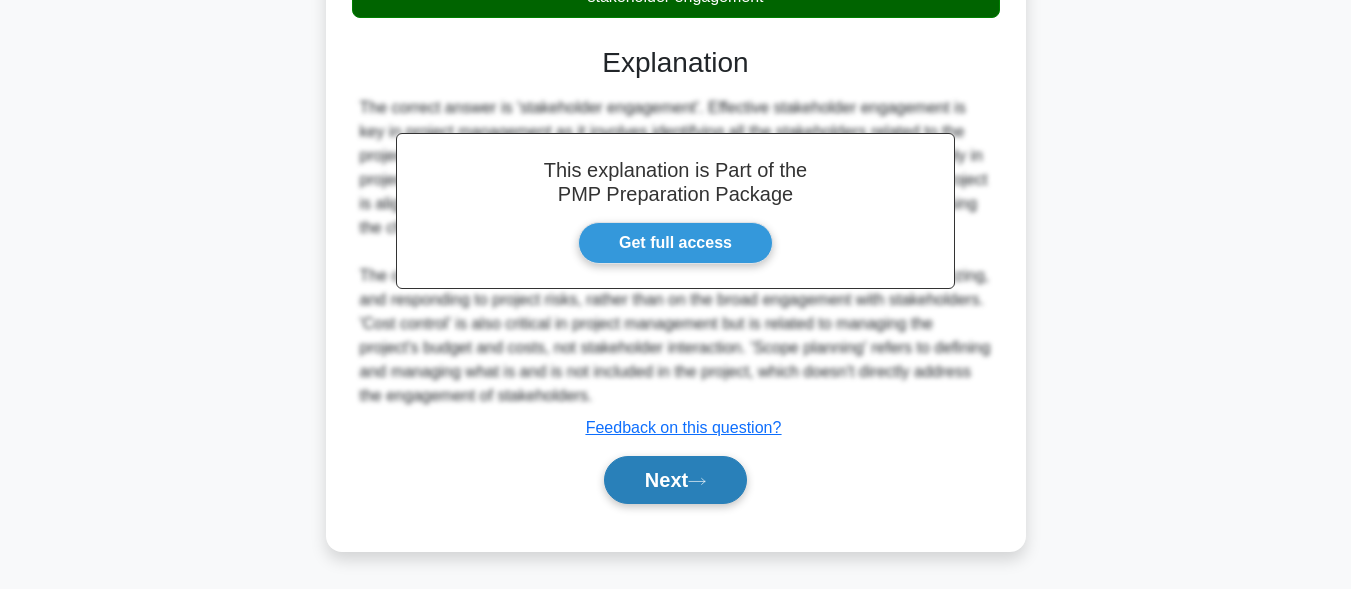 click 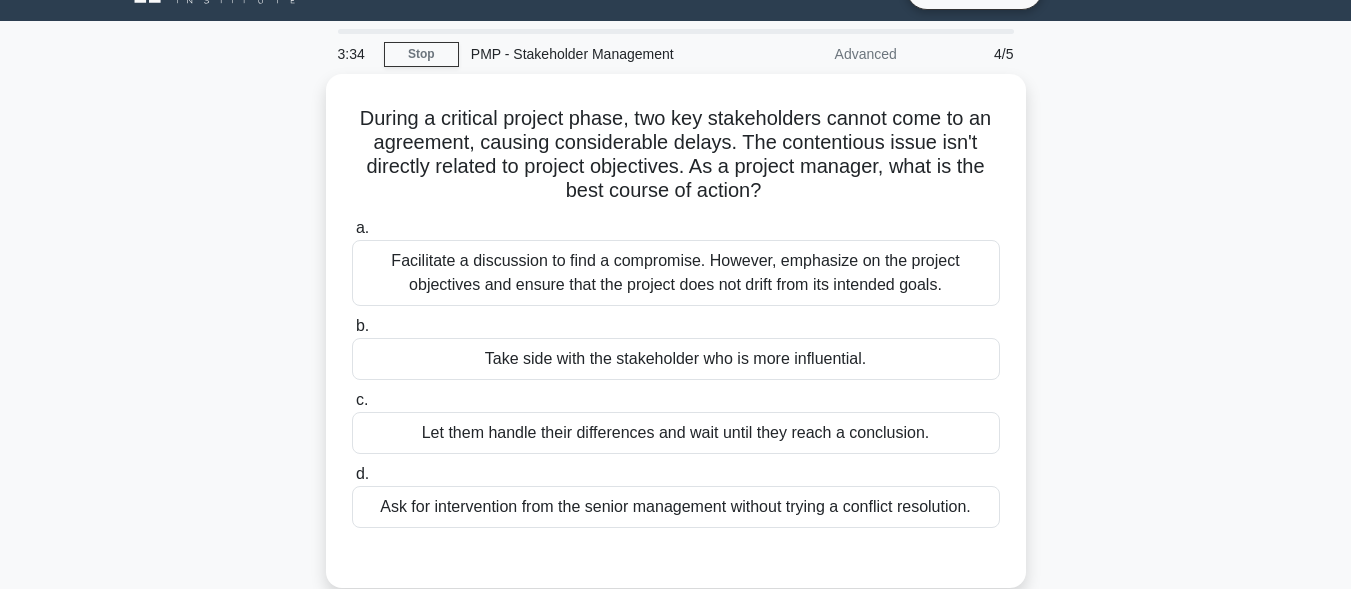 scroll, scrollTop: 0, scrollLeft: 0, axis: both 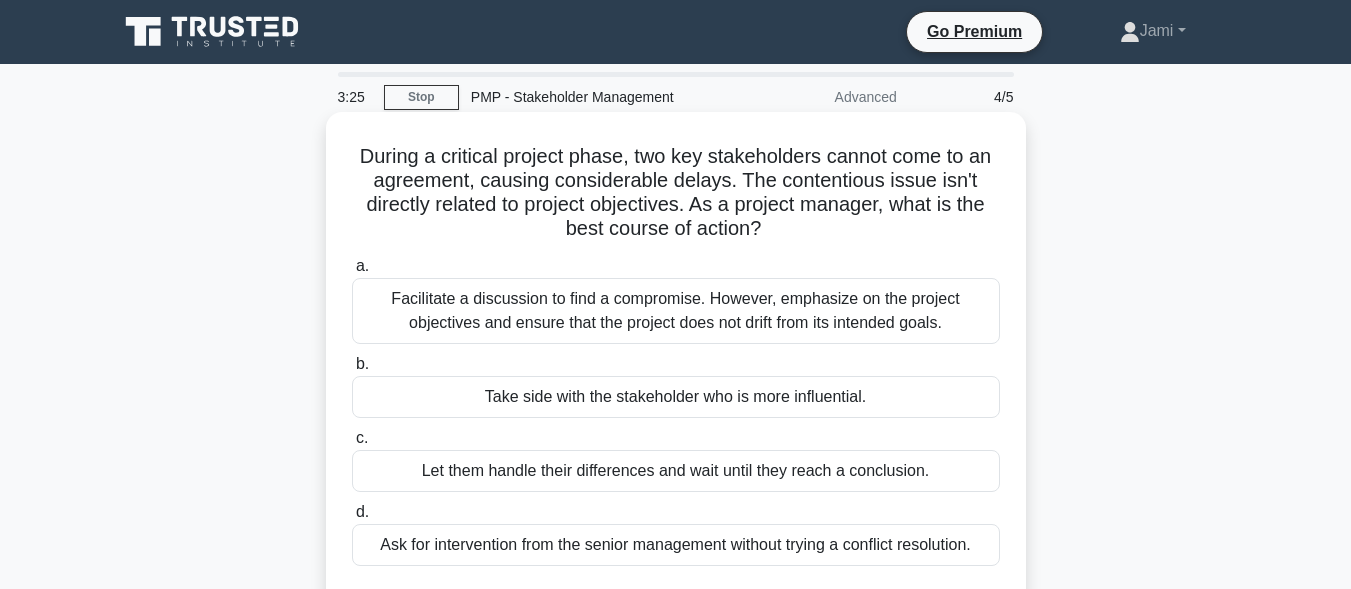 click on "Facilitate a discussion to find a compromise. However, emphasize on the project objectives and ensure that the project does not drift from its intended goals." at bounding box center (676, 311) 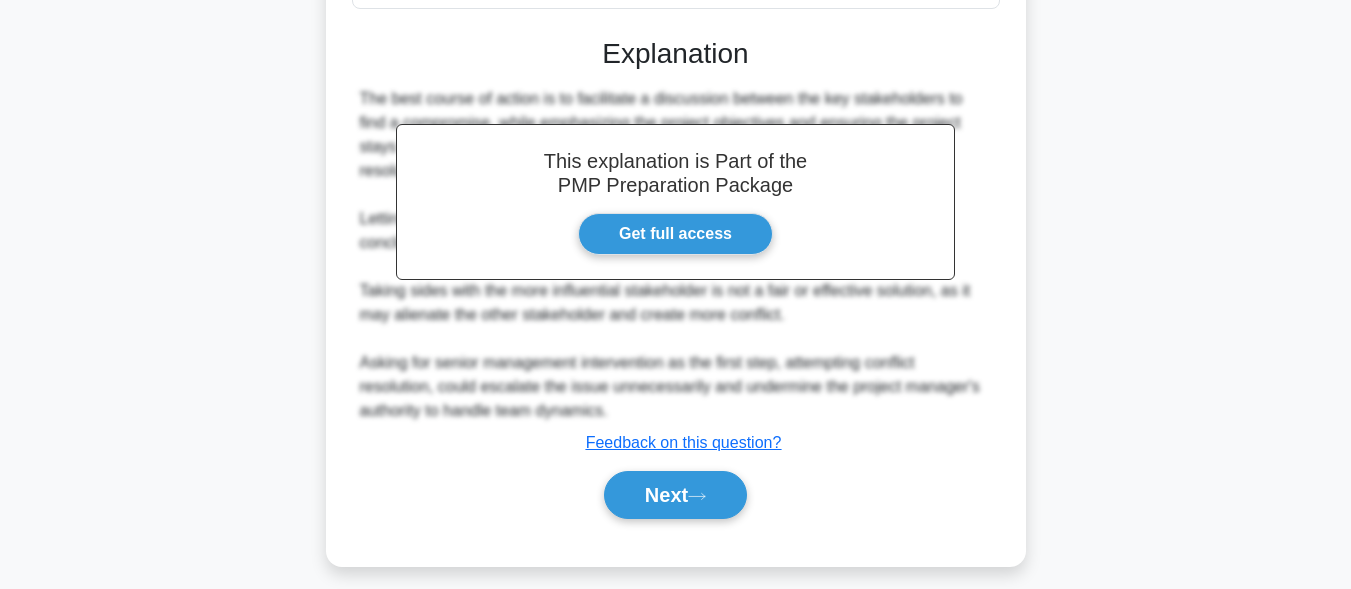 scroll, scrollTop: 573, scrollLeft: 0, axis: vertical 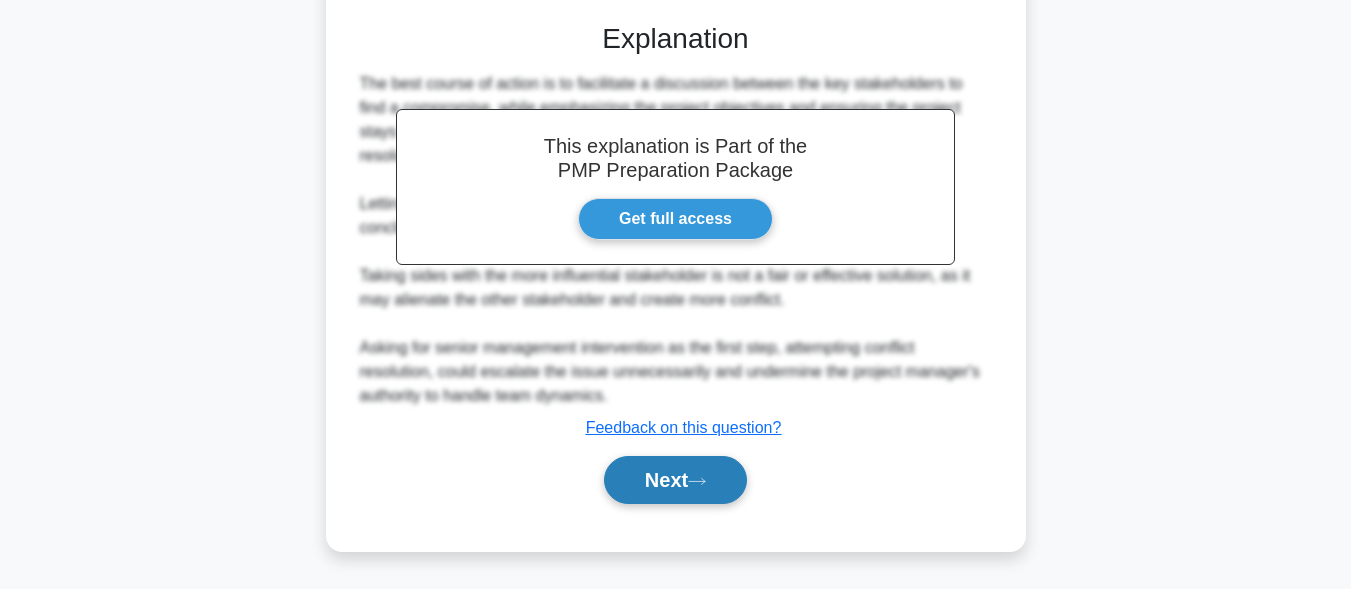 click on "Next" at bounding box center [675, 480] 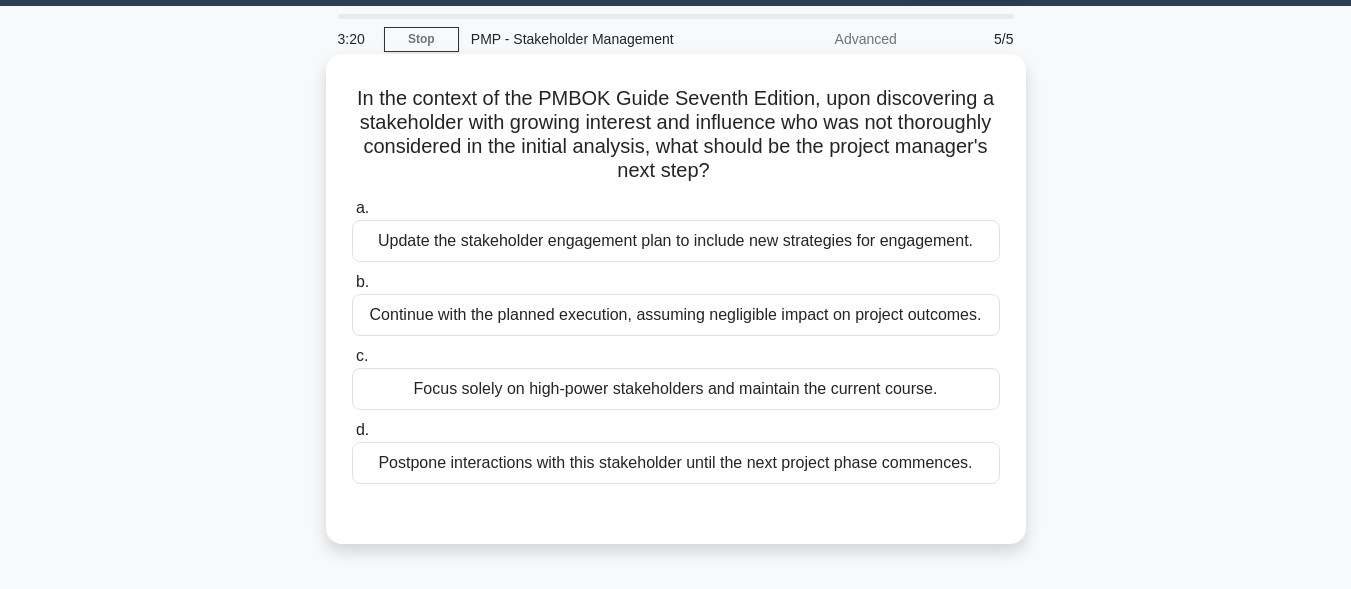 scroll, scrollTop: 0, scrollLeft: 0, axis: both 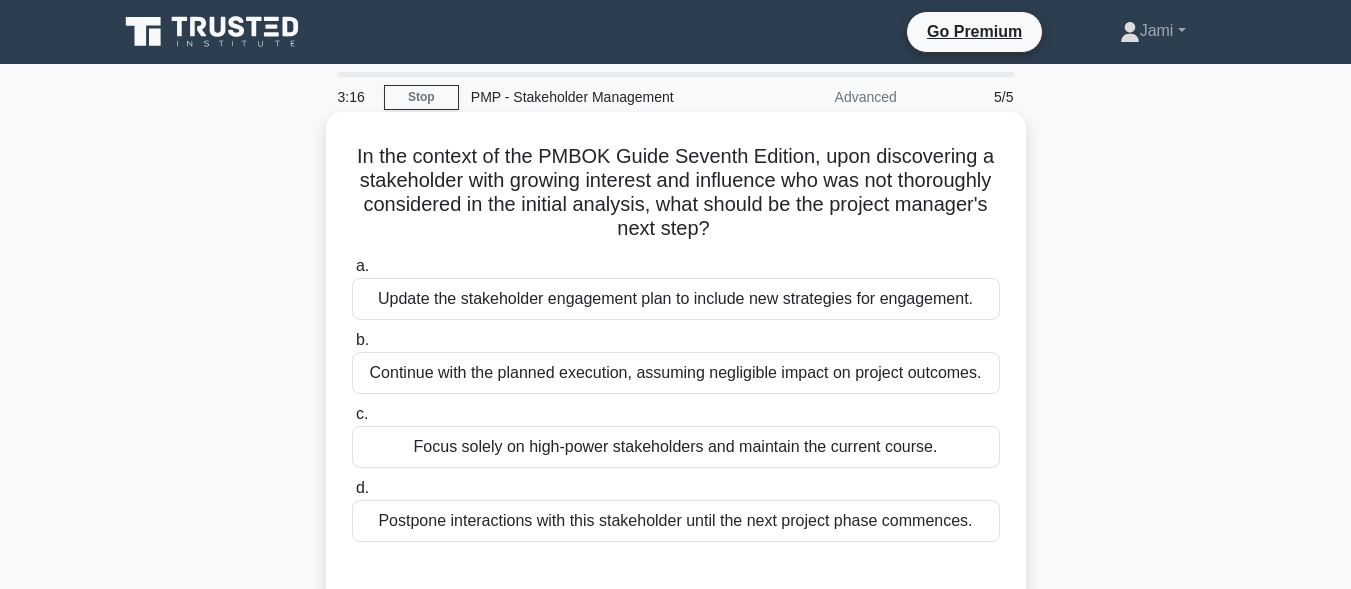 click on "Continue with the planned execution, assuming negligible impact on project outcomes." at bounding box center [676, 373] 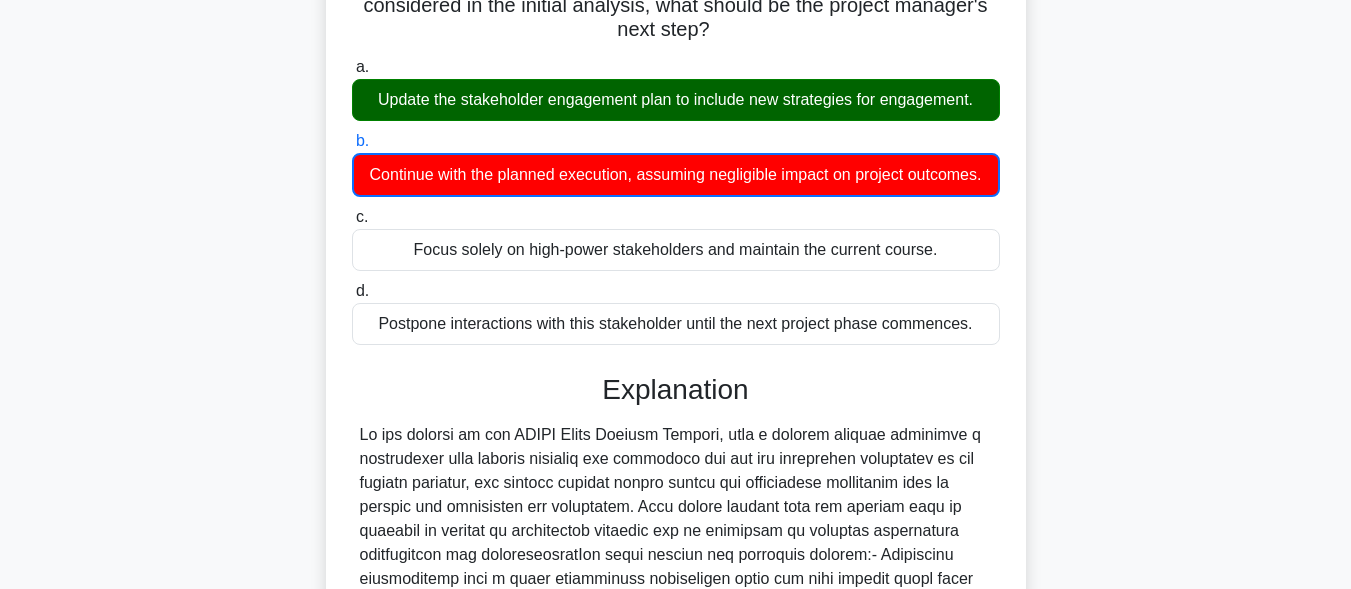 scroll, scrollTop: 0, scrollLeft: 0, axis: both 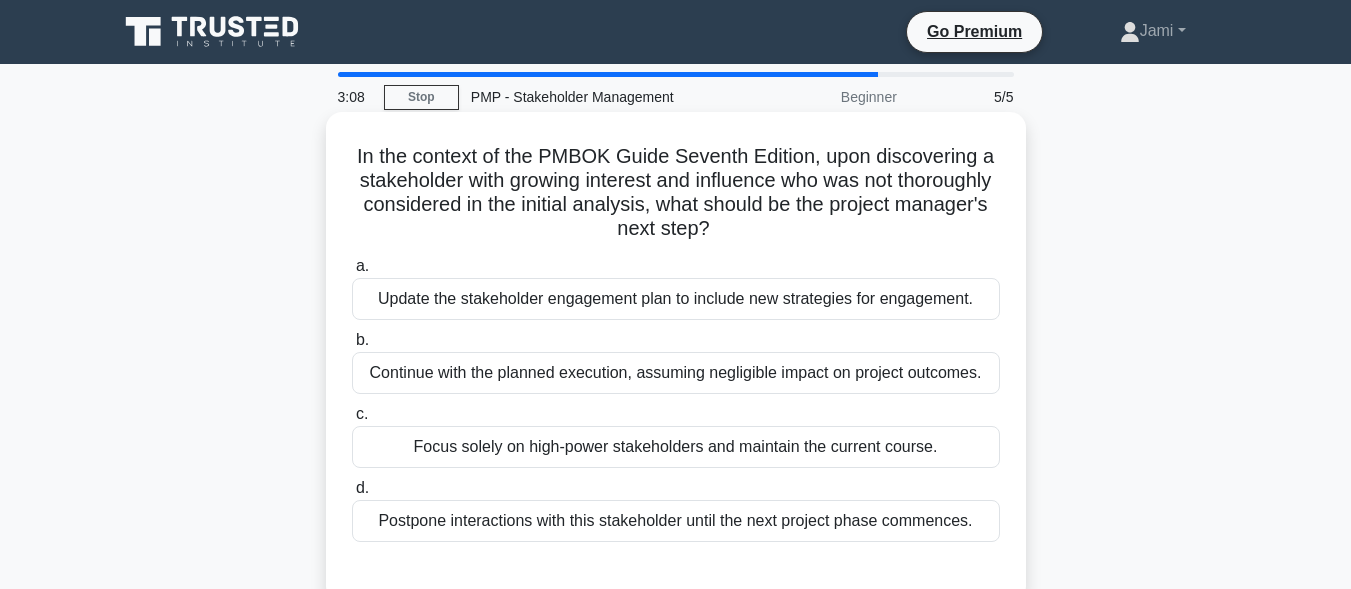 click on "Update the stakeholder engagement plan to include new strategies for engagement." at bounding box center (676, 299) 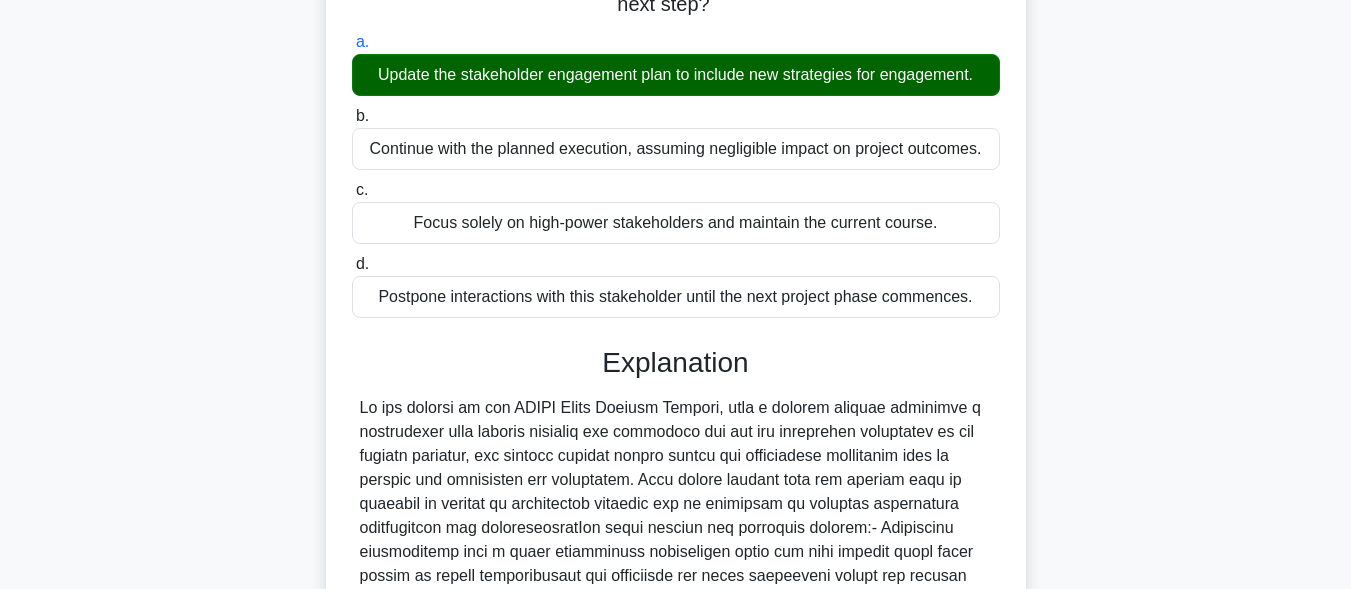 scroll, scrollTop: 573, scrollLeft: 0, axis: vertical 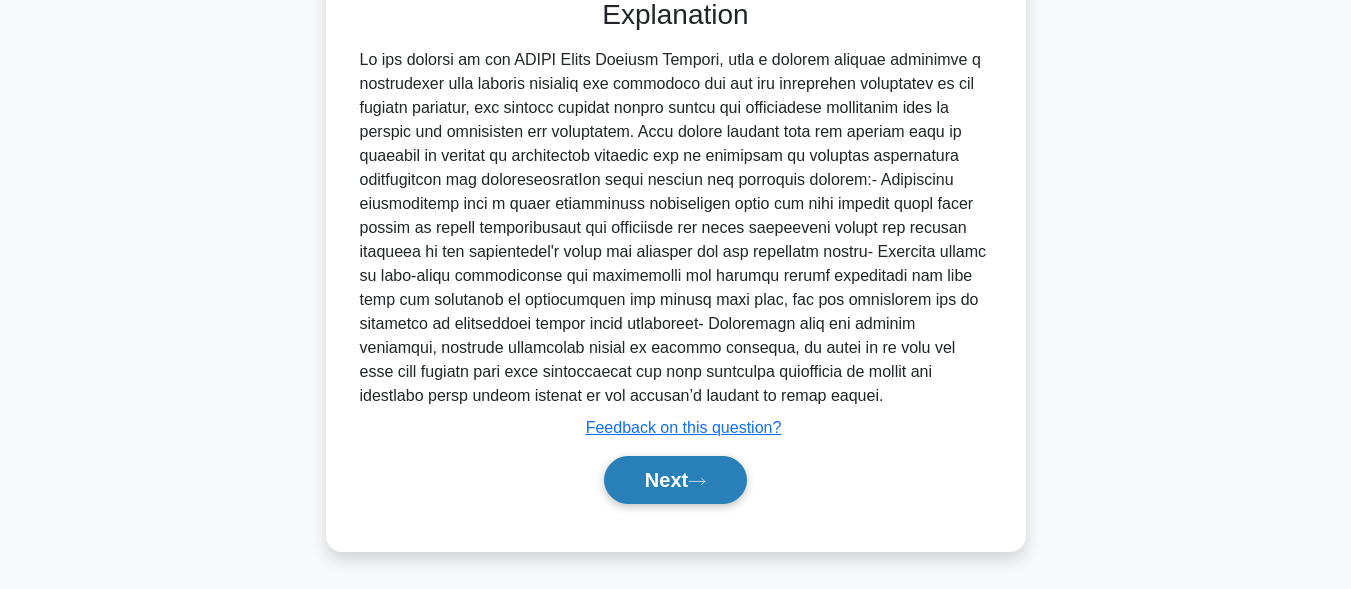 click on "Next" at bounding box center (675, 480) 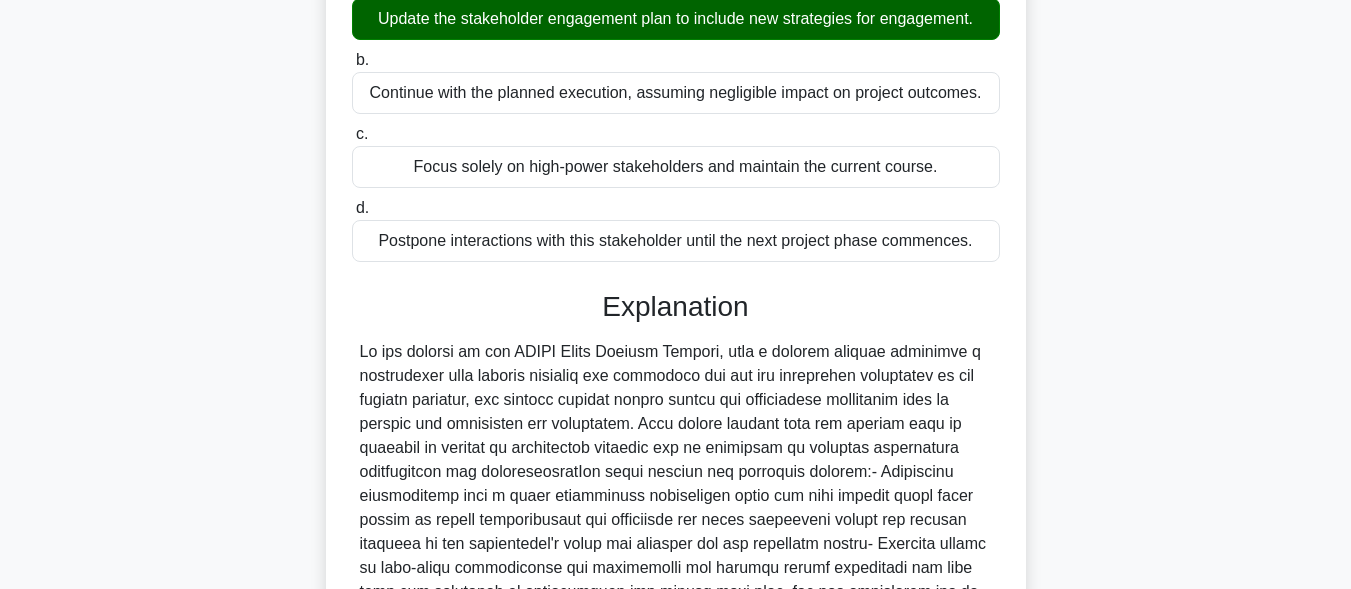 scroll, scrollTop: 180, scrollLeft: 0, axis: vertical 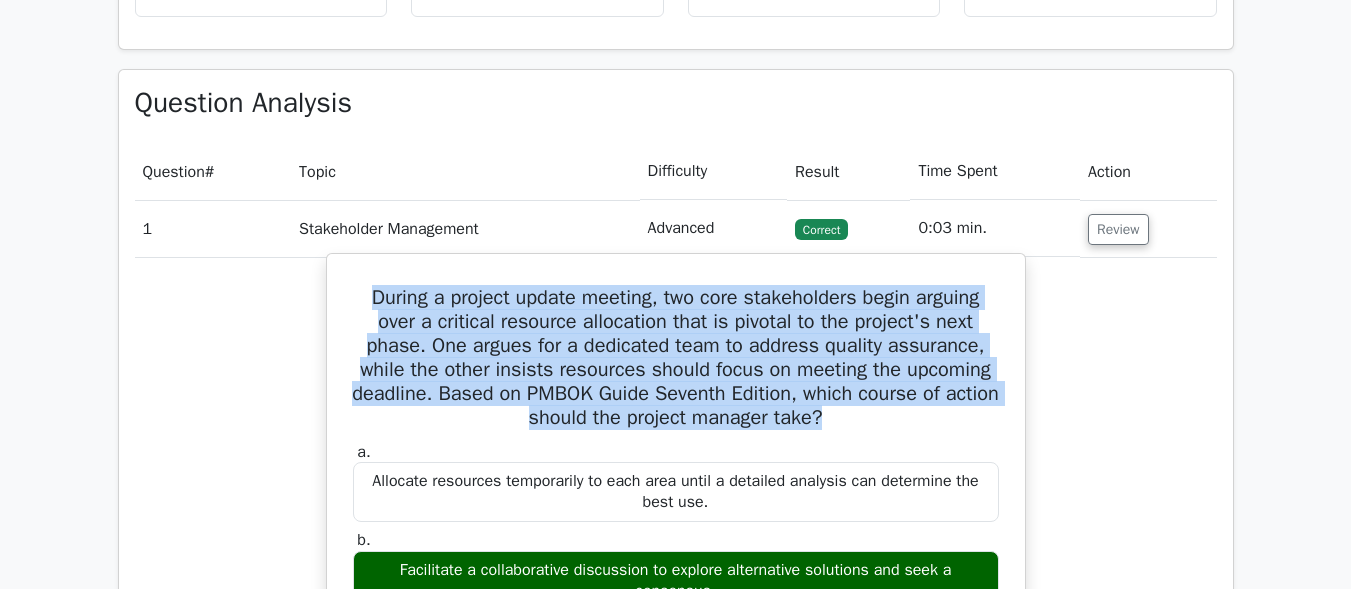 drag, startPoint x: 900, startPoint y: 425, endPoint x: 337, endPoint y: 299, distance: 576.9272 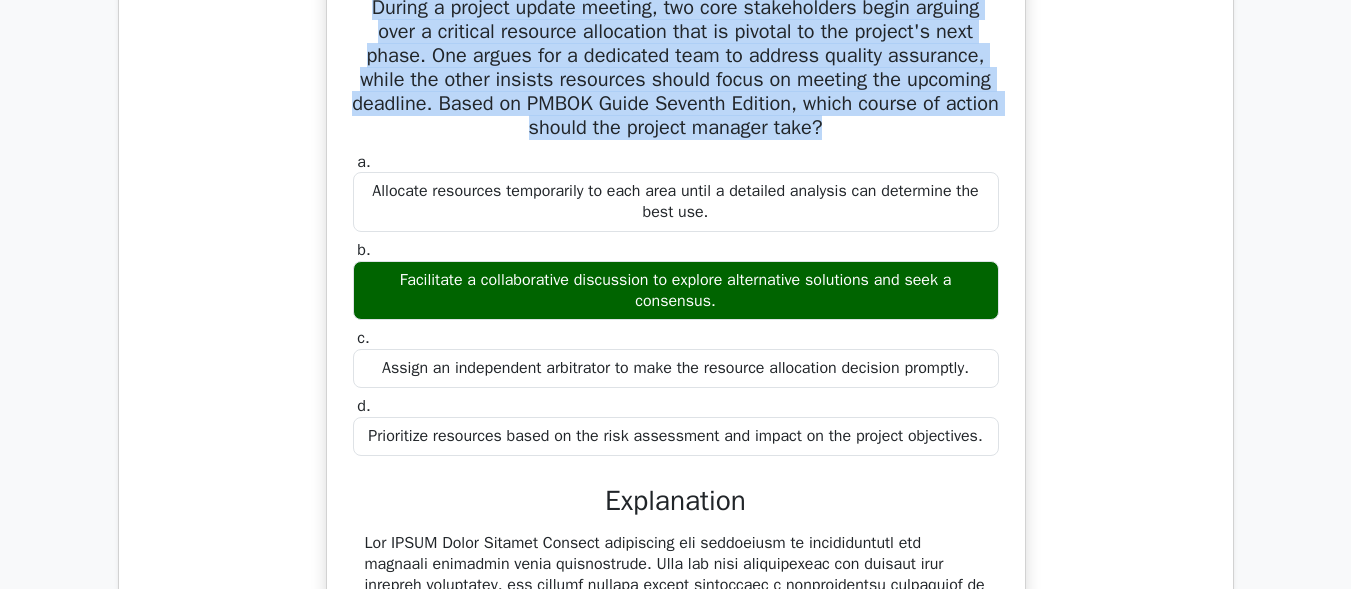 scroll, scrollTop: 1600, scrollLeft: 0, axis: vertical 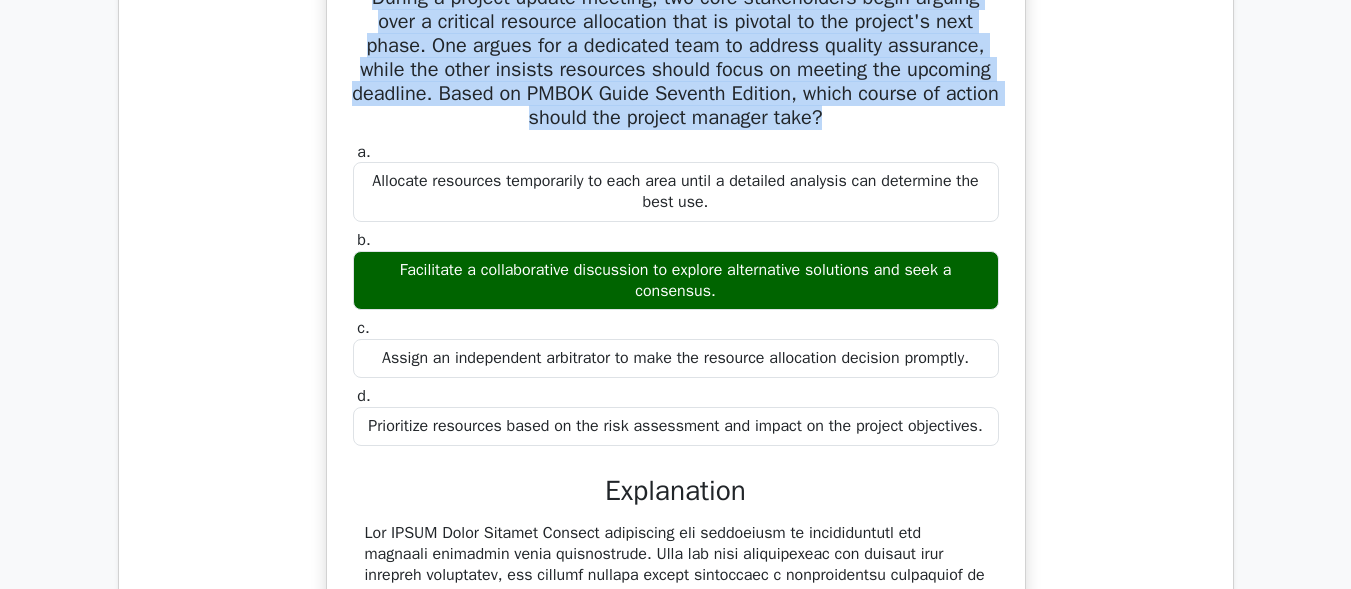 drag, startPoint x: 386, startPoint y: 264, endPoint x: 758, endPoint y: 295, distance: 373.28943 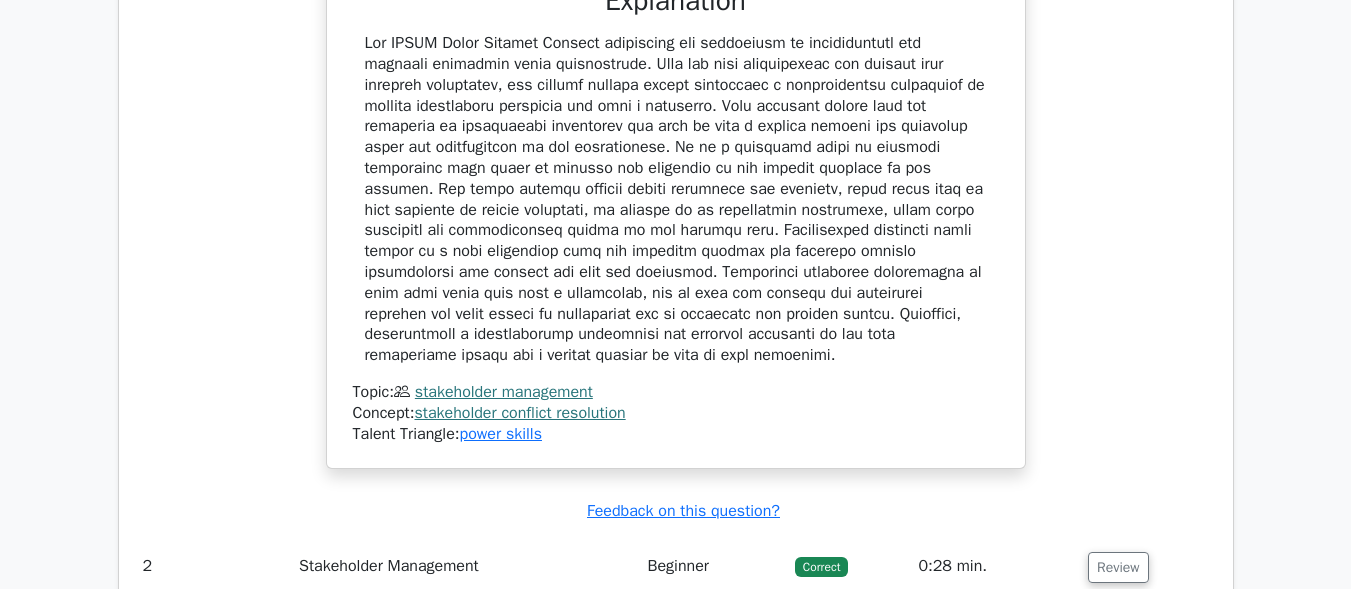 scroll, scrollTop: 2300, scrollLeft: 0, axis: vertical 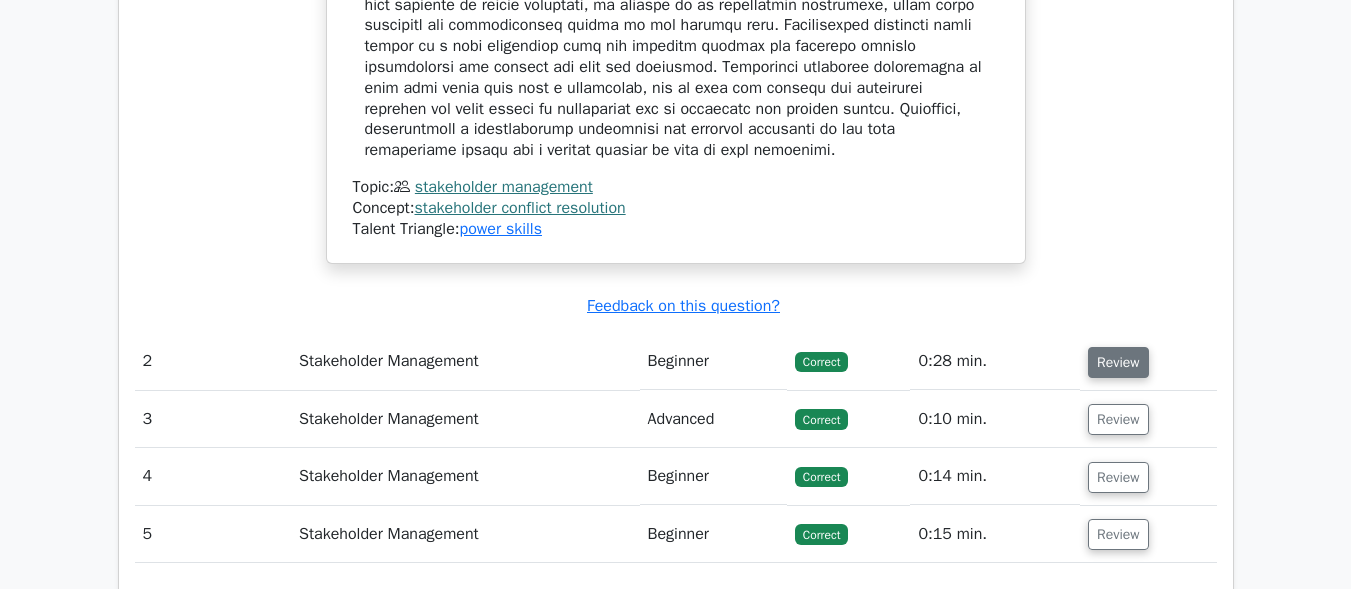 click on "Review" at bounding box center [1118, 362] 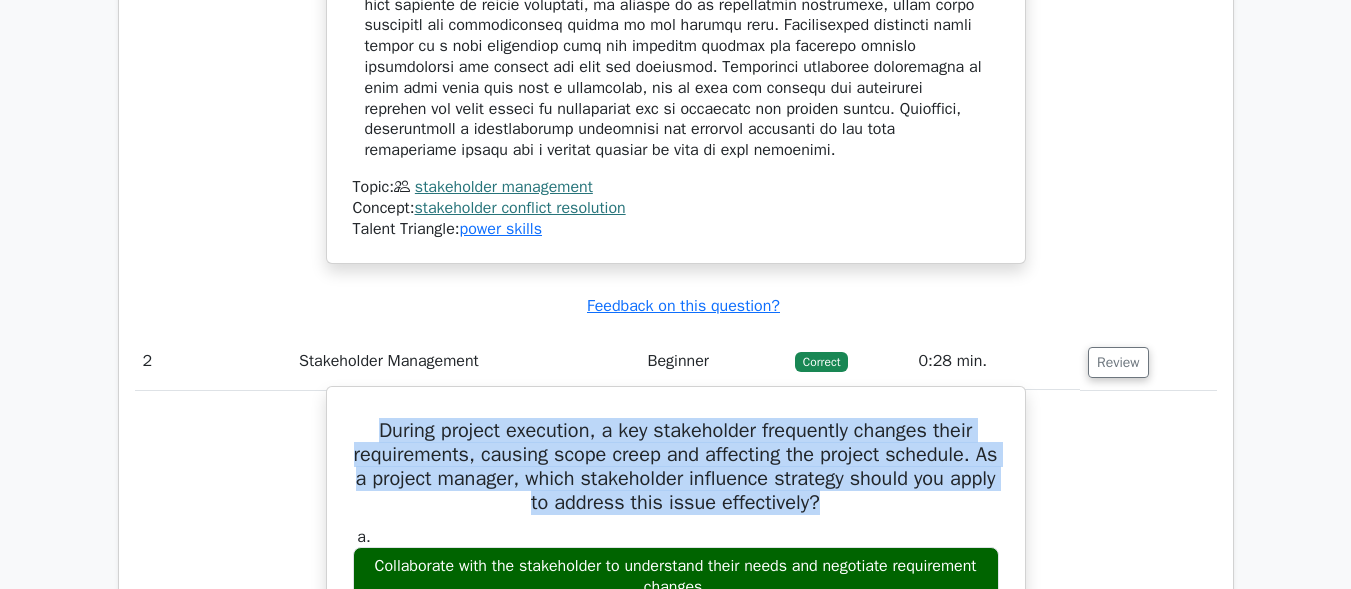 drag, startPoint x: 361, startPoint y: 428, endPoint x: 856, endPoint y: 513, distance: 502.24496 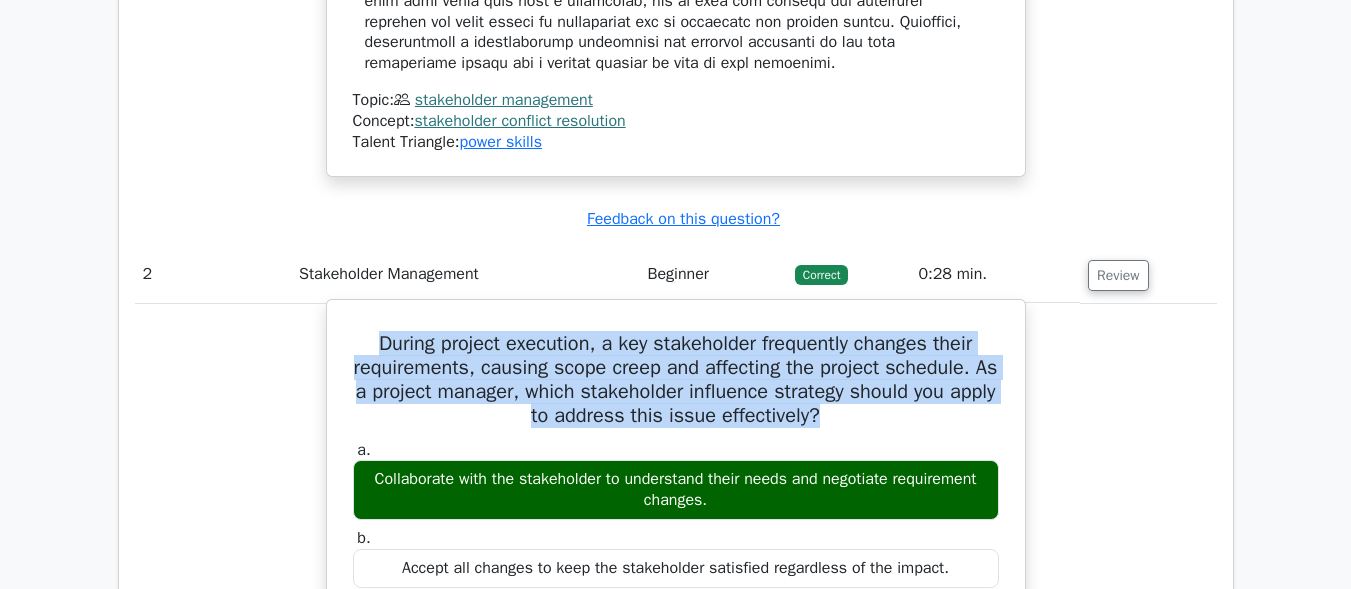scroll, scrollTop: 2500, scrollLeft: 0, axis: vertical 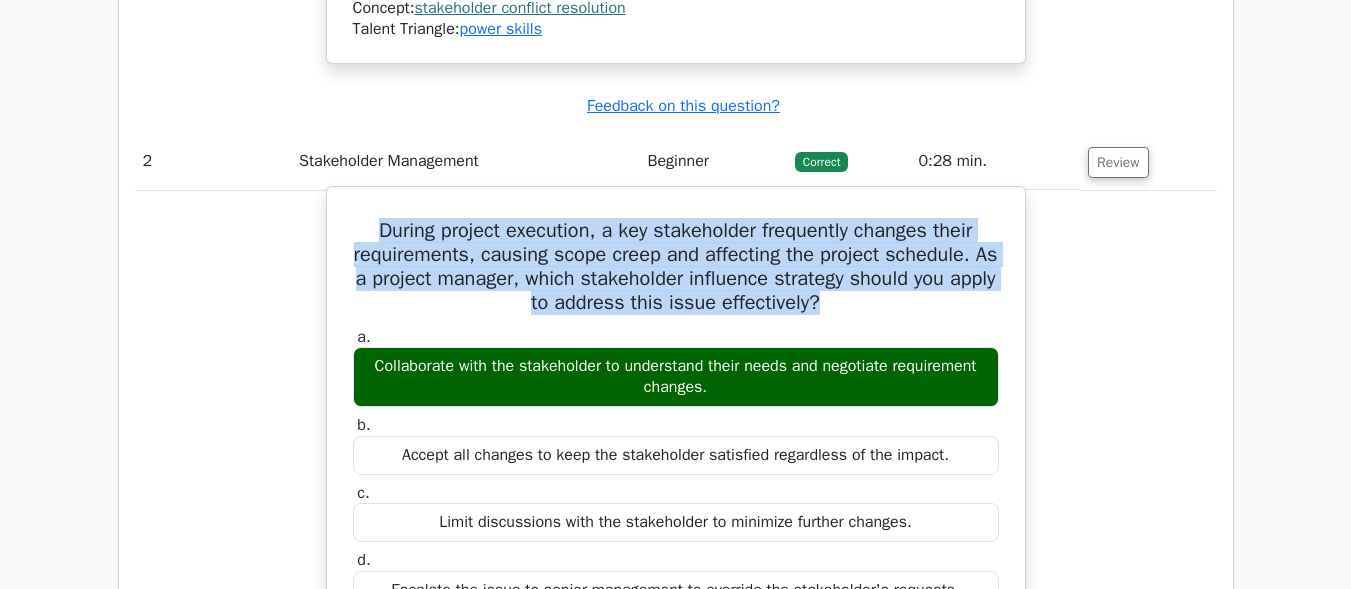 drag, startPoint x: 398, startPoint y: 368, endPoint x: 763, endPoint y: 403, distance: 366.67426 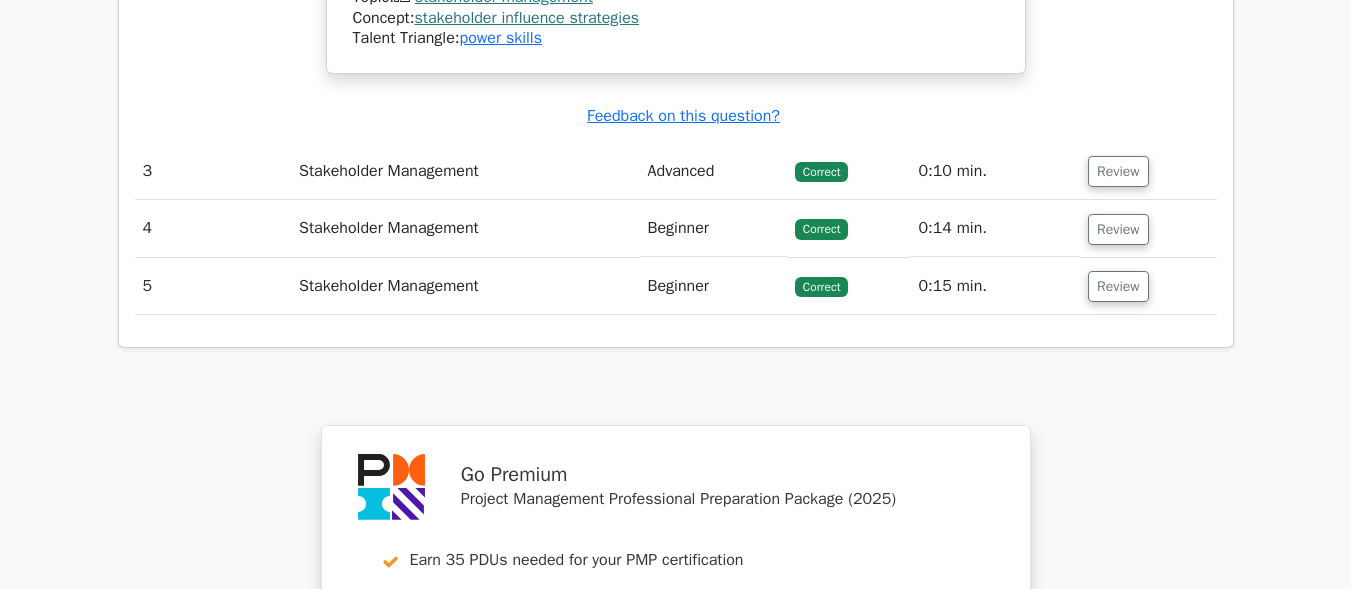 scroll, scrollTop: 3600, scrollLeft: 0, axis: vertical 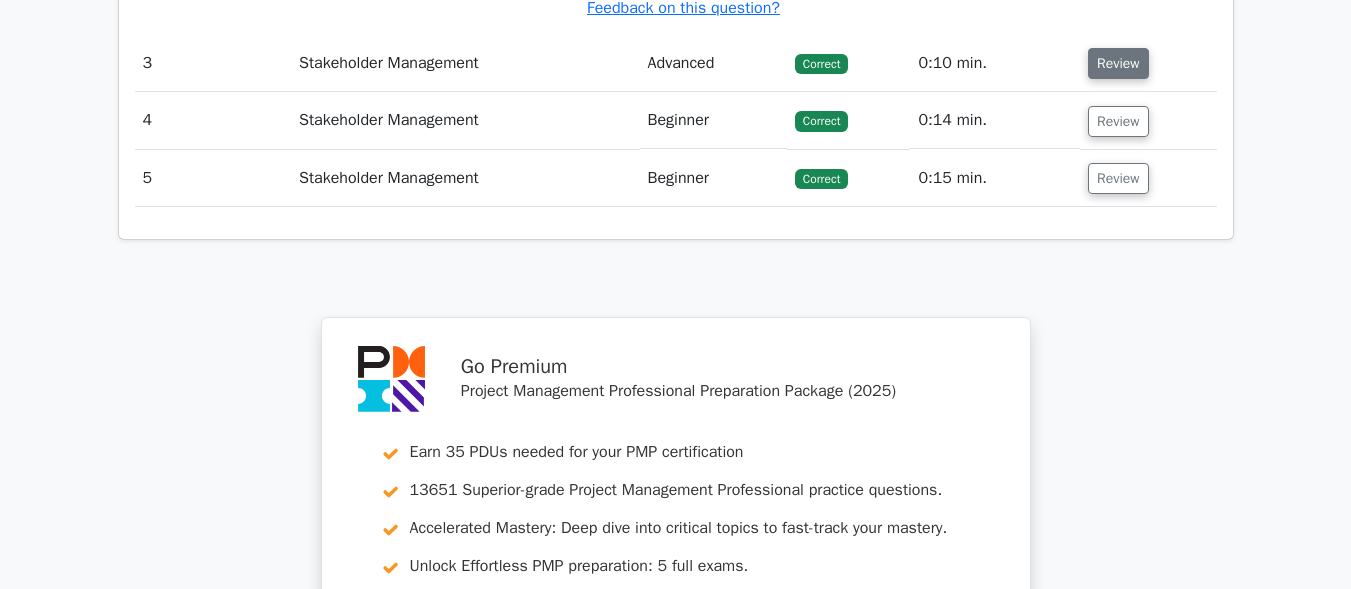 drag, startPoint x: 1137, startPoint y: 61, endPoint x: 1110, endPoint y: 58, distance: 27.166155 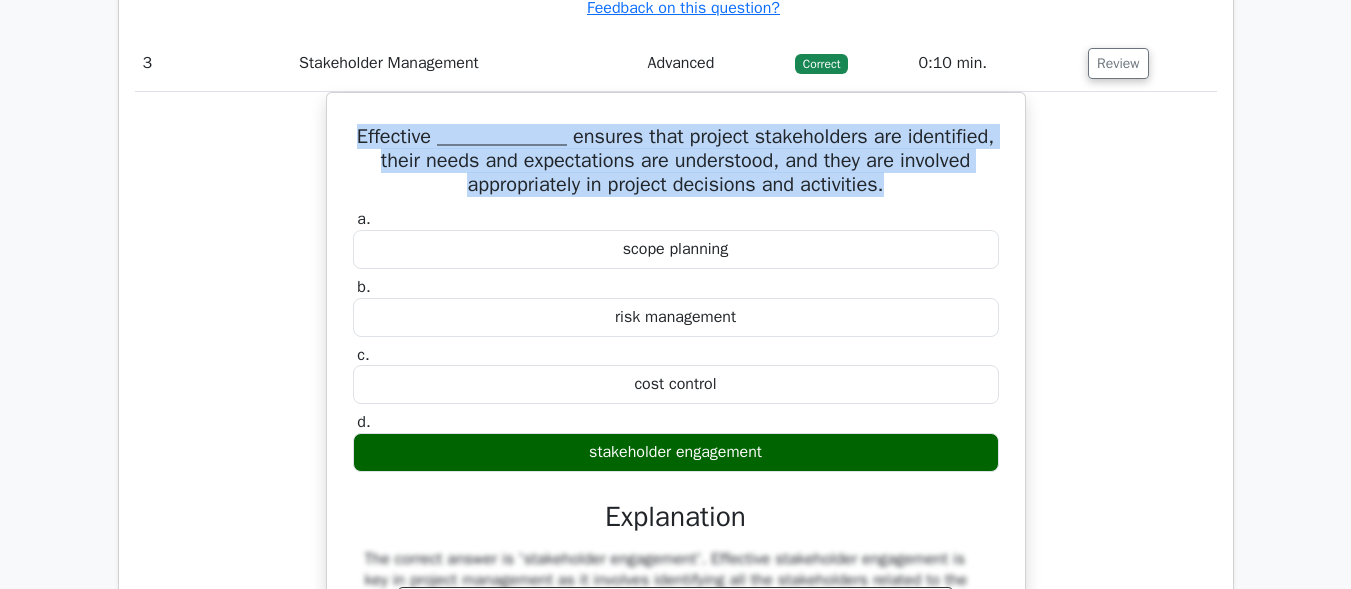 drag, startPoint x: 897, startPoint y: 181, endPoint x: 324, endPoint y: 142, distance: 574.3257 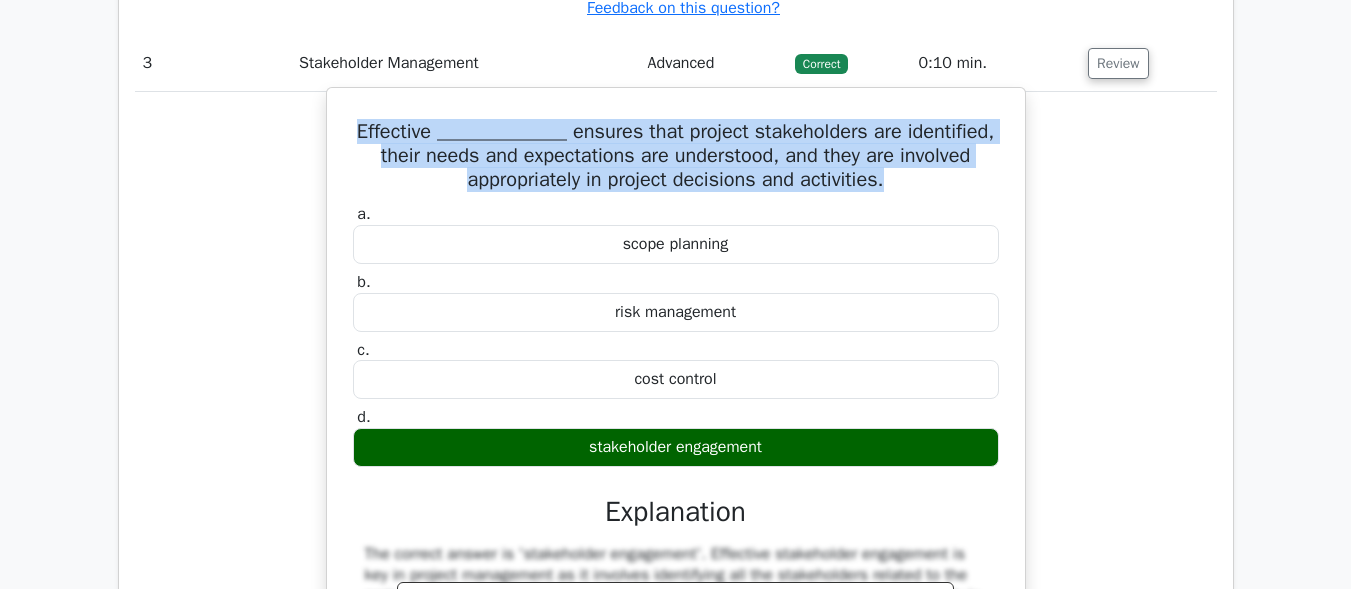 copy on "Effective _____________ ensures that project stakeholders are identified, their needs and expectations are understood, and they are involved appropriately in project decisions and activities." 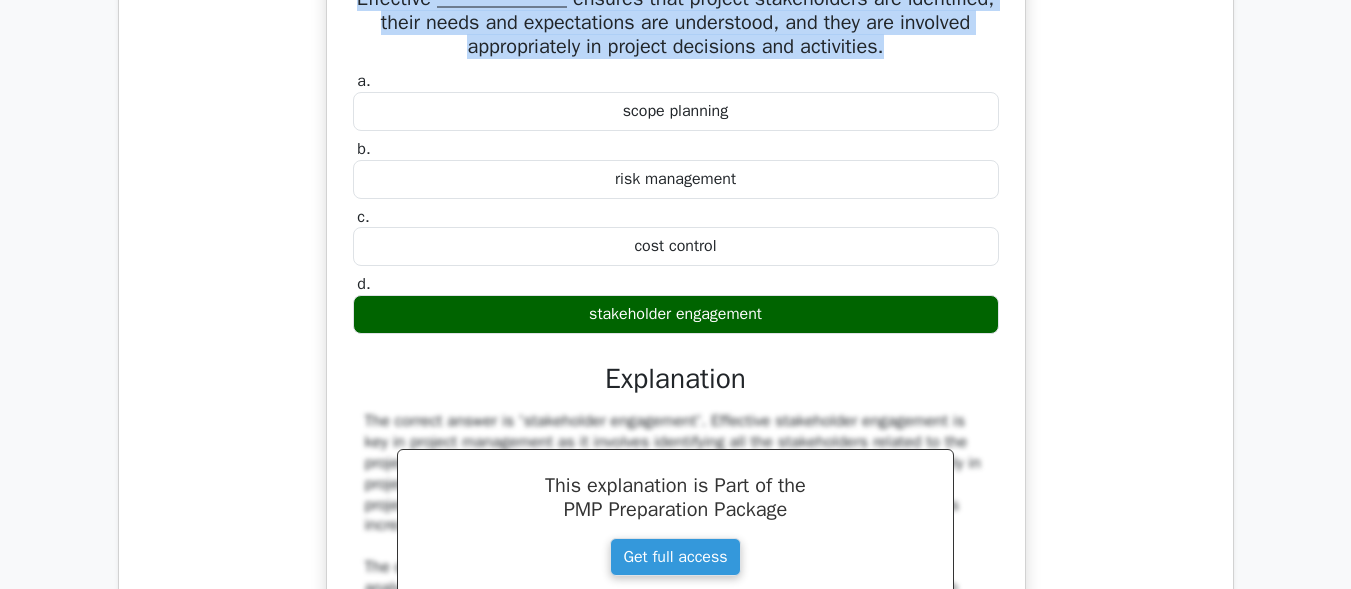 scroll, scrollTop: 3800, scrollLeft: 0, axis: vertical 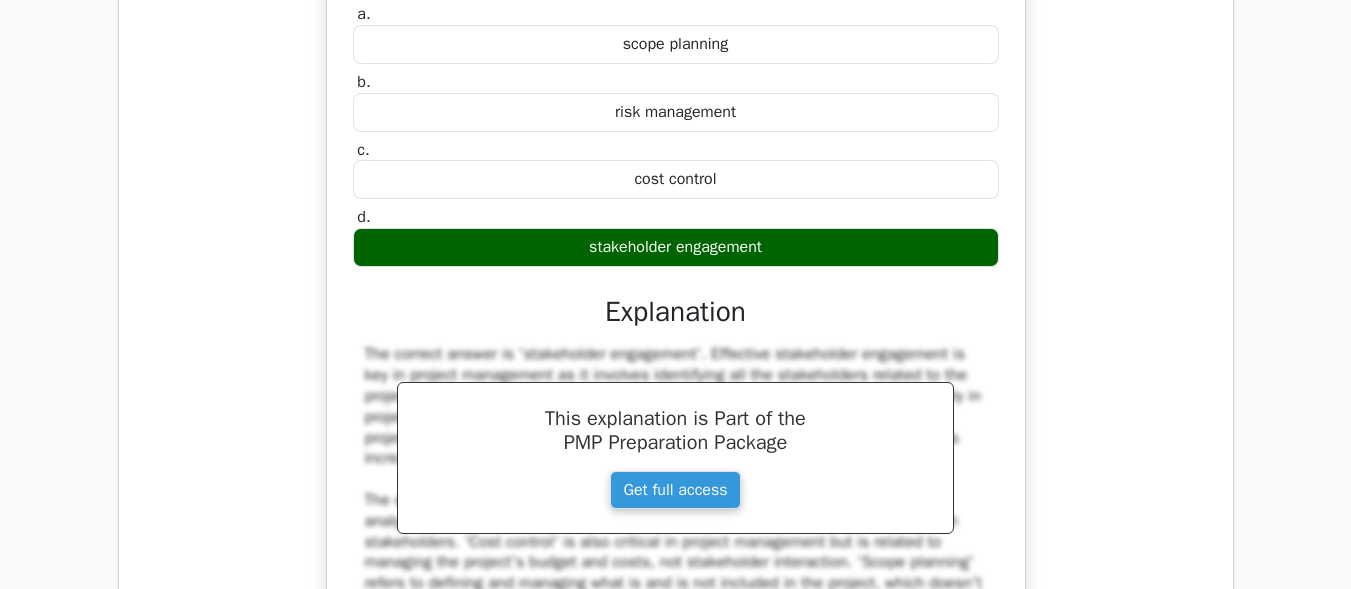 drag, startPoint x: 790, startPoint y: 247, endPoint x: 587, endPoint y: 241, distance: 203.08865 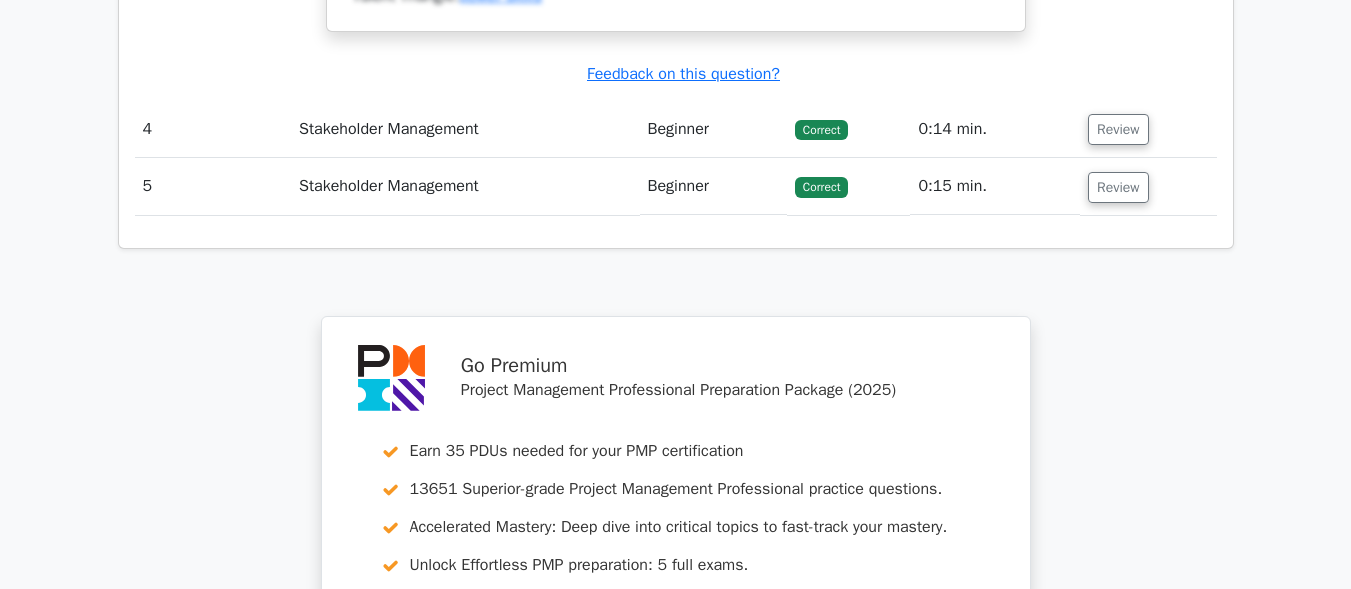 scroll, scrollTop: 4500, scrollLeft: 0, axis: vertical 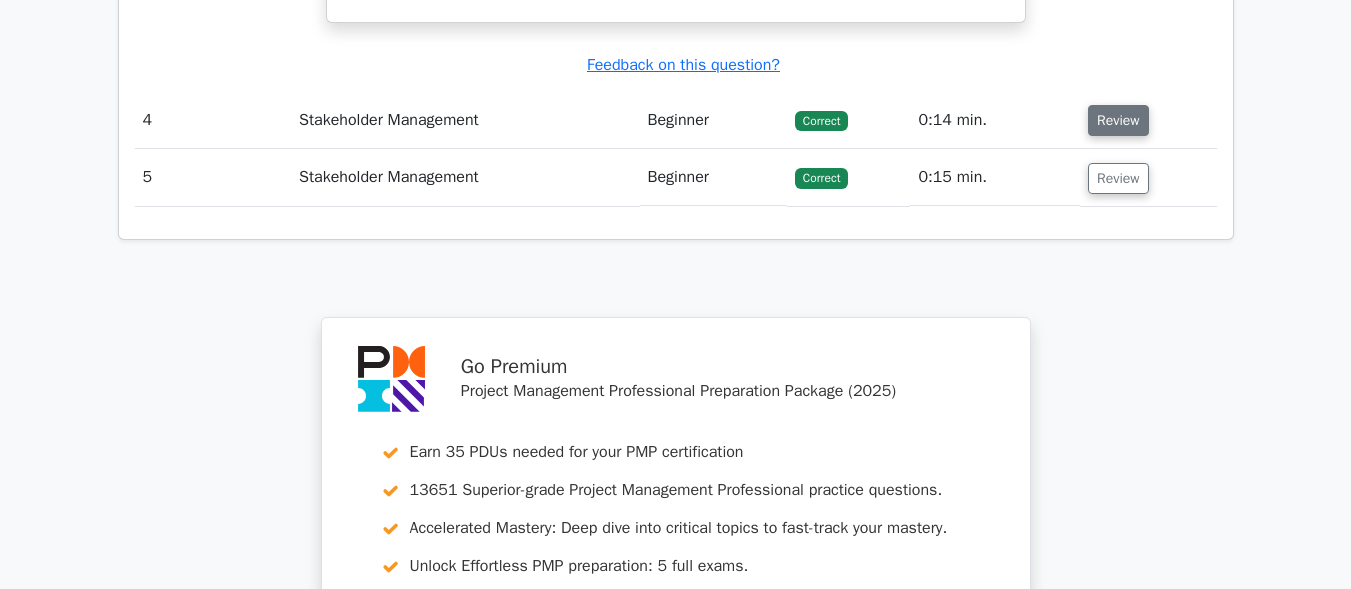 click on "Review" at bounding box center (1118, 120) 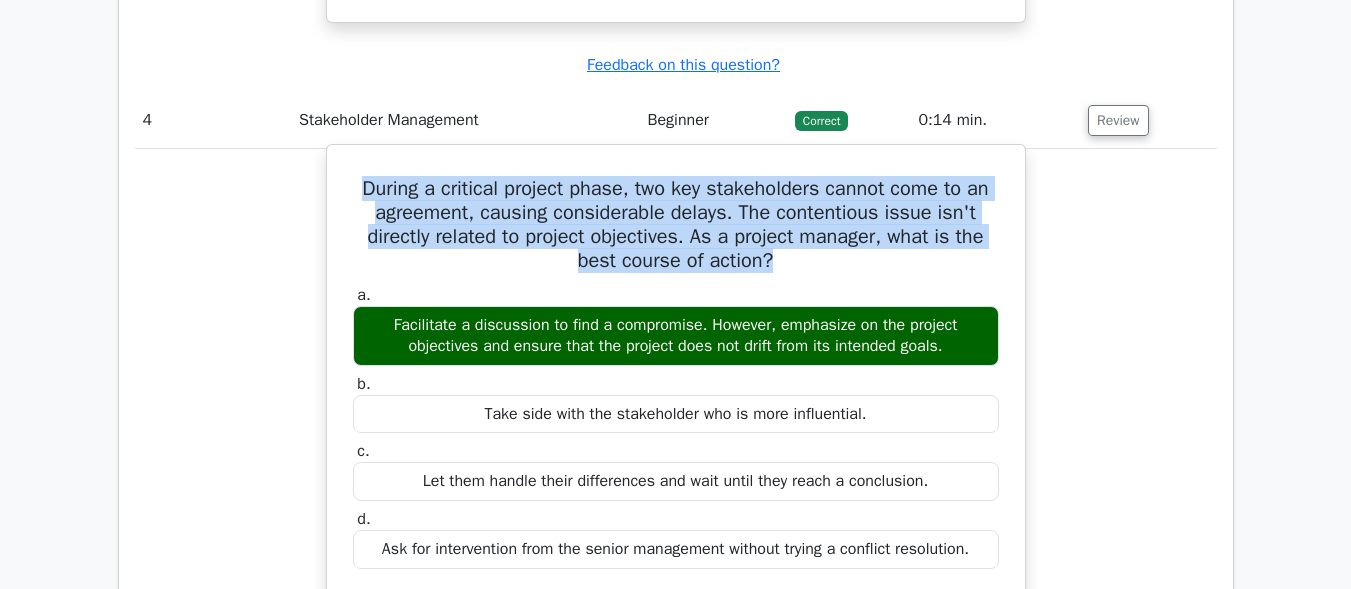 drag, startPoint x: 355, startPoint y: 184, endPoint x: 829, endPoint y: 259, distance: 479.89685 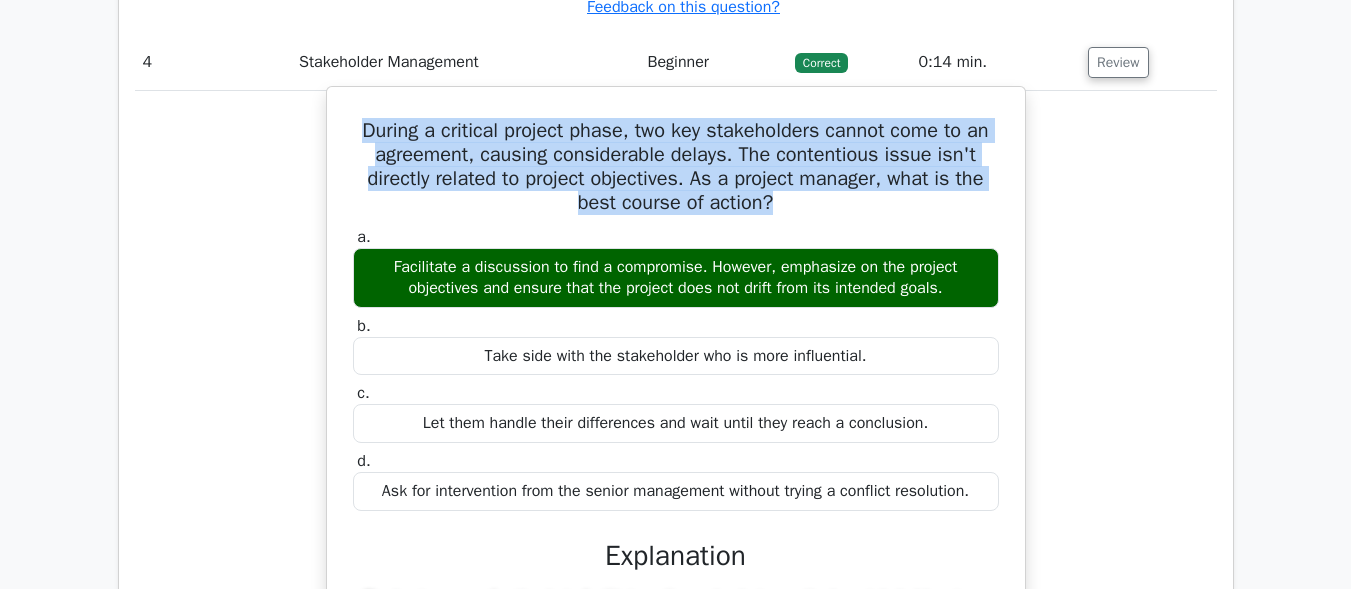 scroll, scrollTop: 4700, scrollLeft: 0, axis: vertical 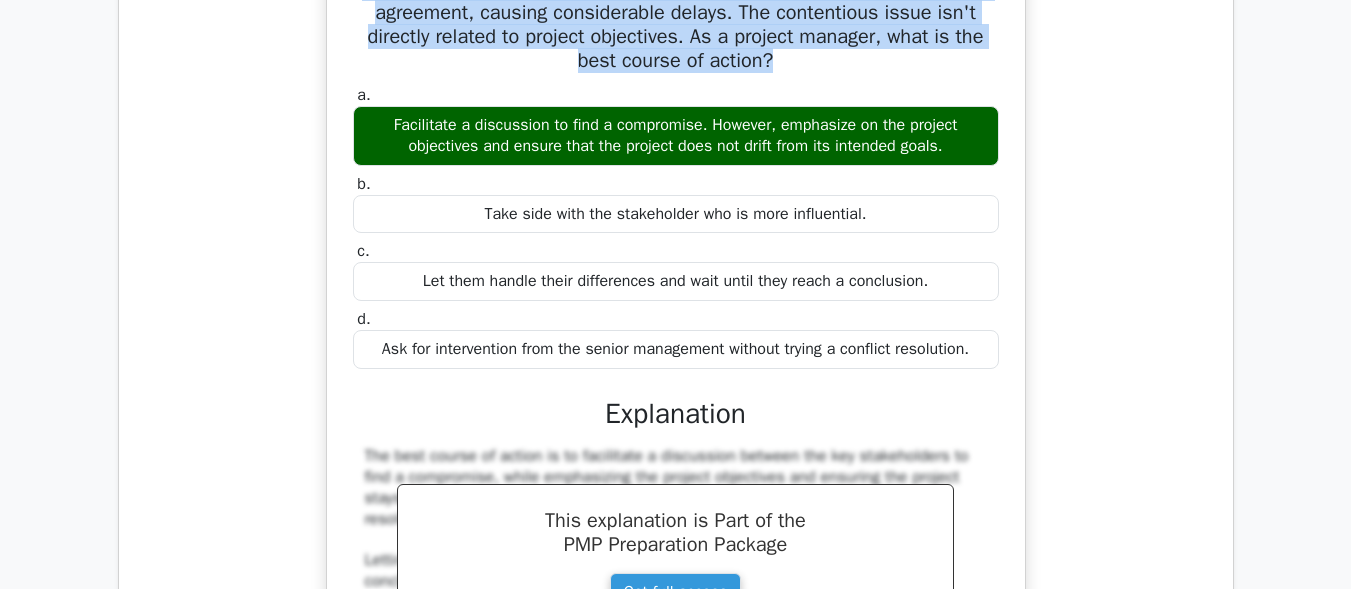 drag, startPoint x: 385, startPoint y: 118, endPoint x: 963, endPoint y: 144, distance: 578.5845 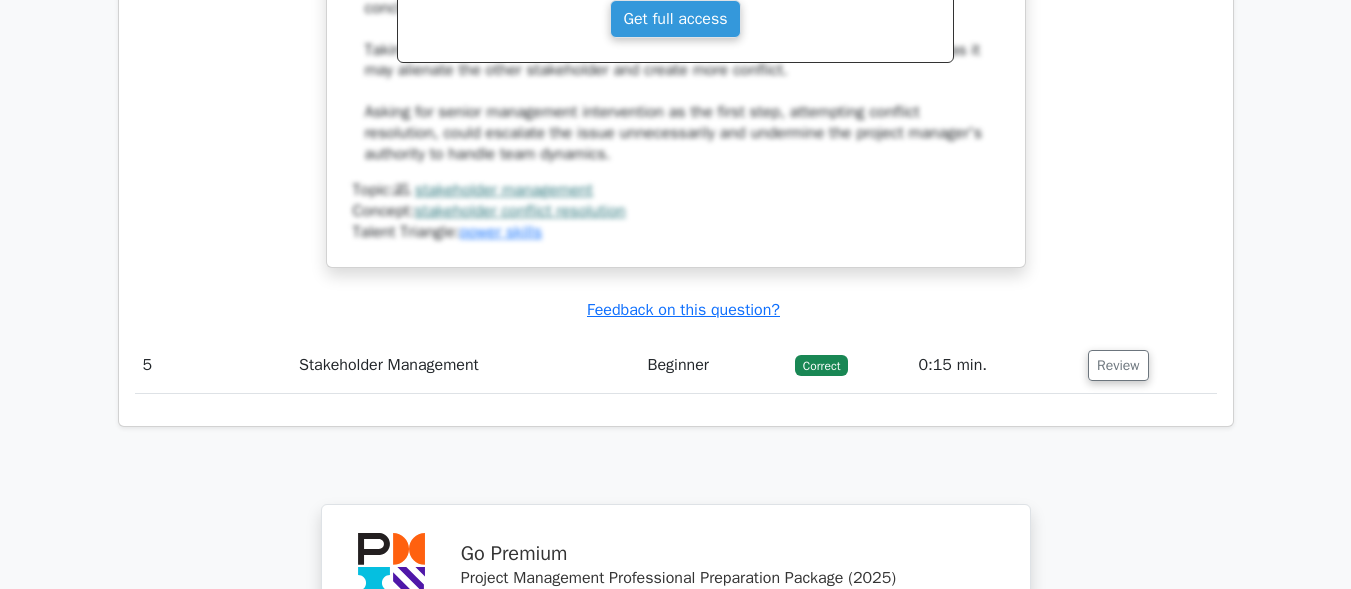 scroll, scrollTop: 5300, scrollLeft: 0, axis: vertical 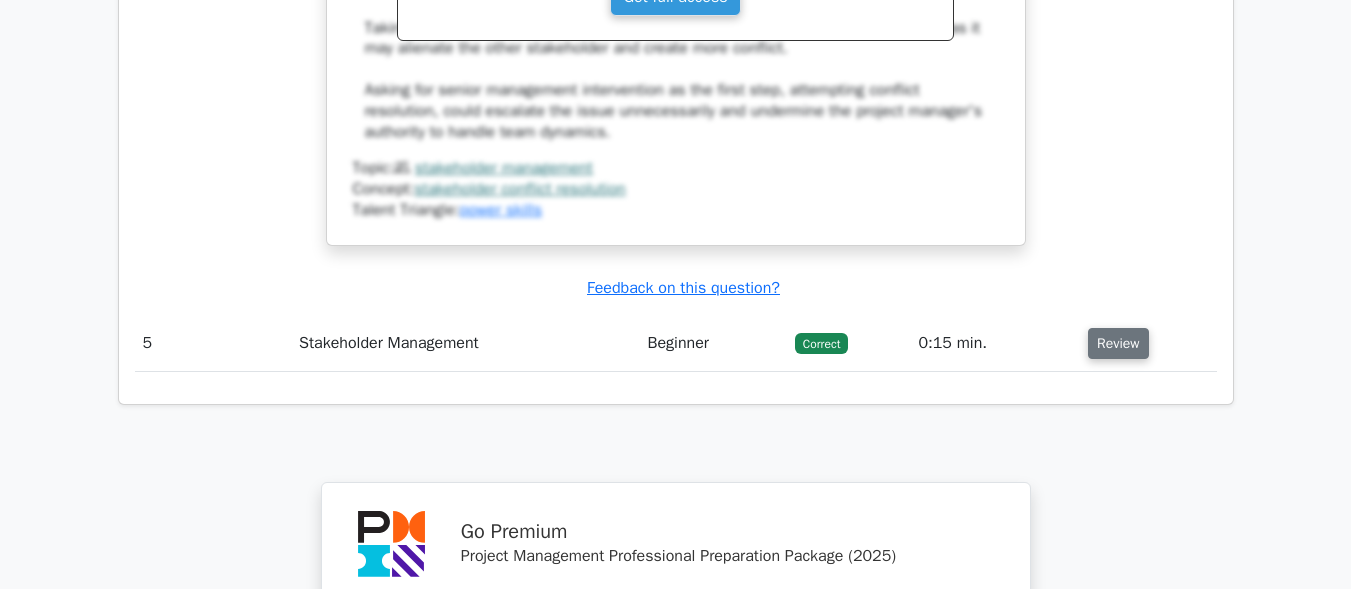 click on "Review" at bounding box center [1118, 343] 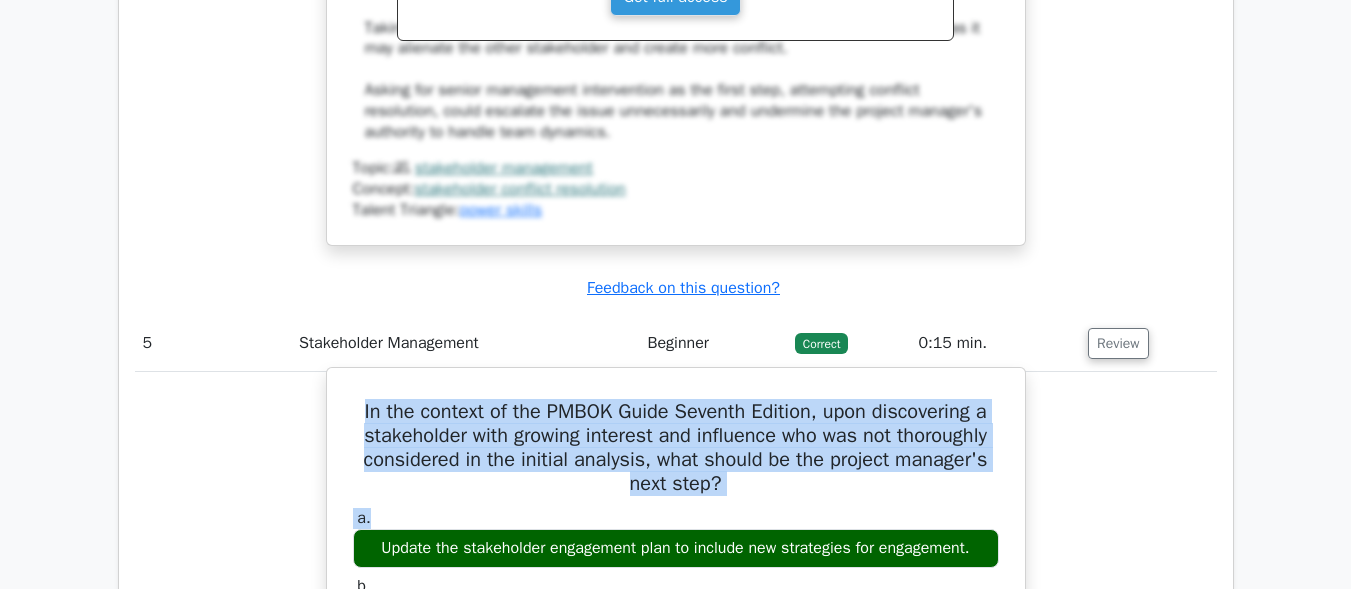 drag, startPoint x: 346, startPoint y: 410, endPoint x: 788, endPoint y: 501, distance: 451.27042 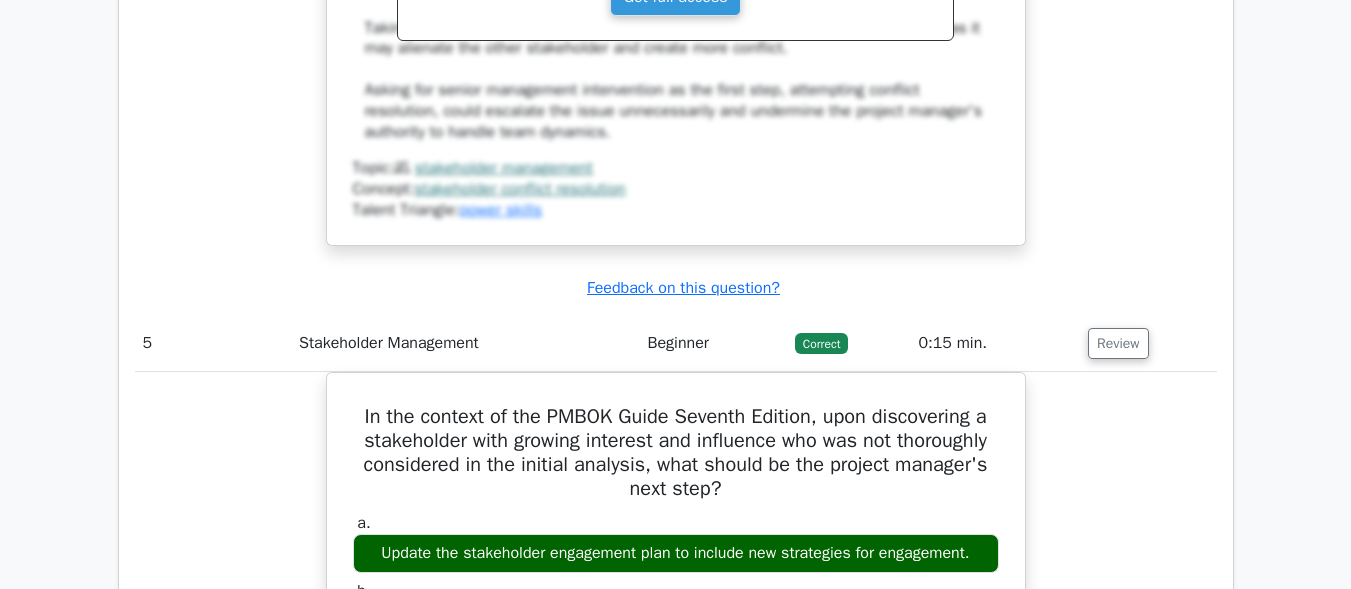 click on "In the context of the PMBOK Guide Seventh Edition, upon discovering a stakeholder with growing interest and influence who was not thoroughly considered in the initial analysis, what should be the project manager's next step?
a.
Update the stakeholder engagement plan to include new strategies for engagement.
b. c. d." at bounding box center [676, 832] 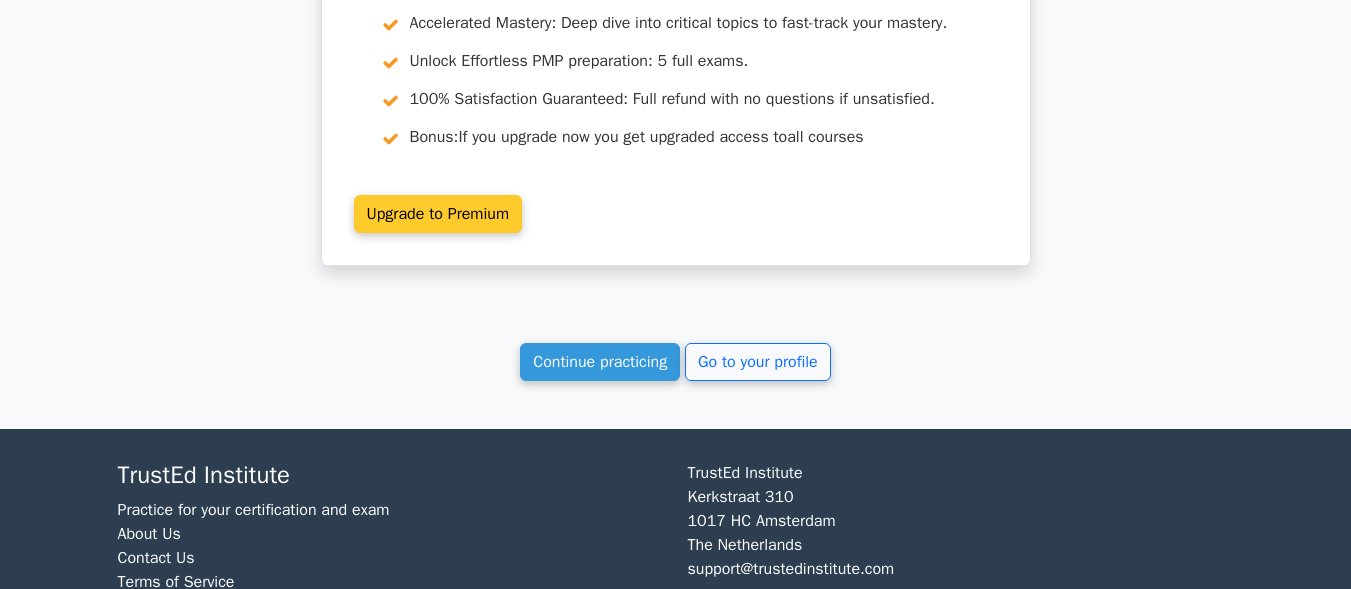 scroll, scrollTop: 7022, scrollLeft: 0, axis: vertical 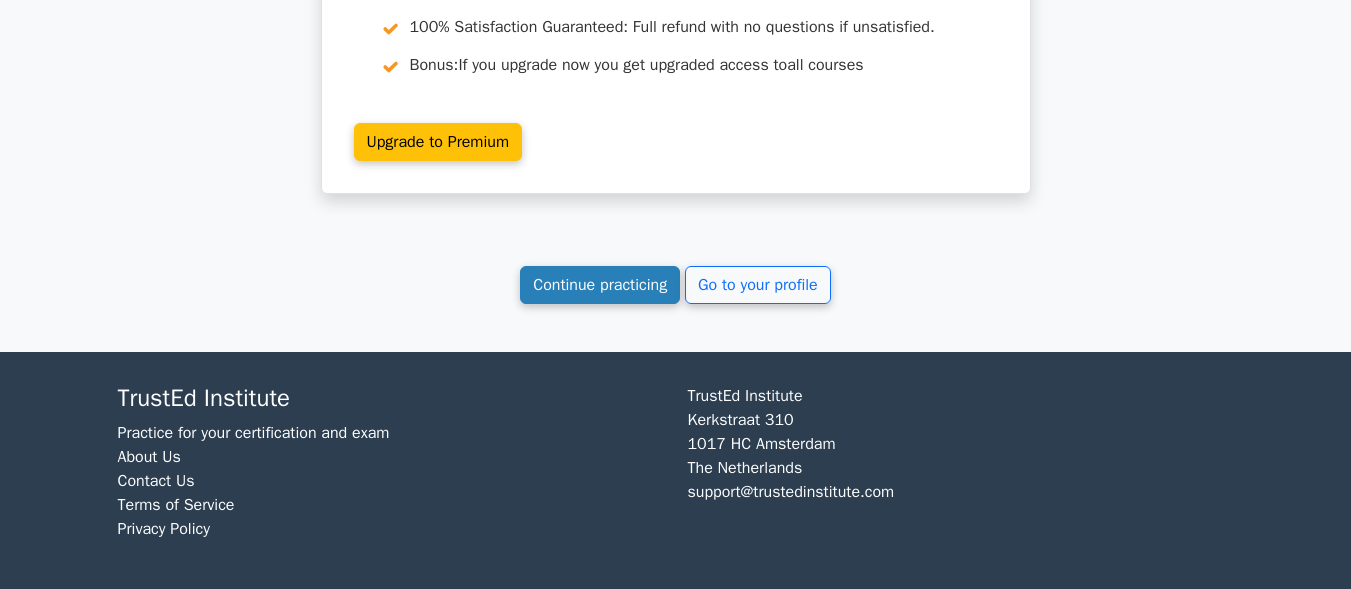 click on "Continue practicing" at bounding box center (600, 285) 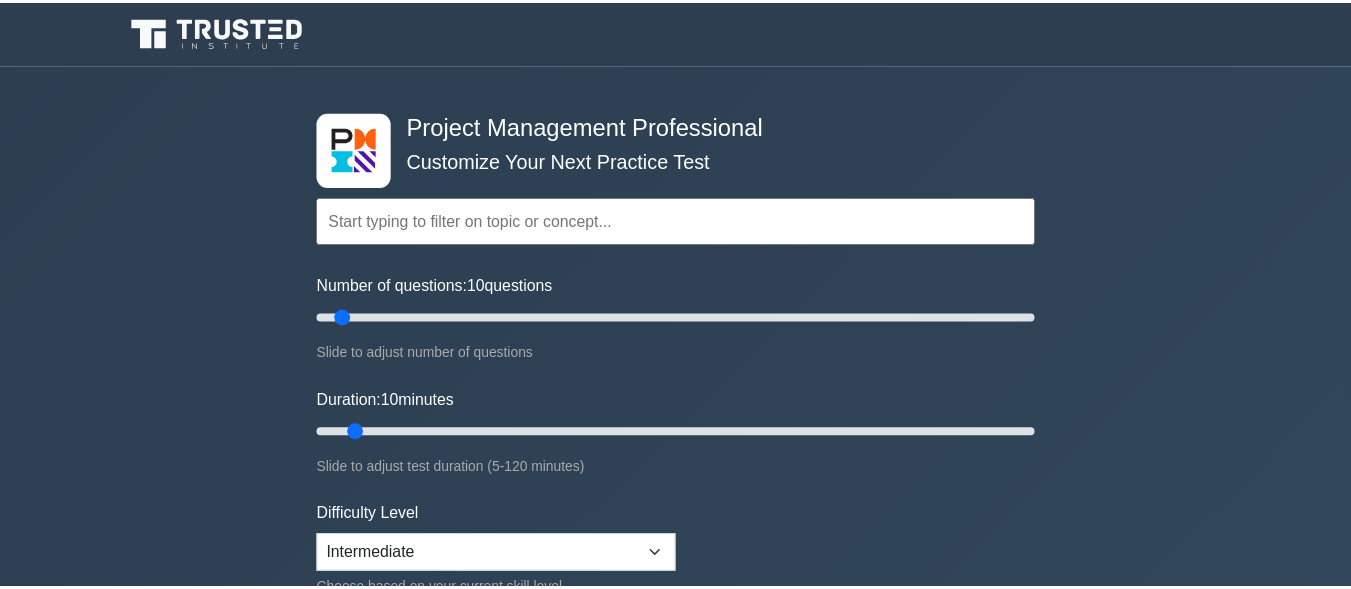 scroll, scrollTop: 0, scrollLeft: 0, axis: both 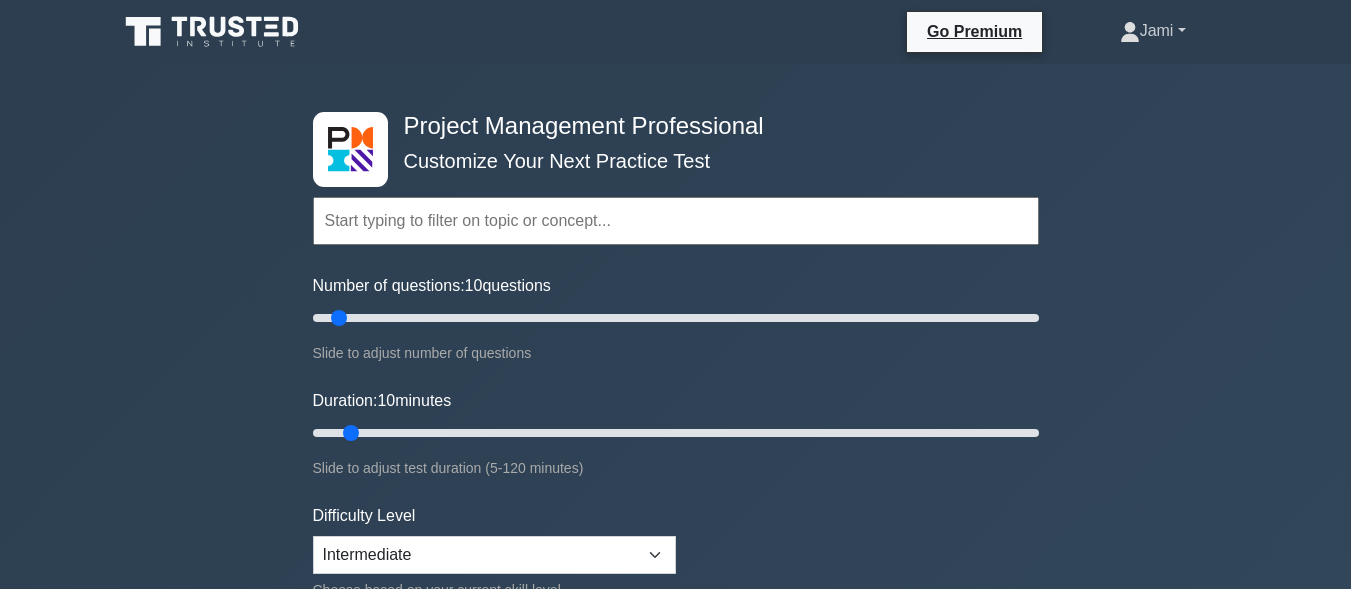 click on "Jami" at bounding box center [1153, 31] 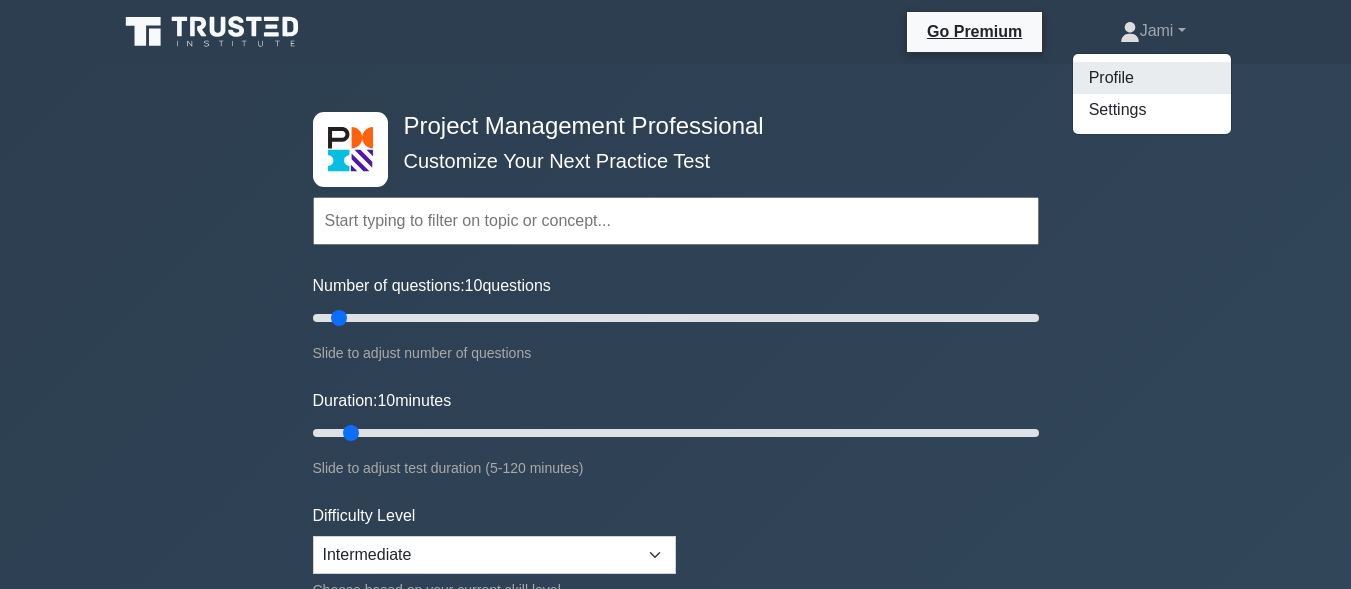 click on "Profile" at bounding box center (1152, 78) 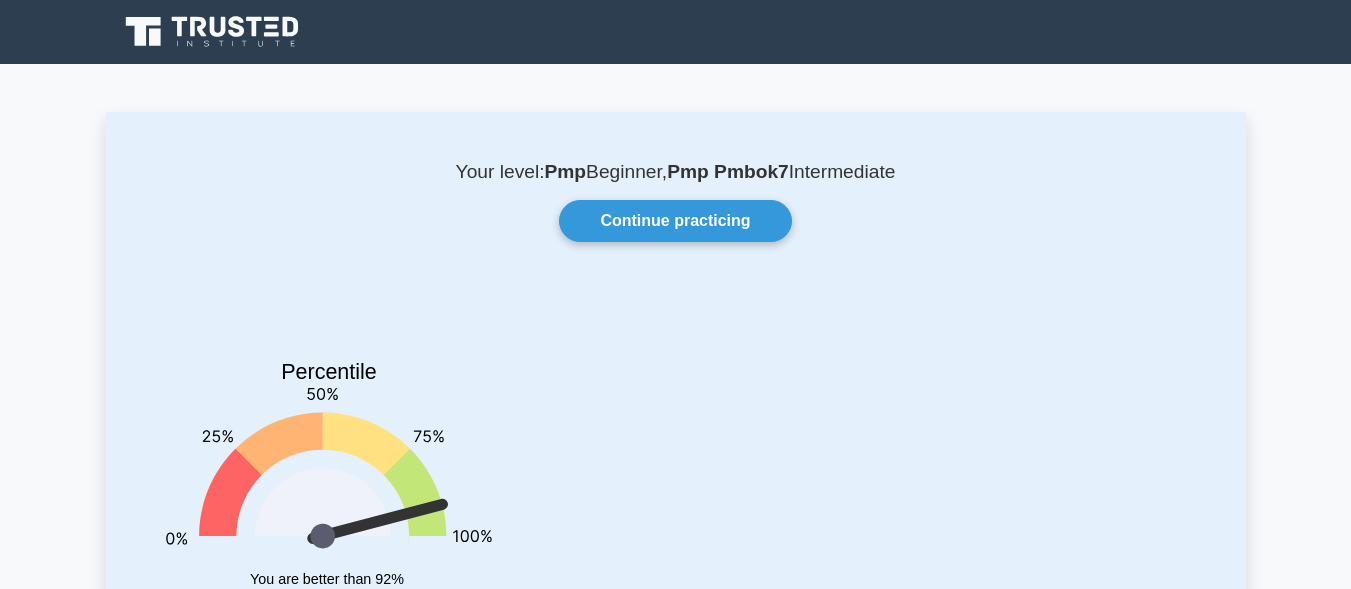 scroll, scrollTop: 0, scrollLeft: 0, axis: both 